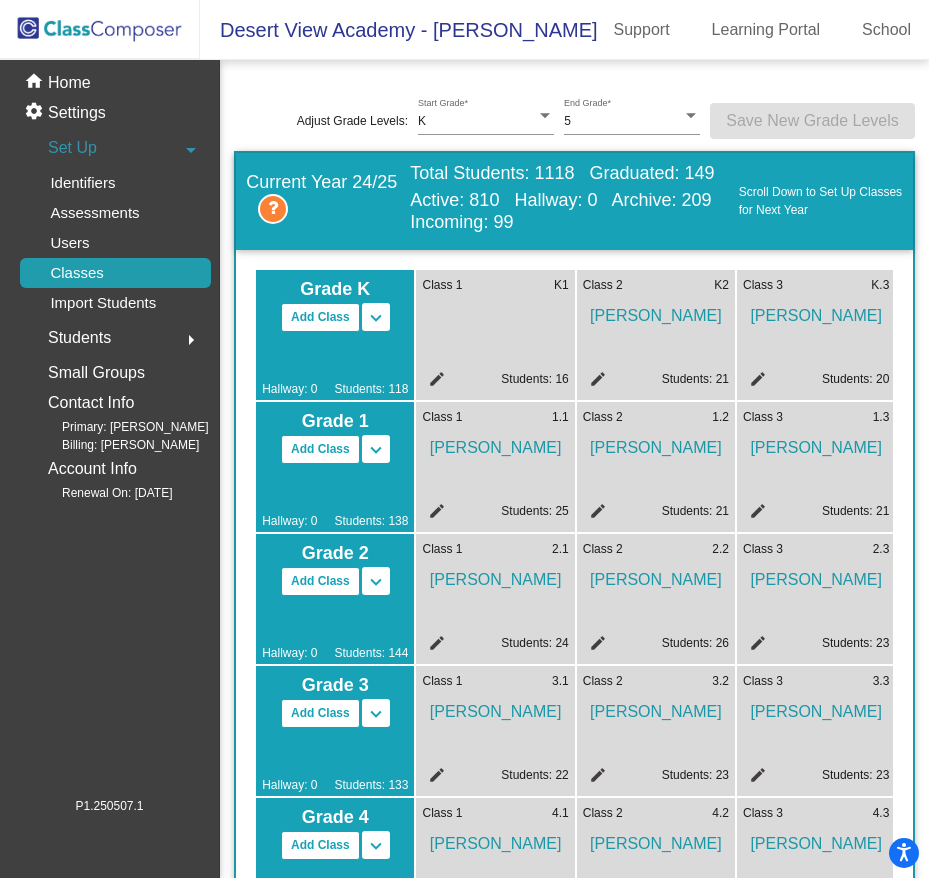 scroll, scrollTop: 0, scrollLeft: 0, axis: both 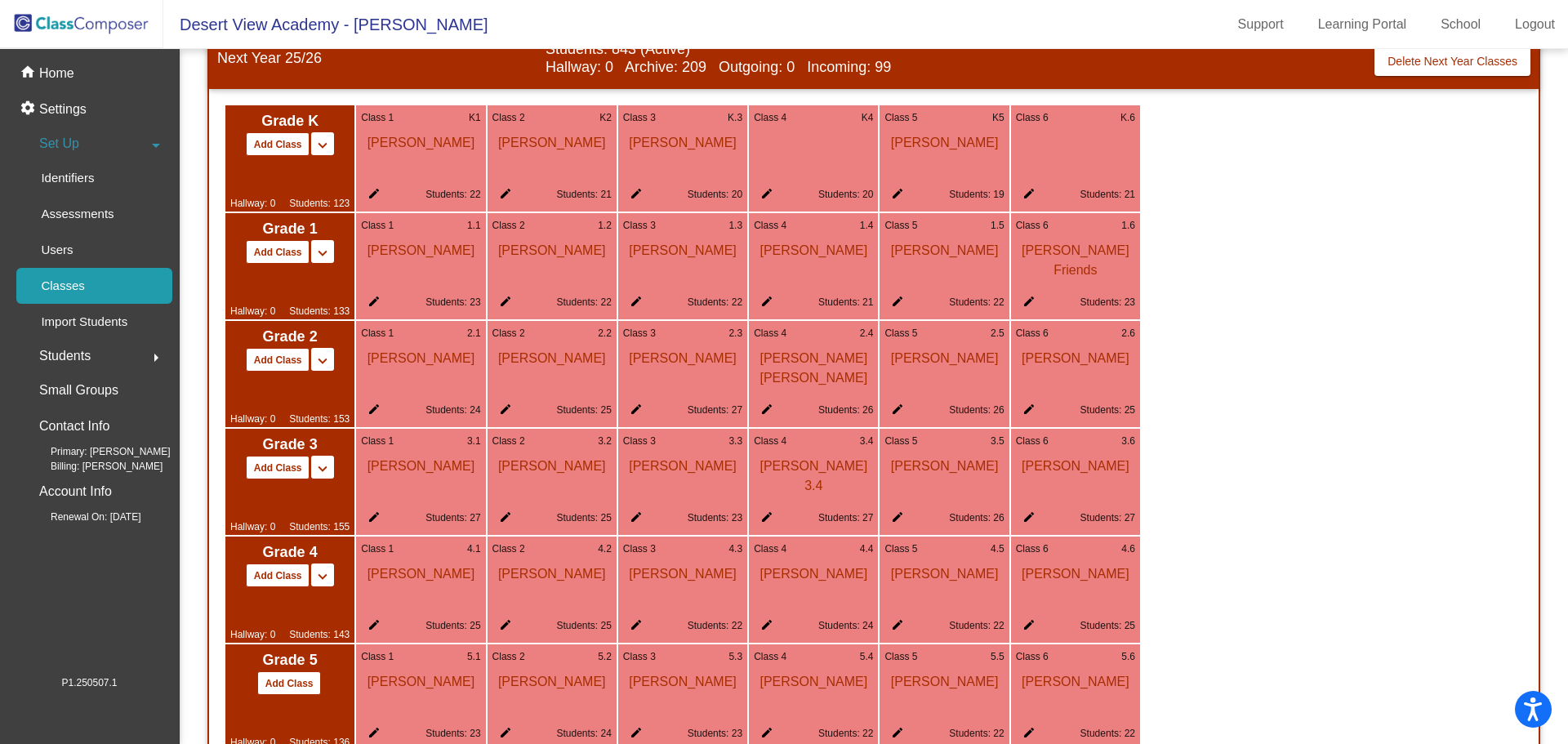 click on "edit" 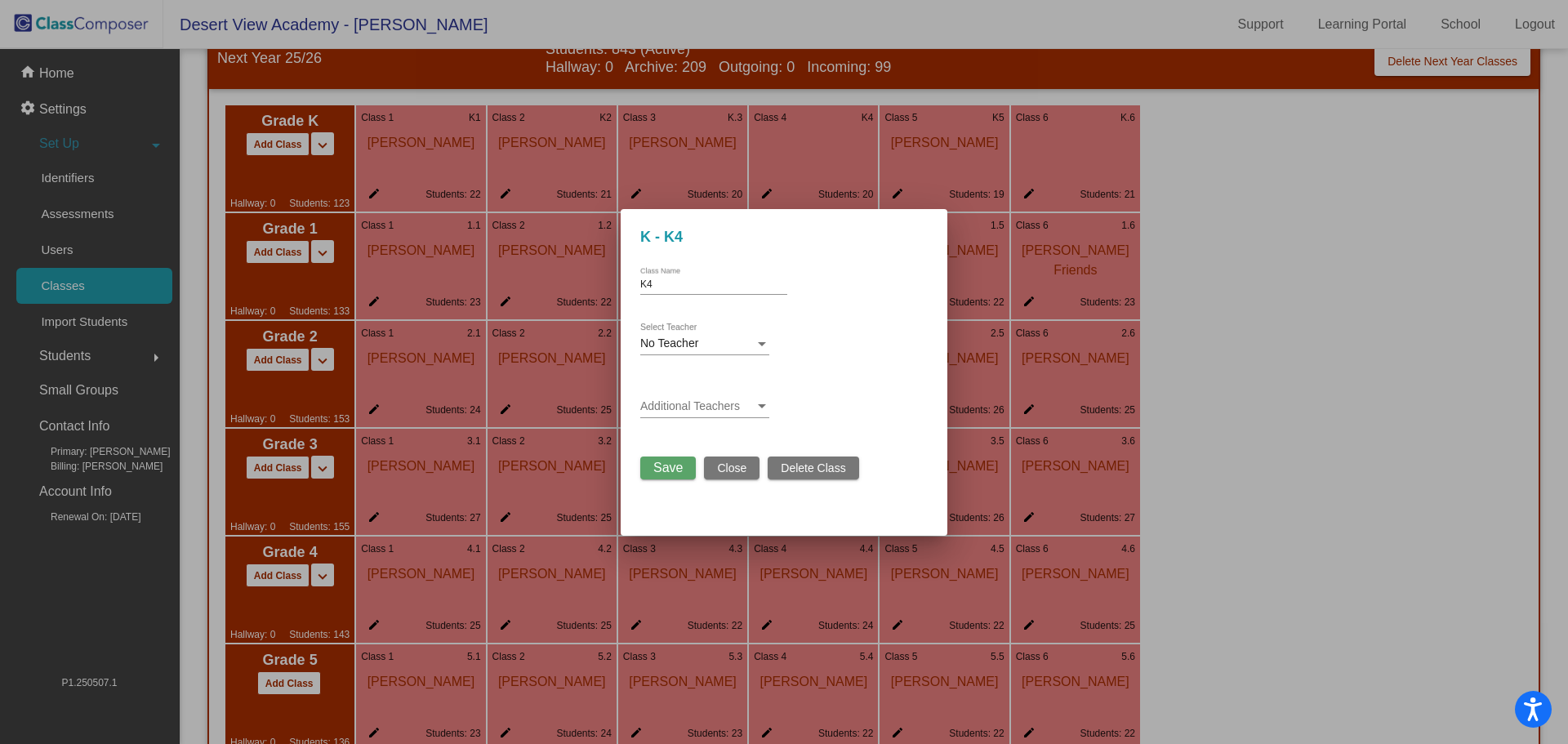 click at bounding box center [697, 407] 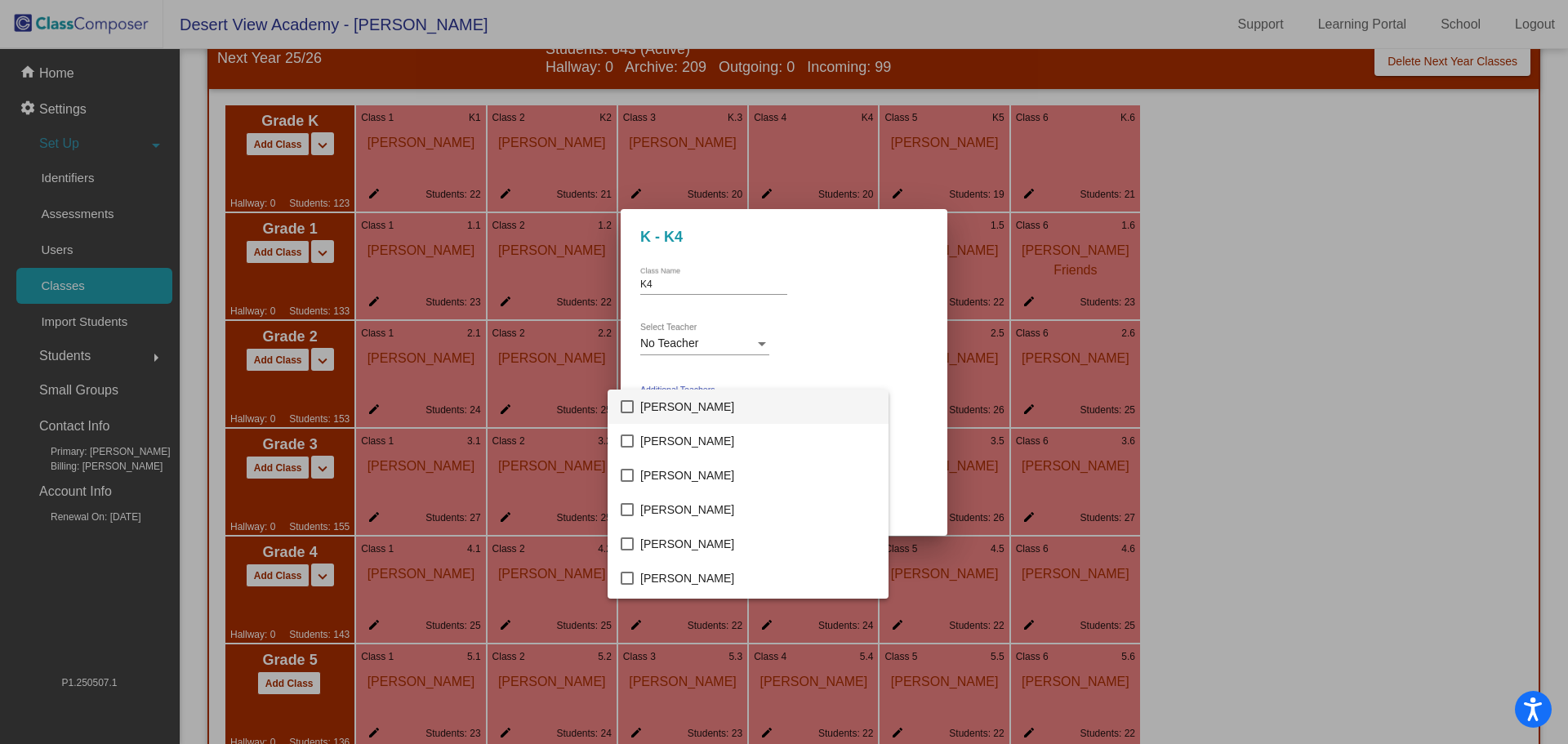 click at bounding box center (784, 372) 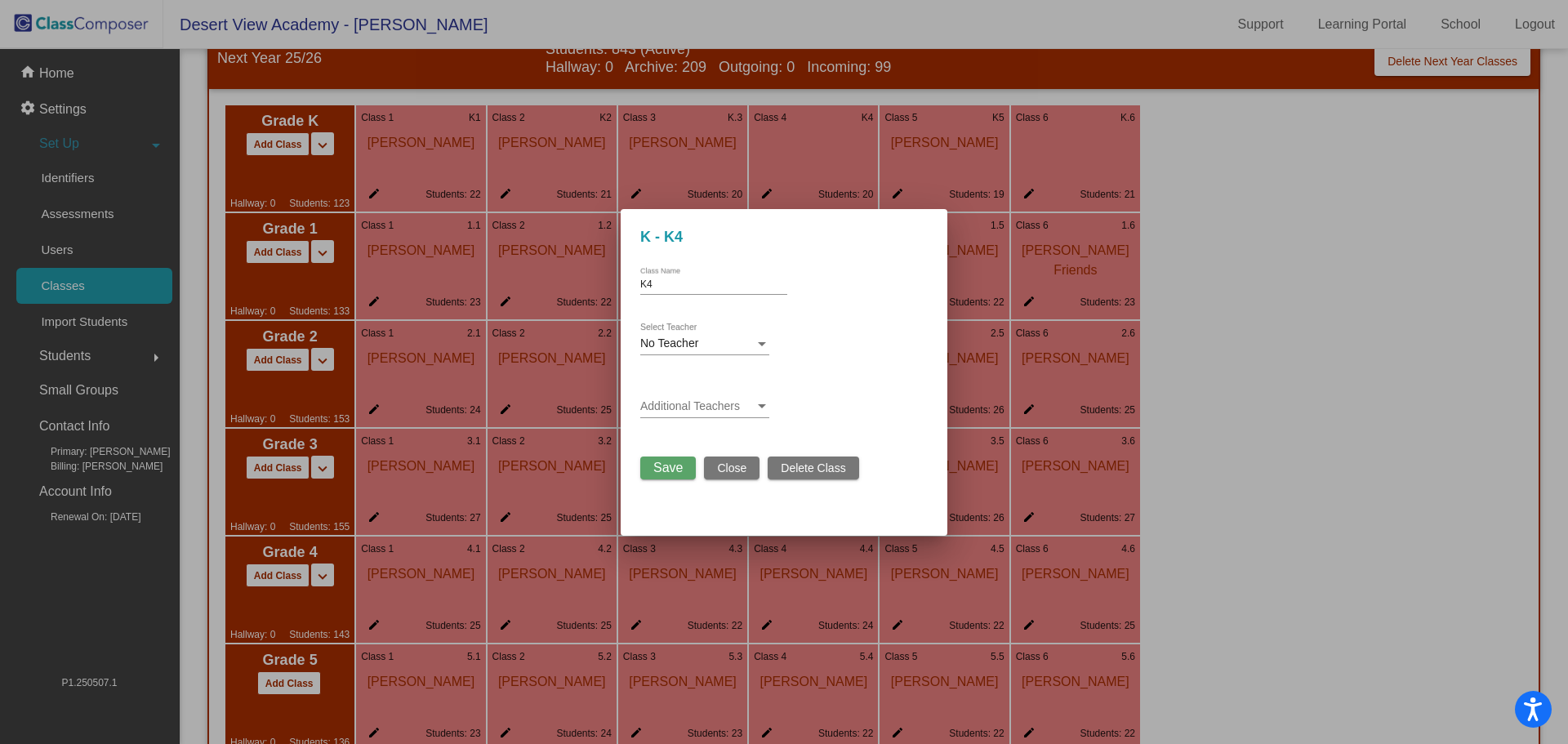 click on "No Teacher" at bounding box center (697, 344) 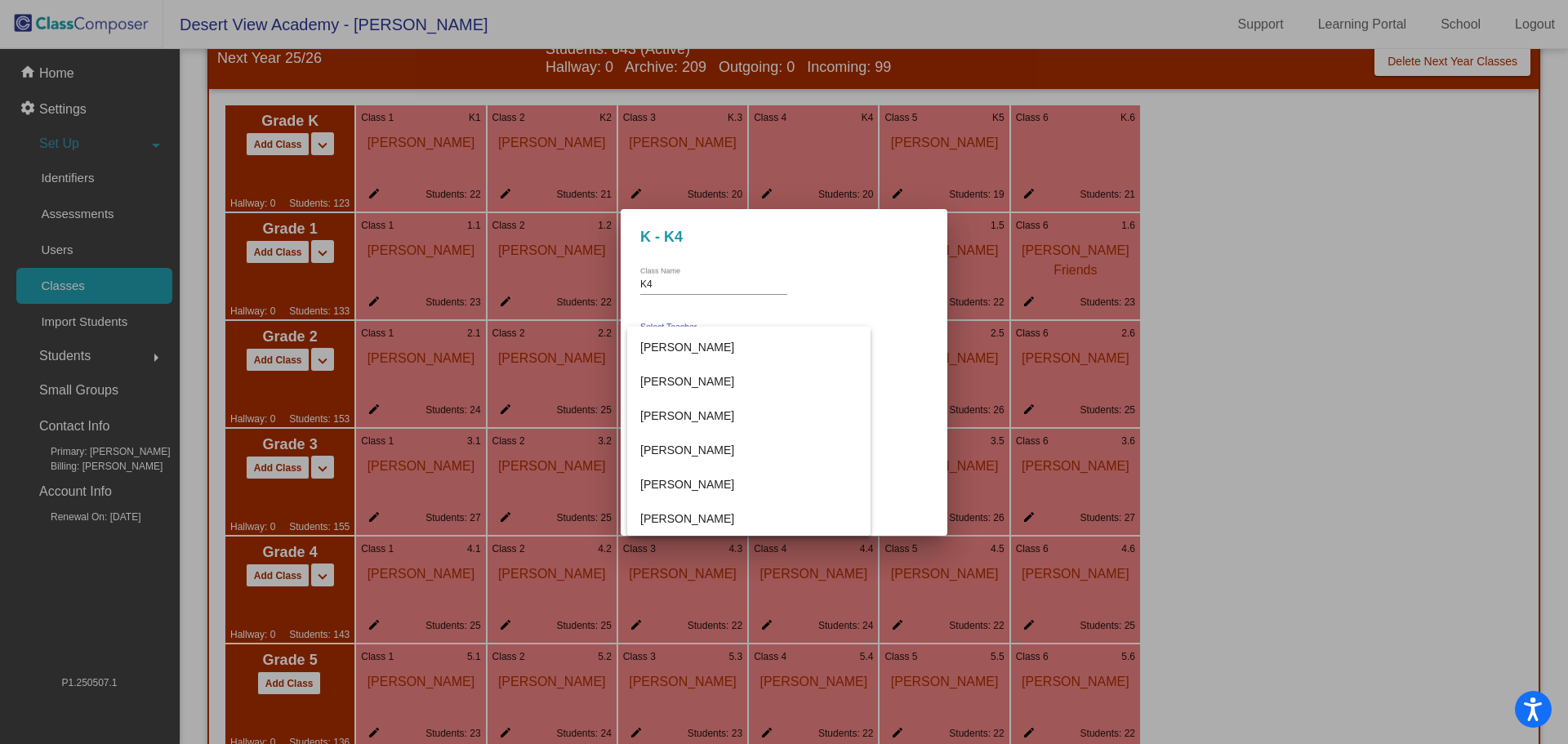 scroll, scrollTop: 978, scrollLeft: 0, axis: vertical 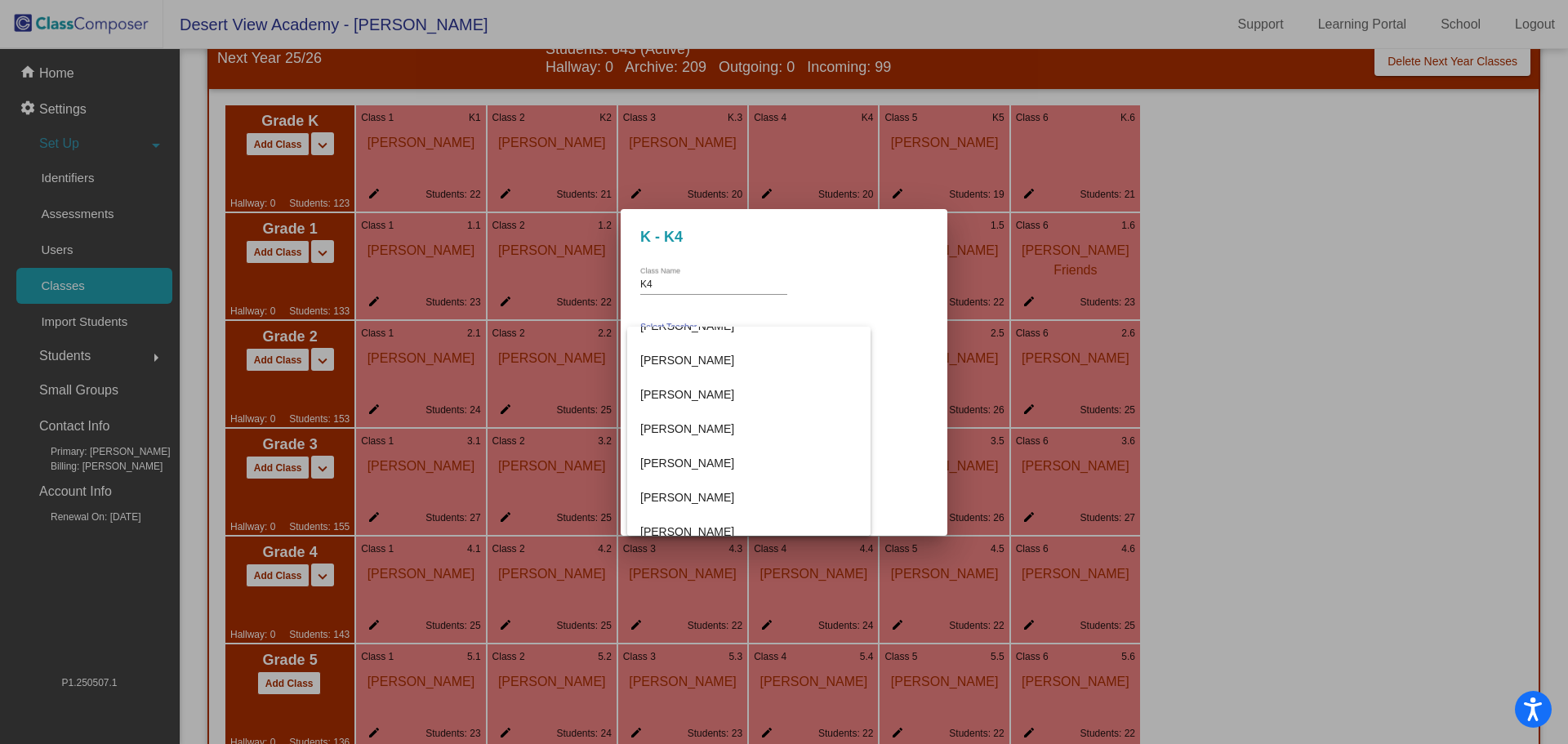 drag, startPoint x: 1380, startPoint y: 440, endPoint x: 1369, endPoint y: 445, distance: 12.083046 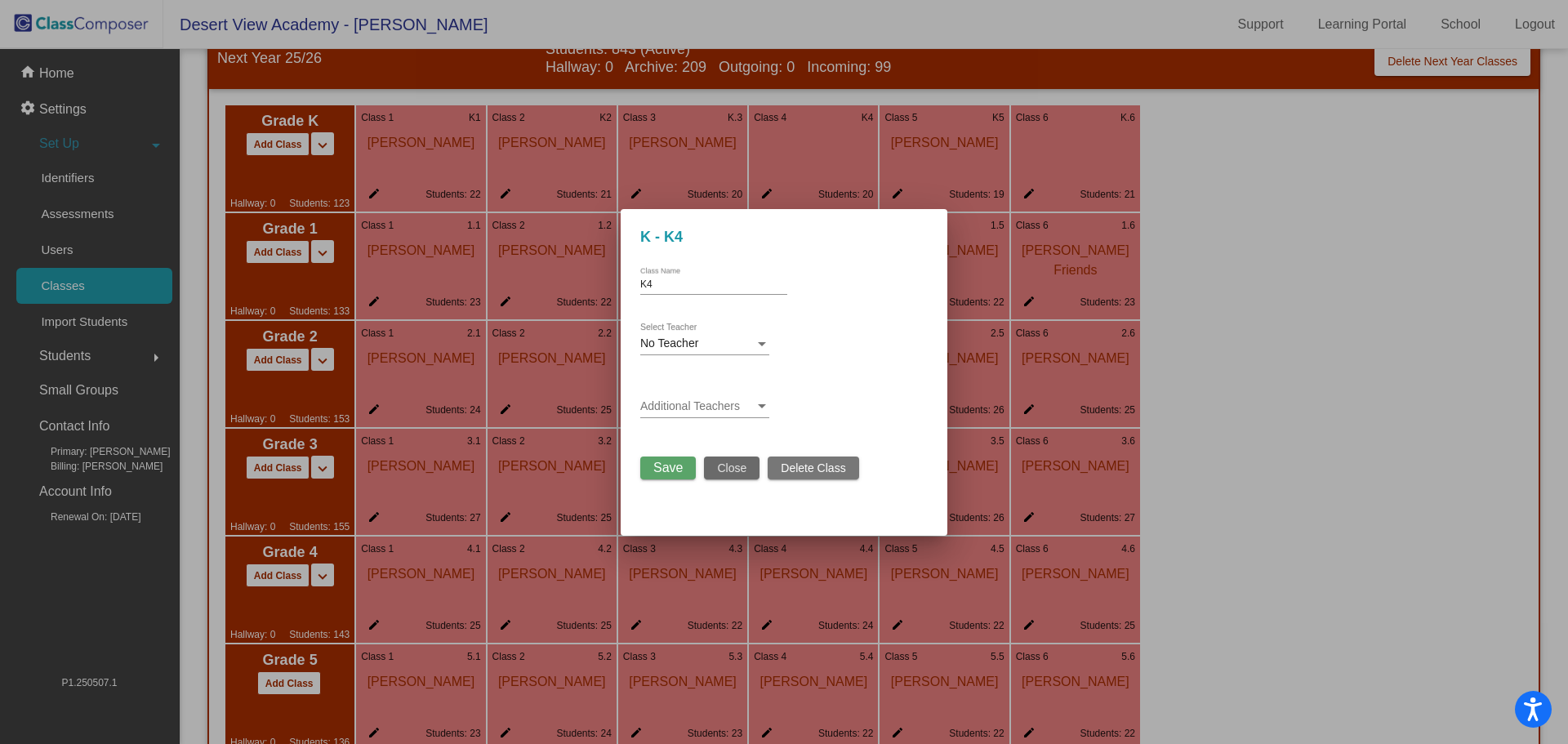 click on "Close" at bounding box center [732, 468] 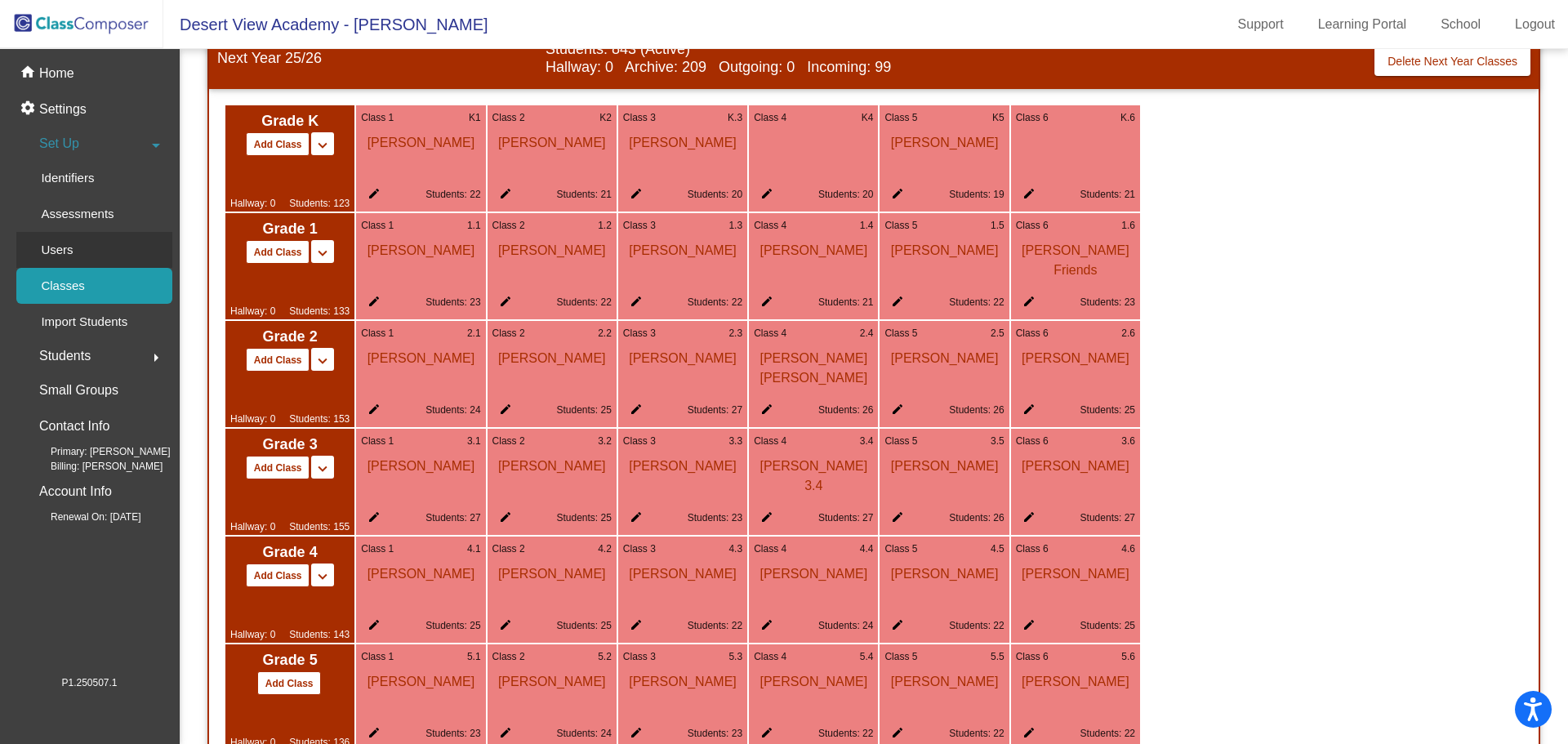 click on "Users" 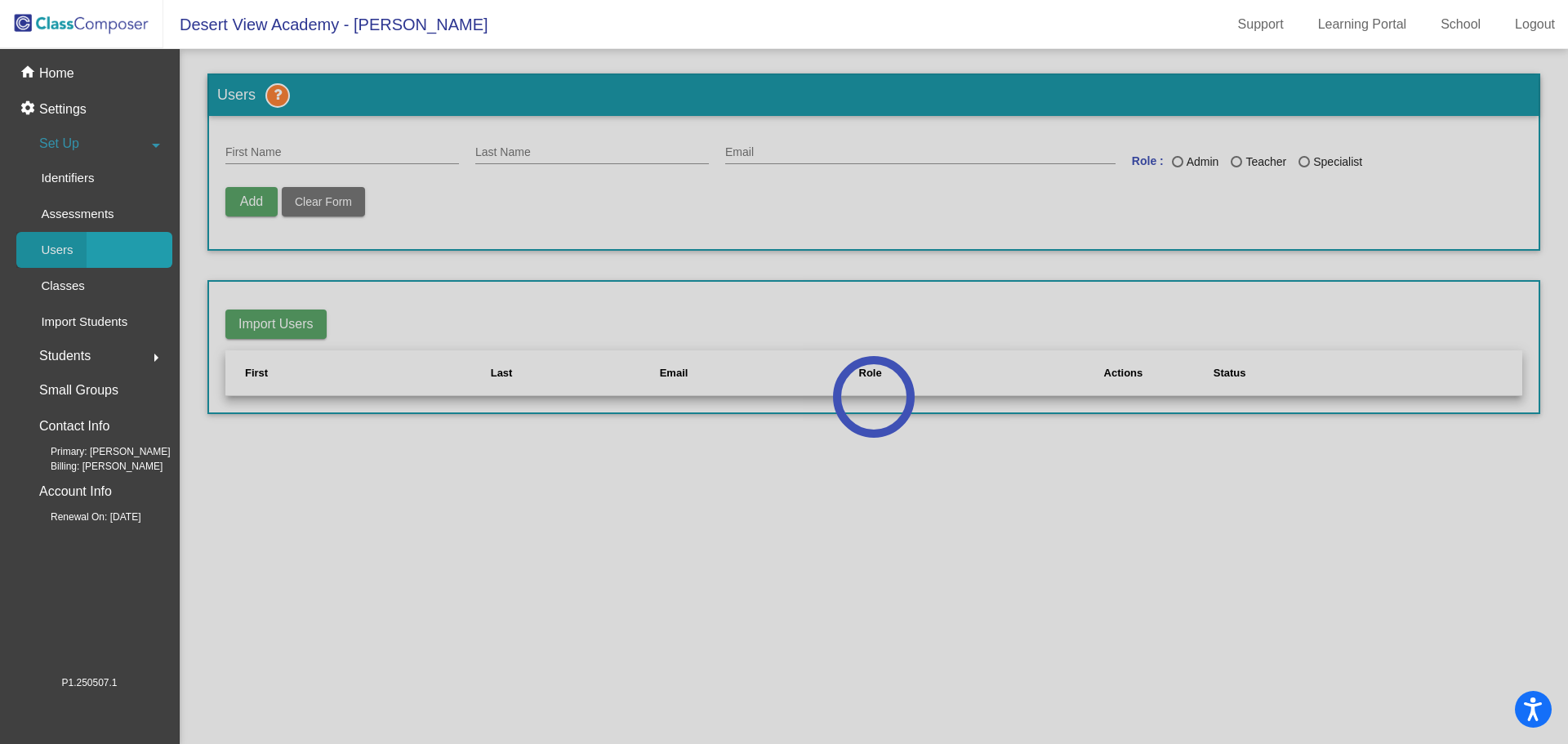 scroll, scrollTop: 0, scrollLeft: 0, axis: both 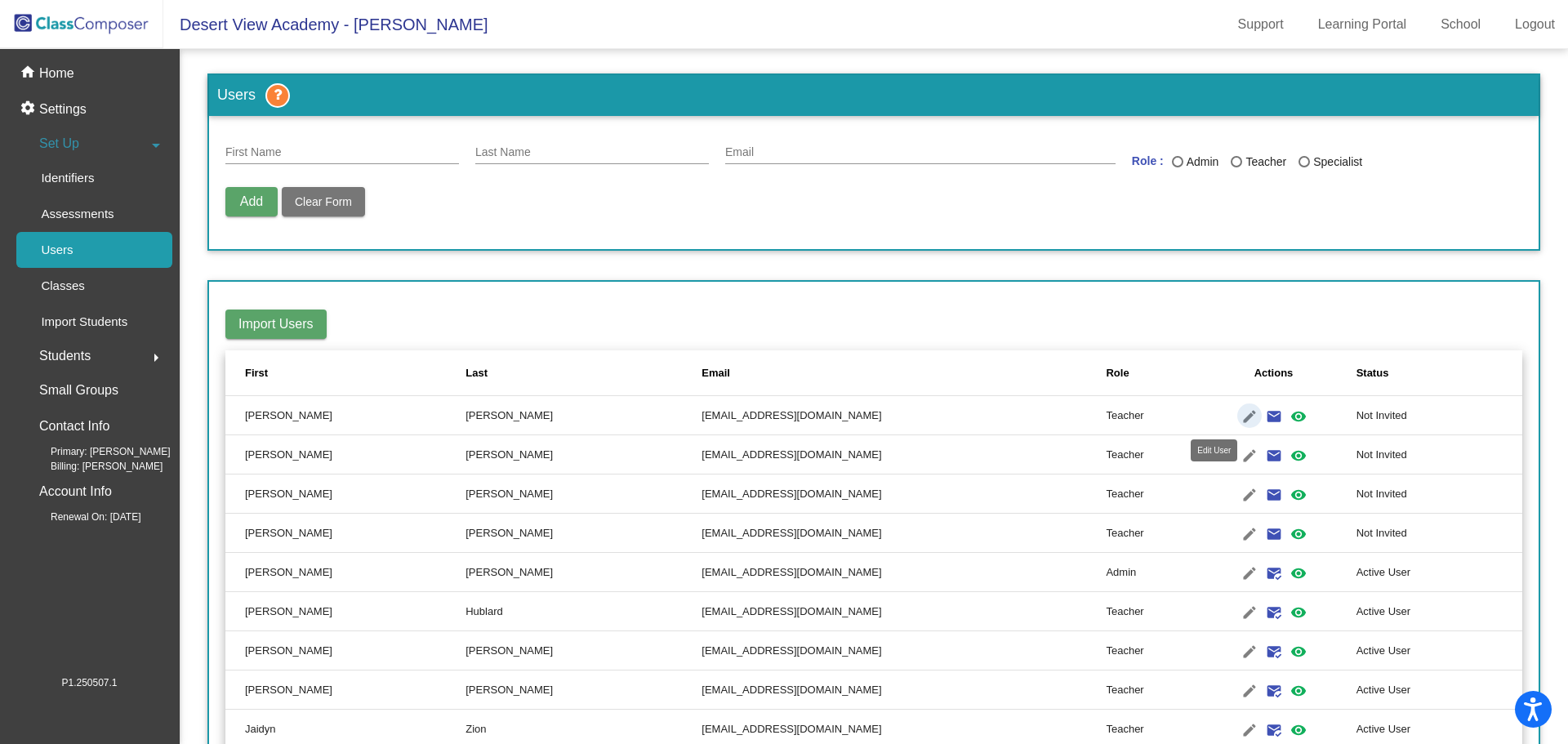 click on "edit" 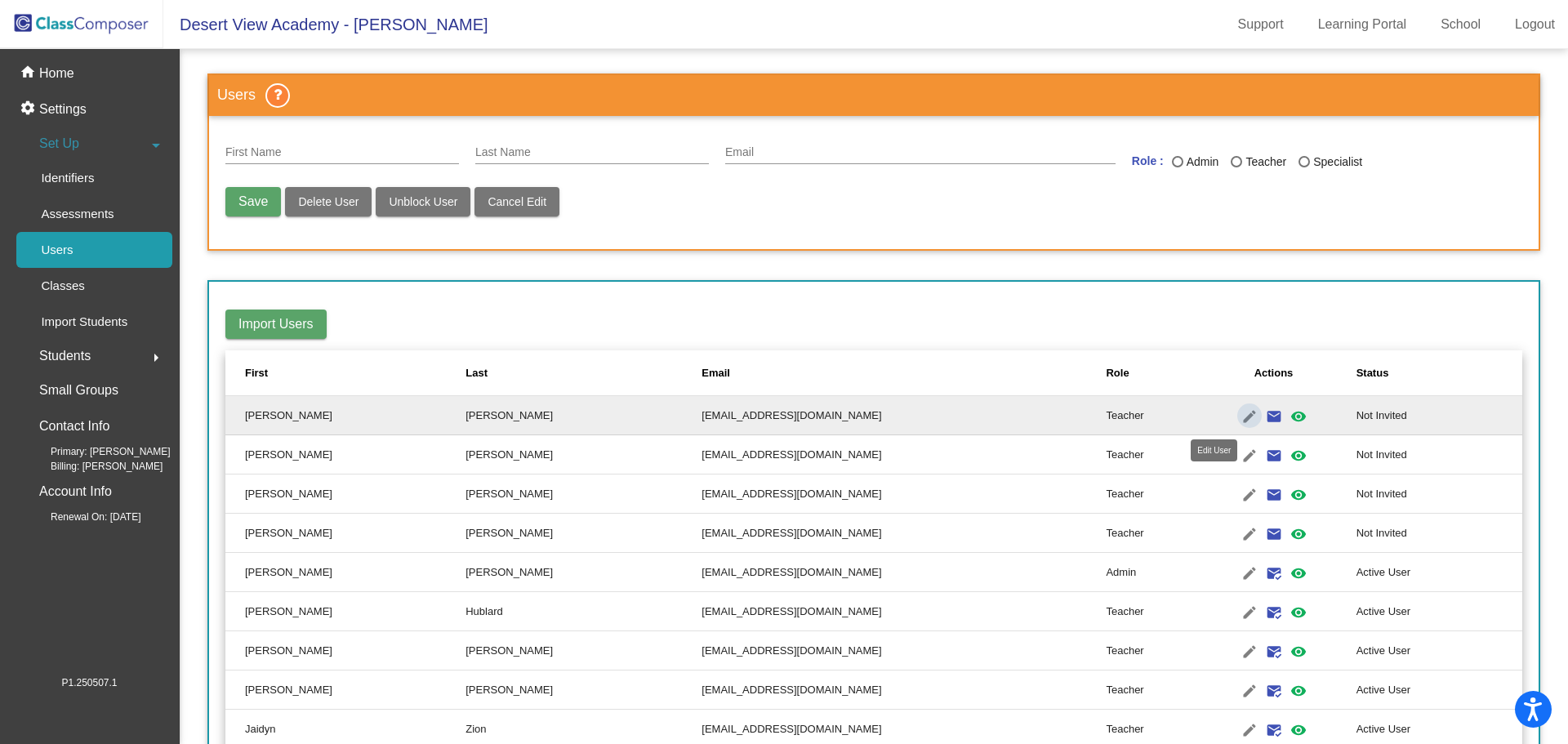 type on "[PERSON_NAME]" 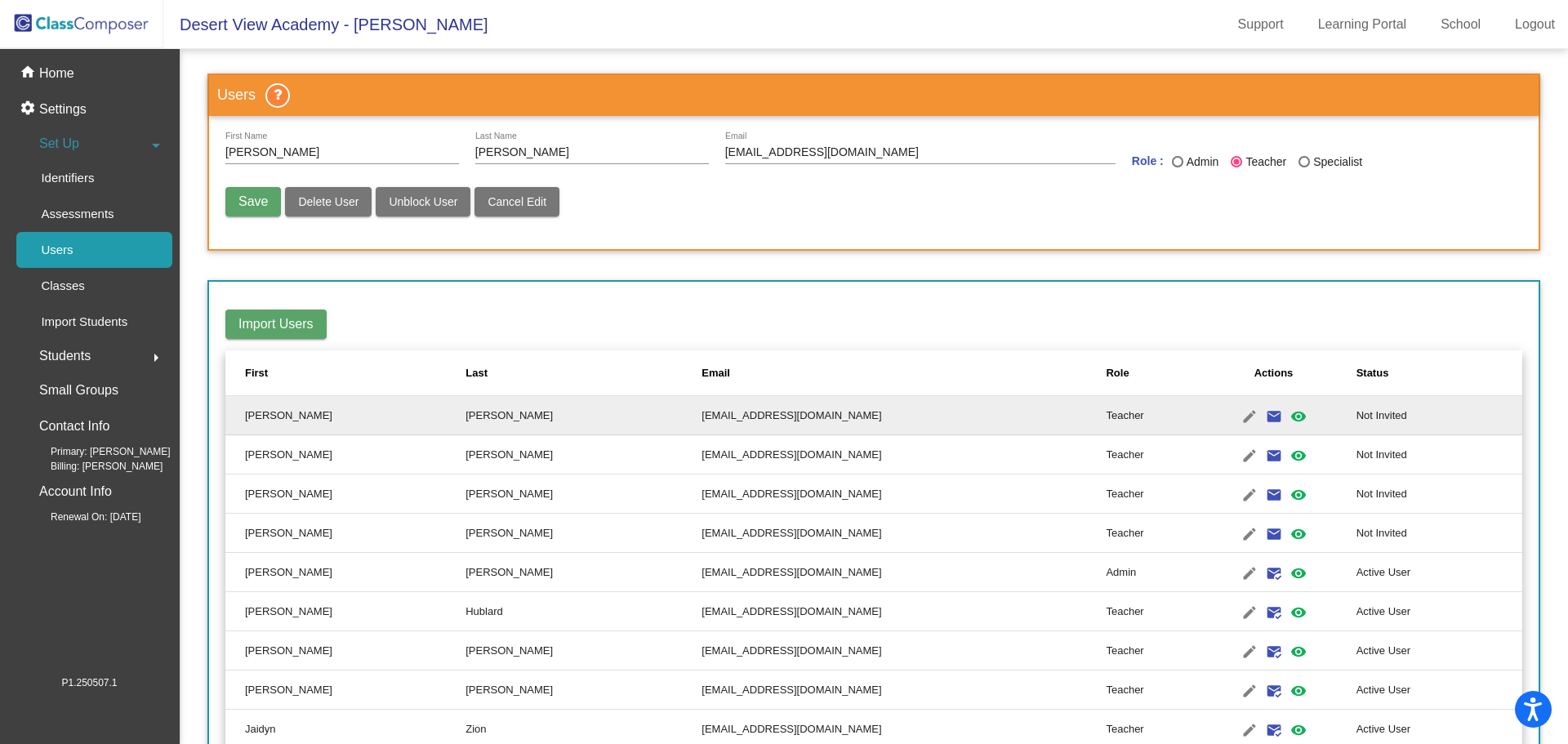 click on "Import Users" 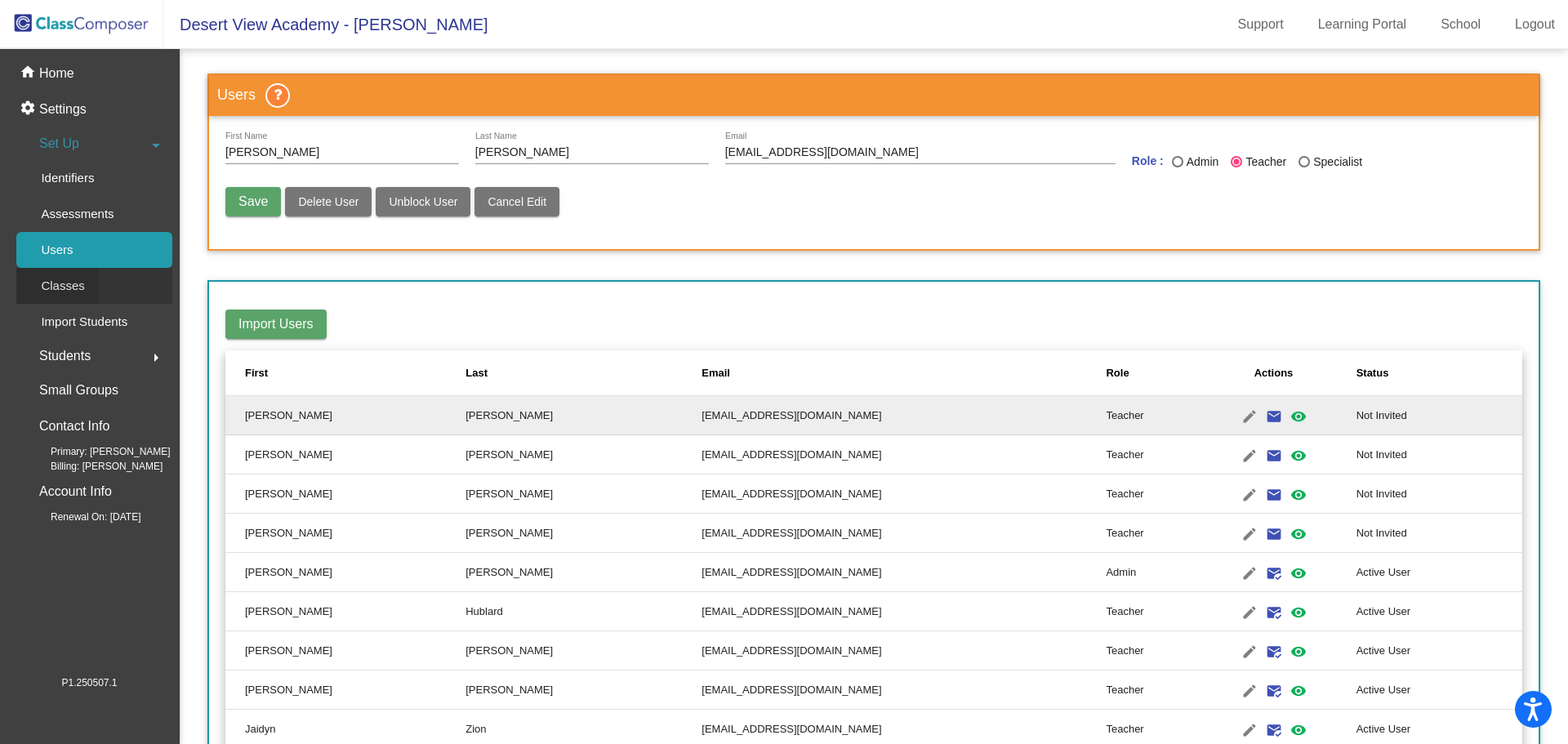 click on "Classes" 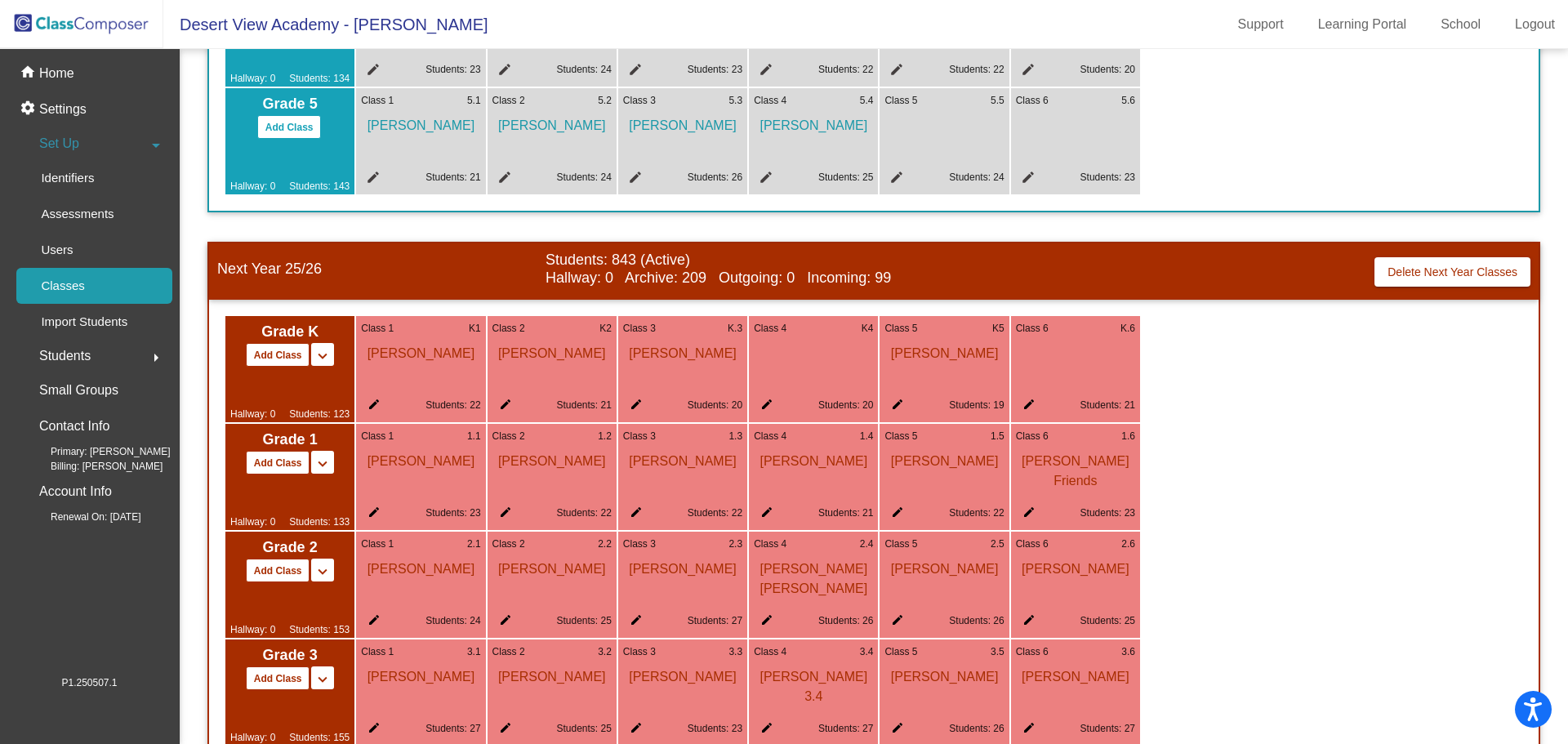 scroll, scrollTop: 817, scrollLeft: 0, axis: vertical 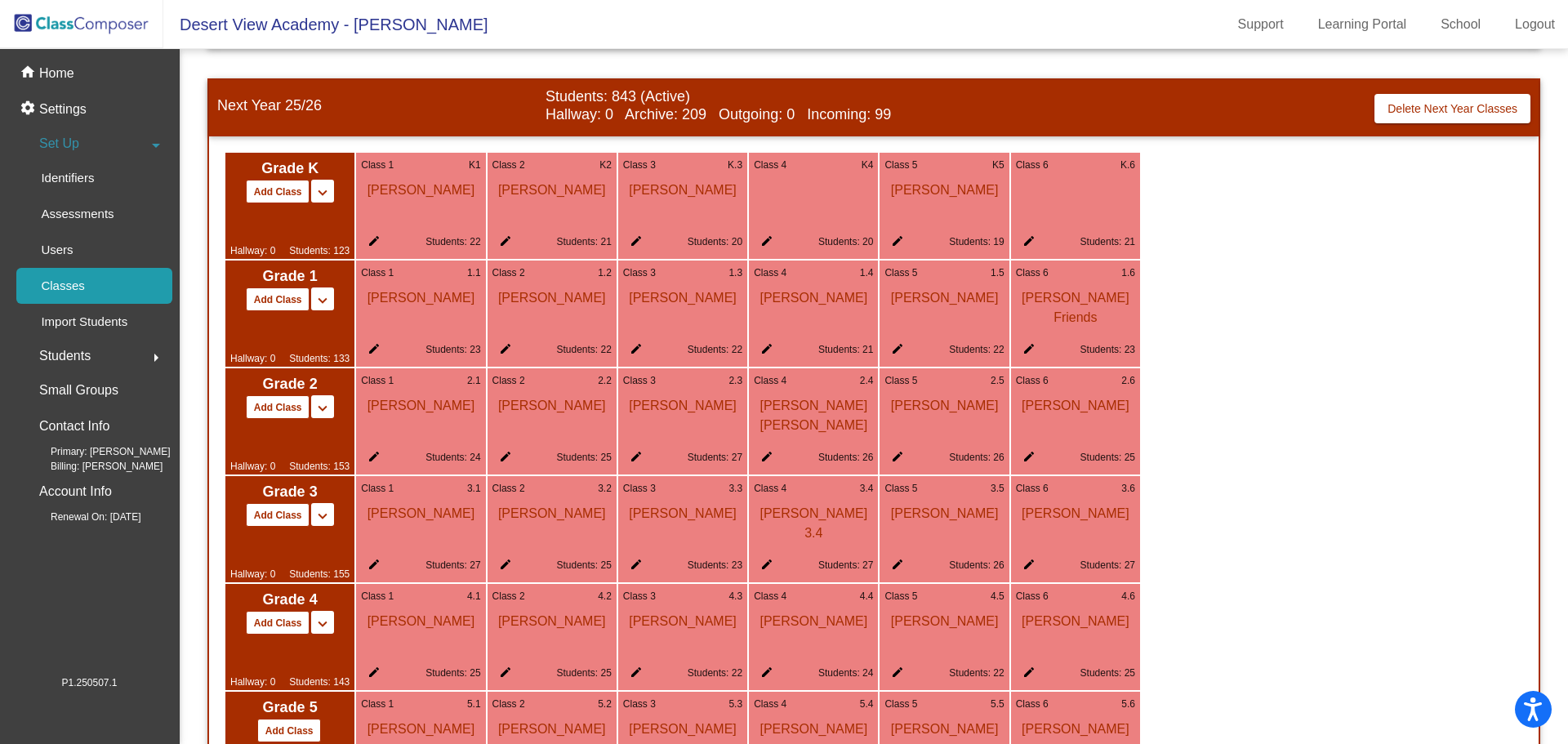 click on "edit" 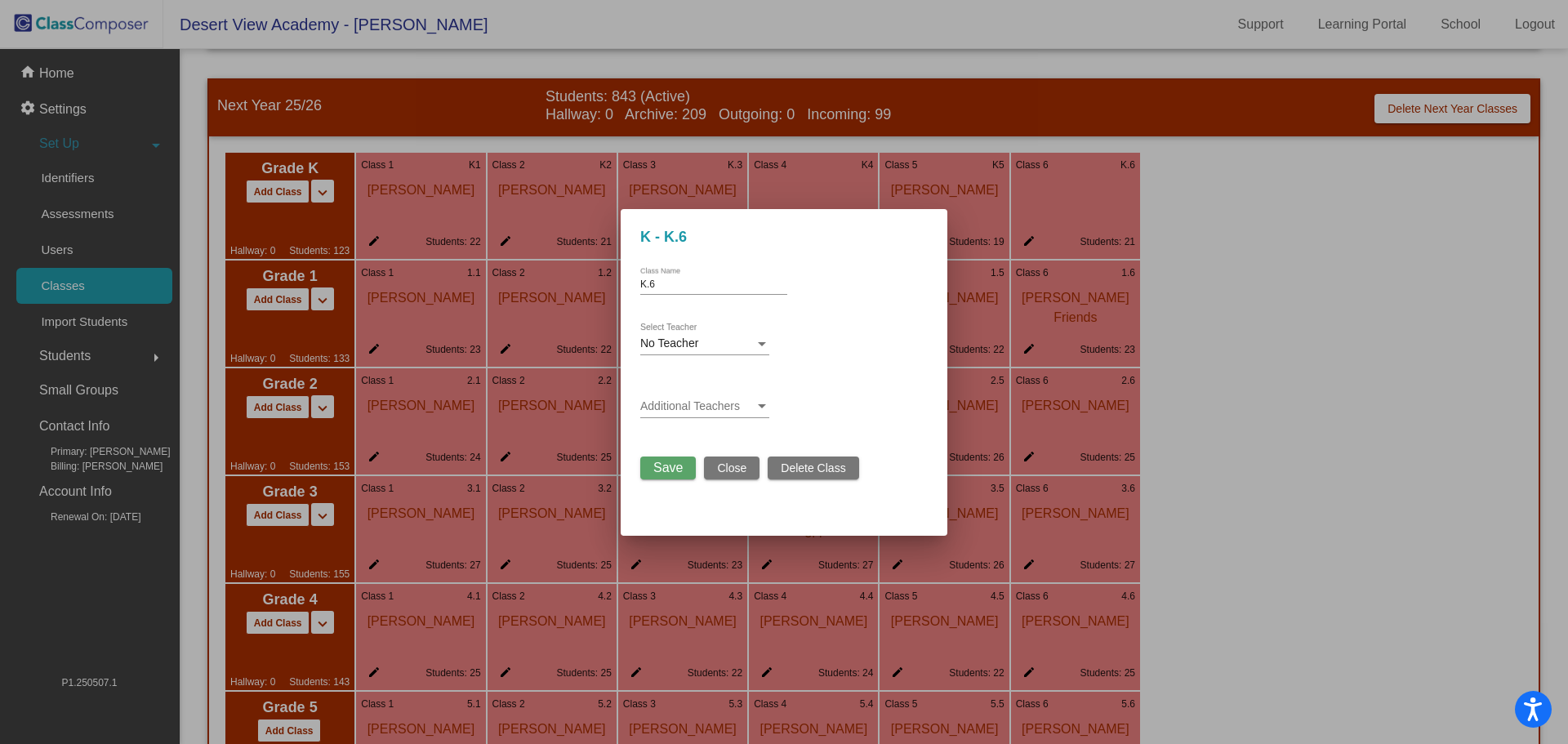 click at bounding box center [762, 407] 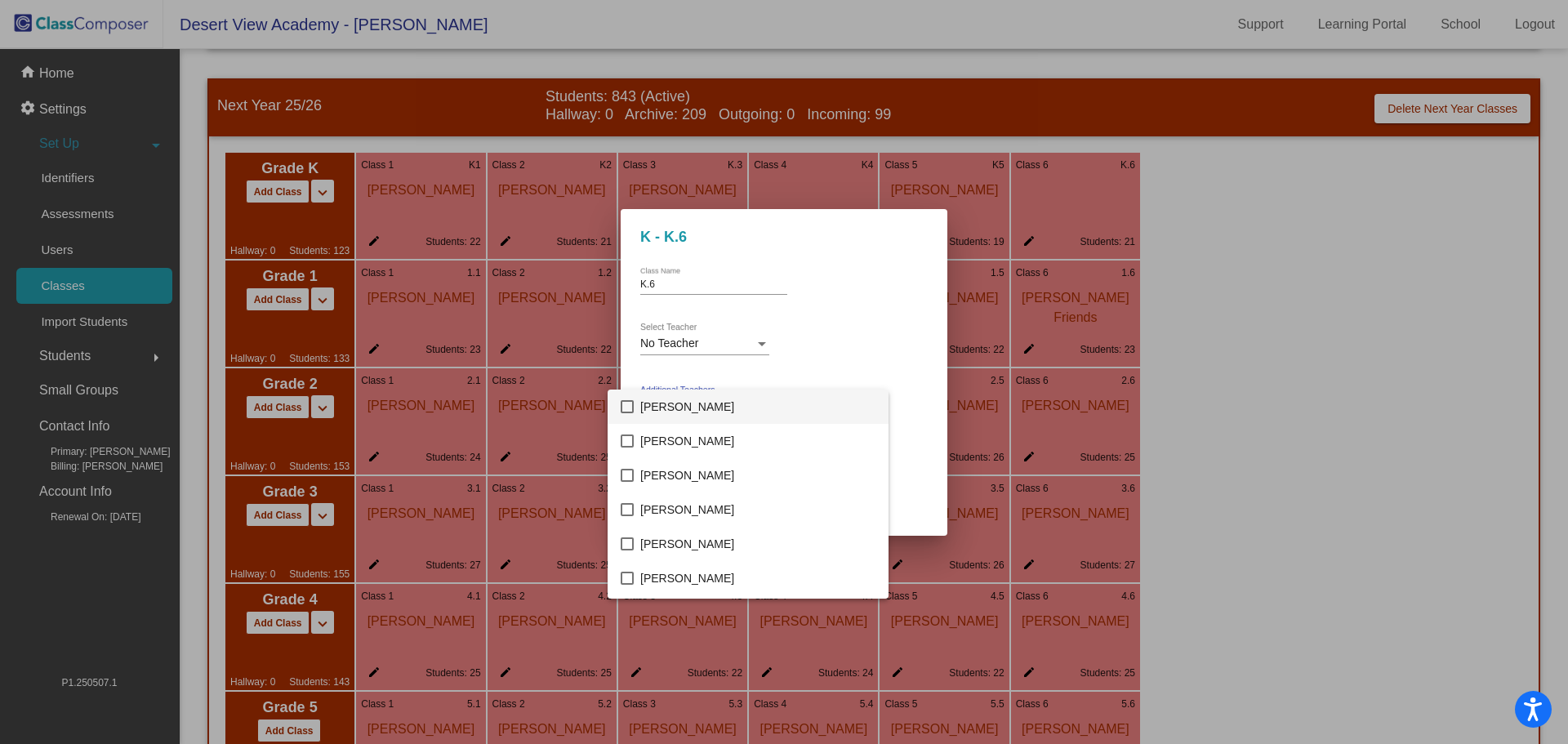scroll, scrollTop: 327, scrollLeft: 0, axis: vertical 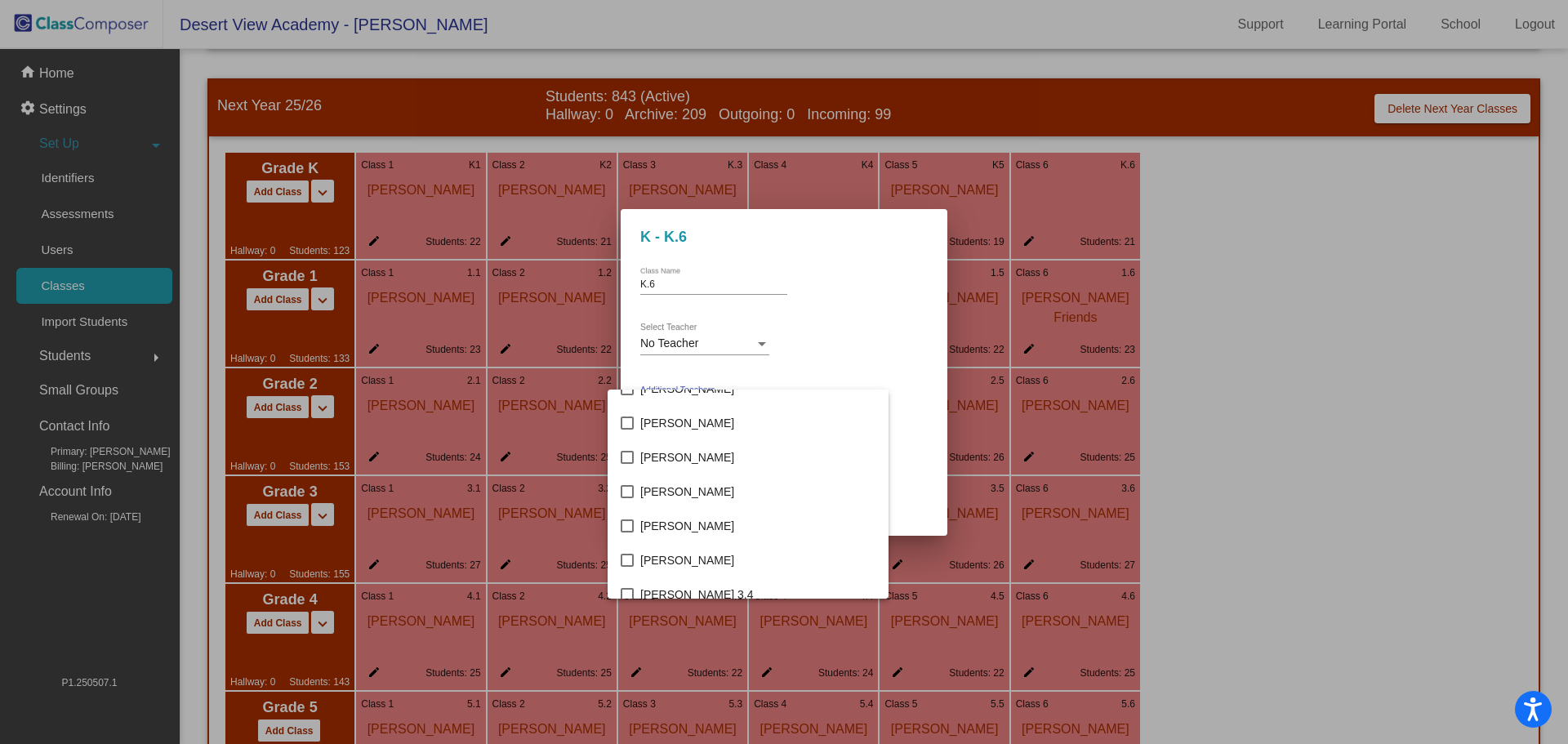 click at bounding box center [784, 372] 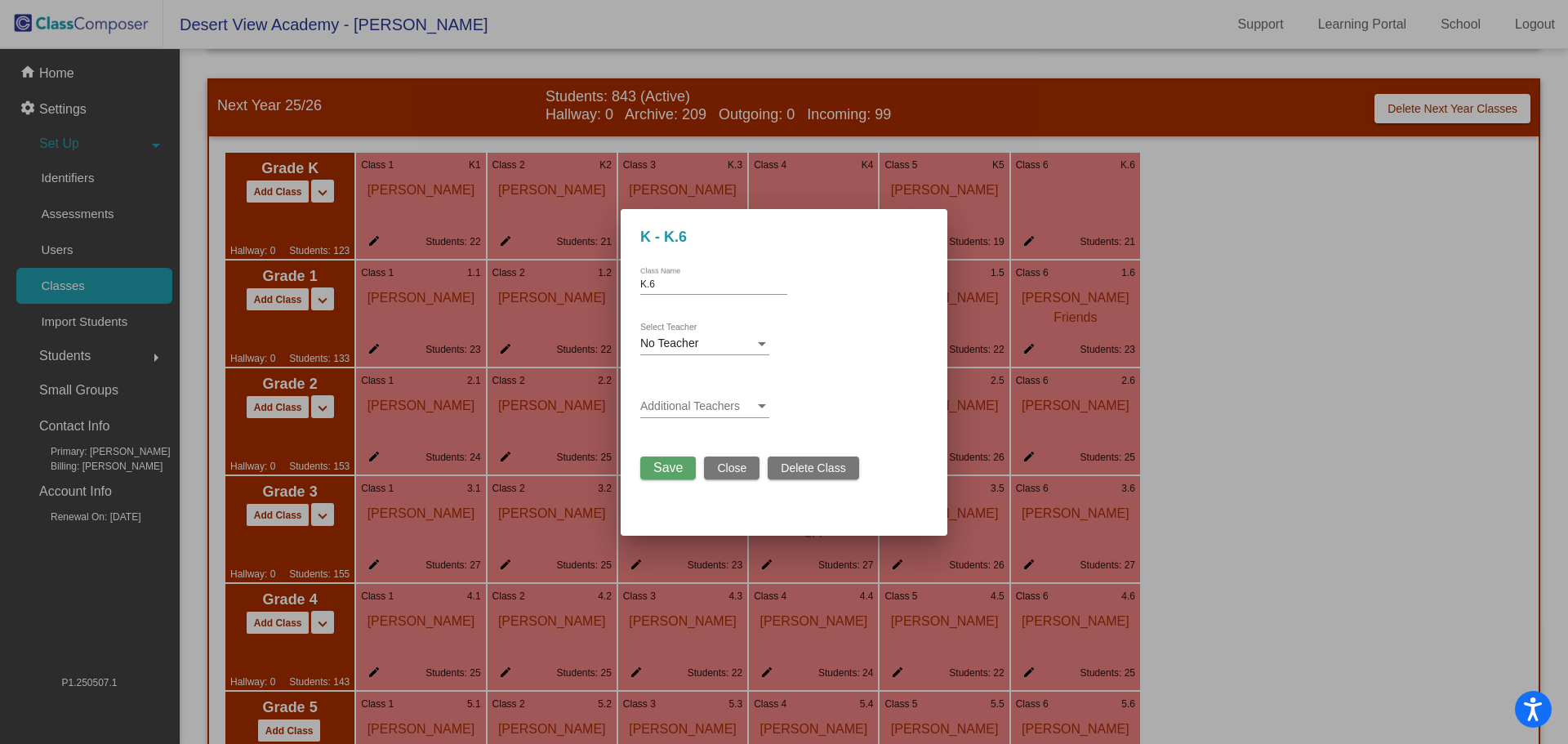 click at bounding box center [762, 344] 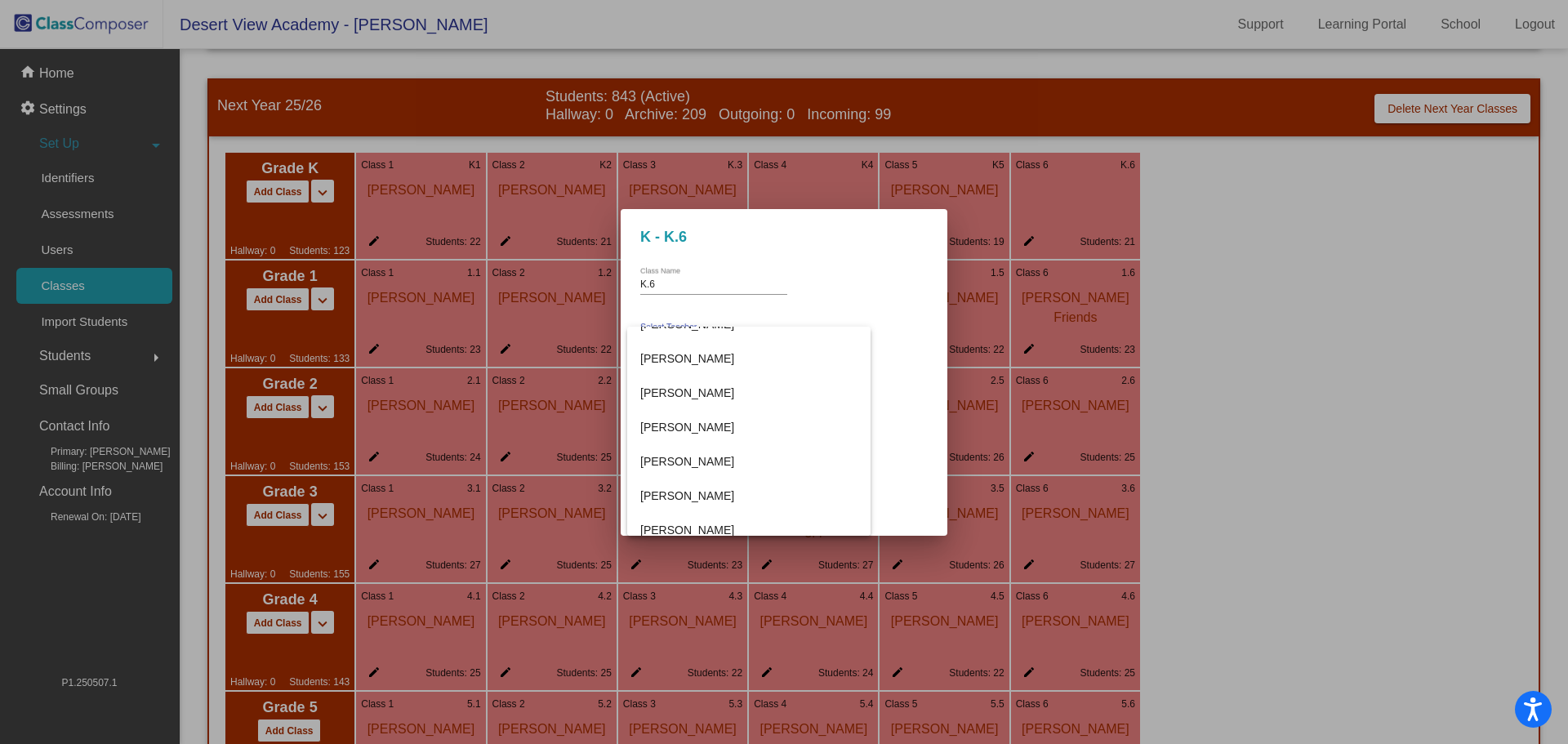 scroll, scrollTop: 1060, scrollLeft: 0, axis: vertical 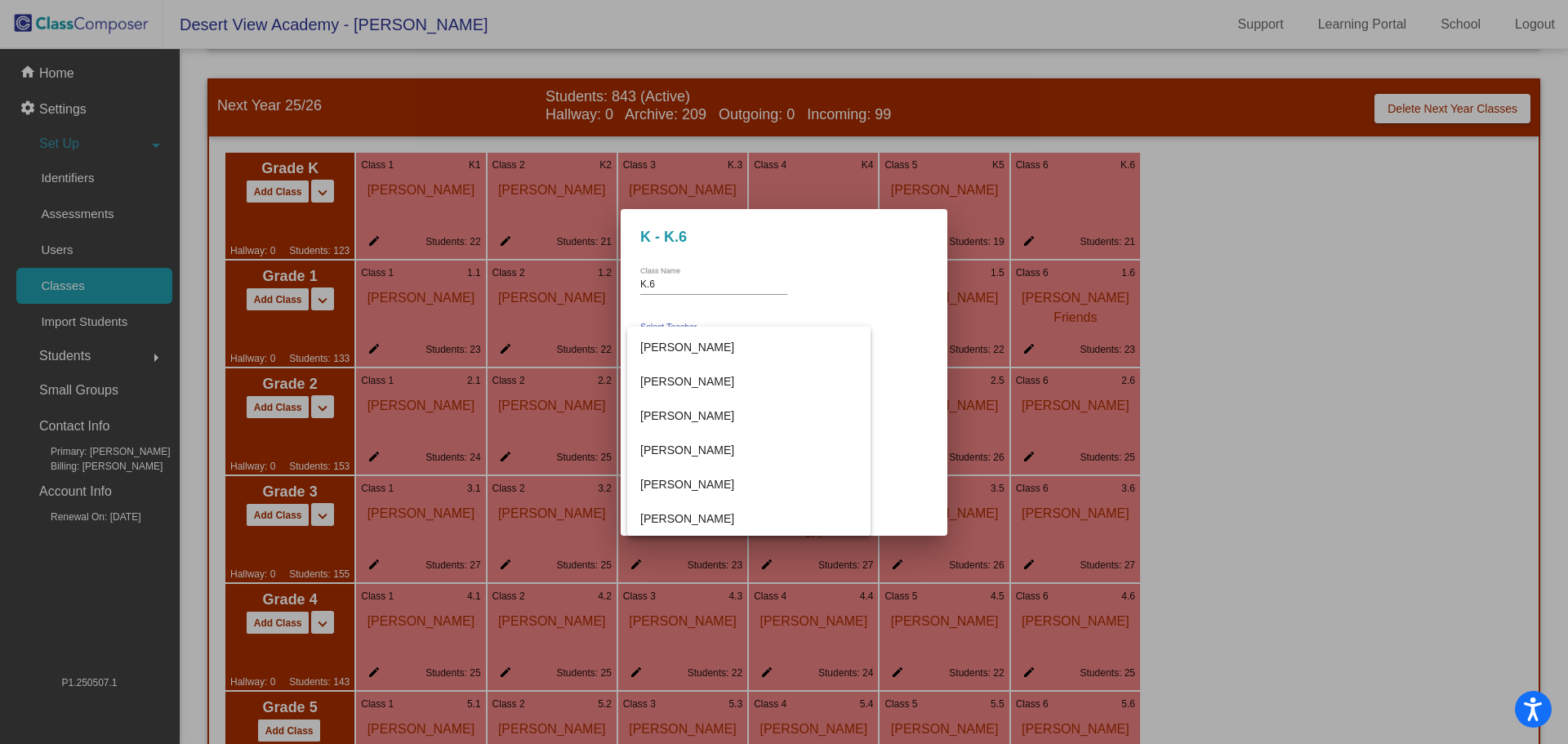 click at bounding box center (784, 372) 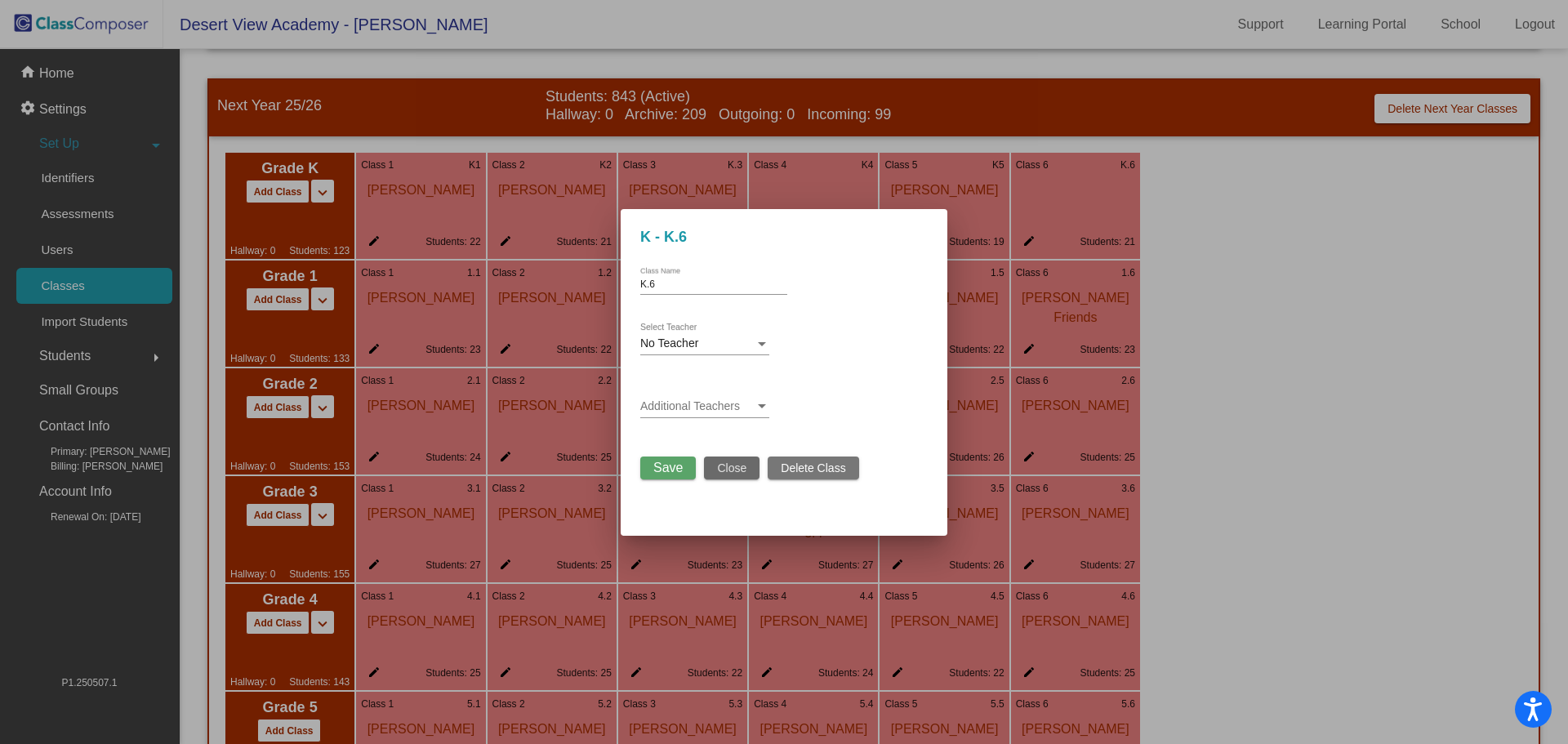 click on "Close" at bounding box center (732, 468) 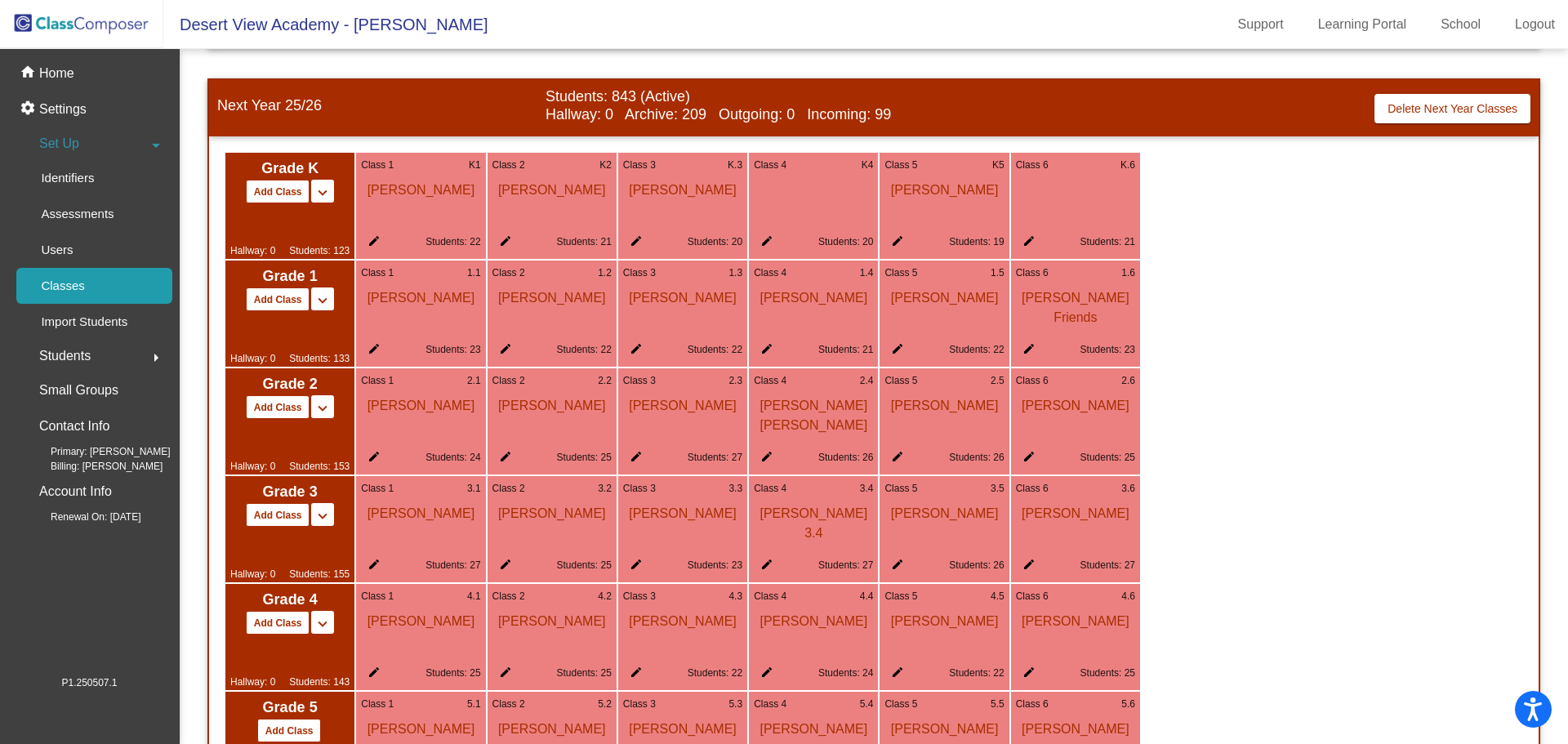 click on "edit" 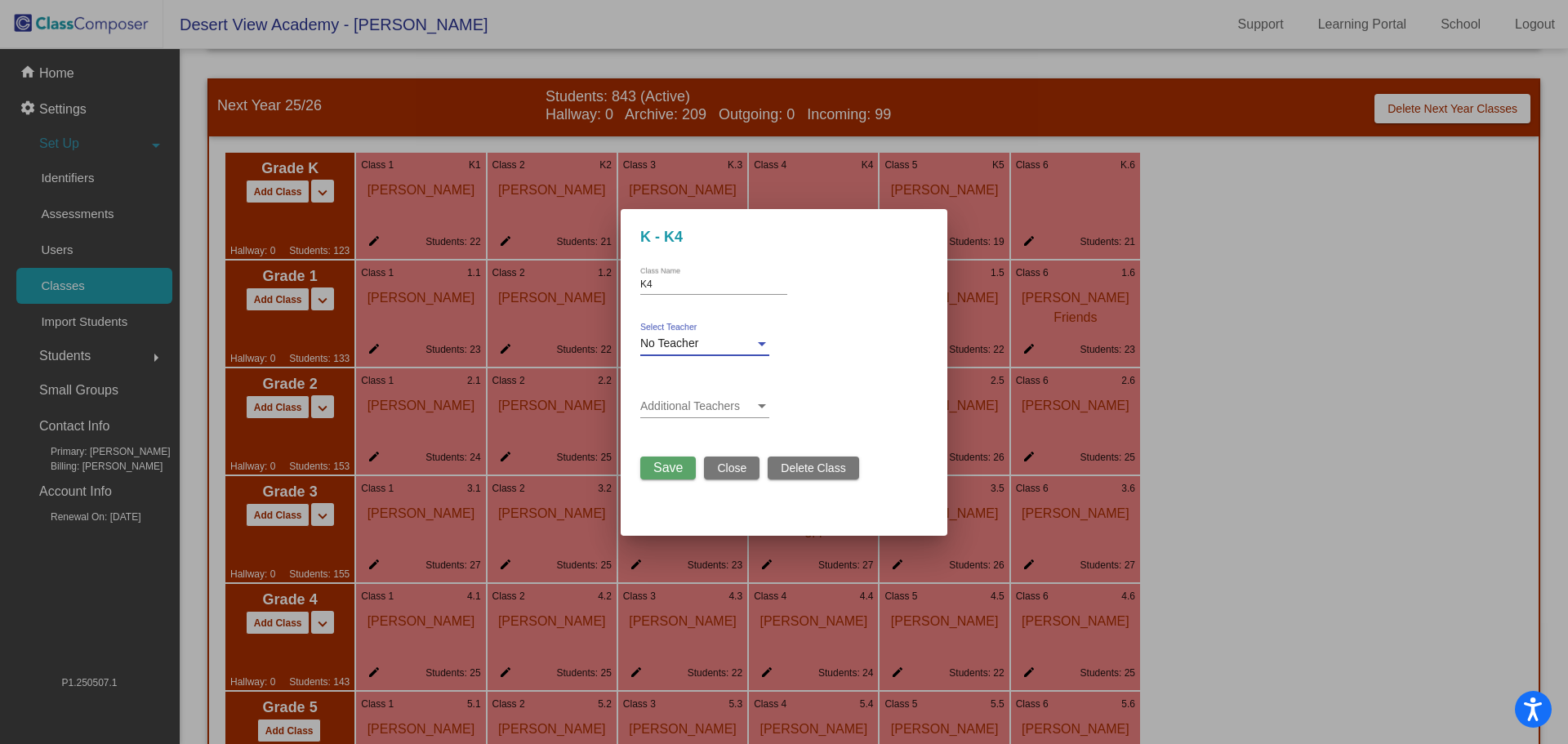 click at bounding box center [762, 344] 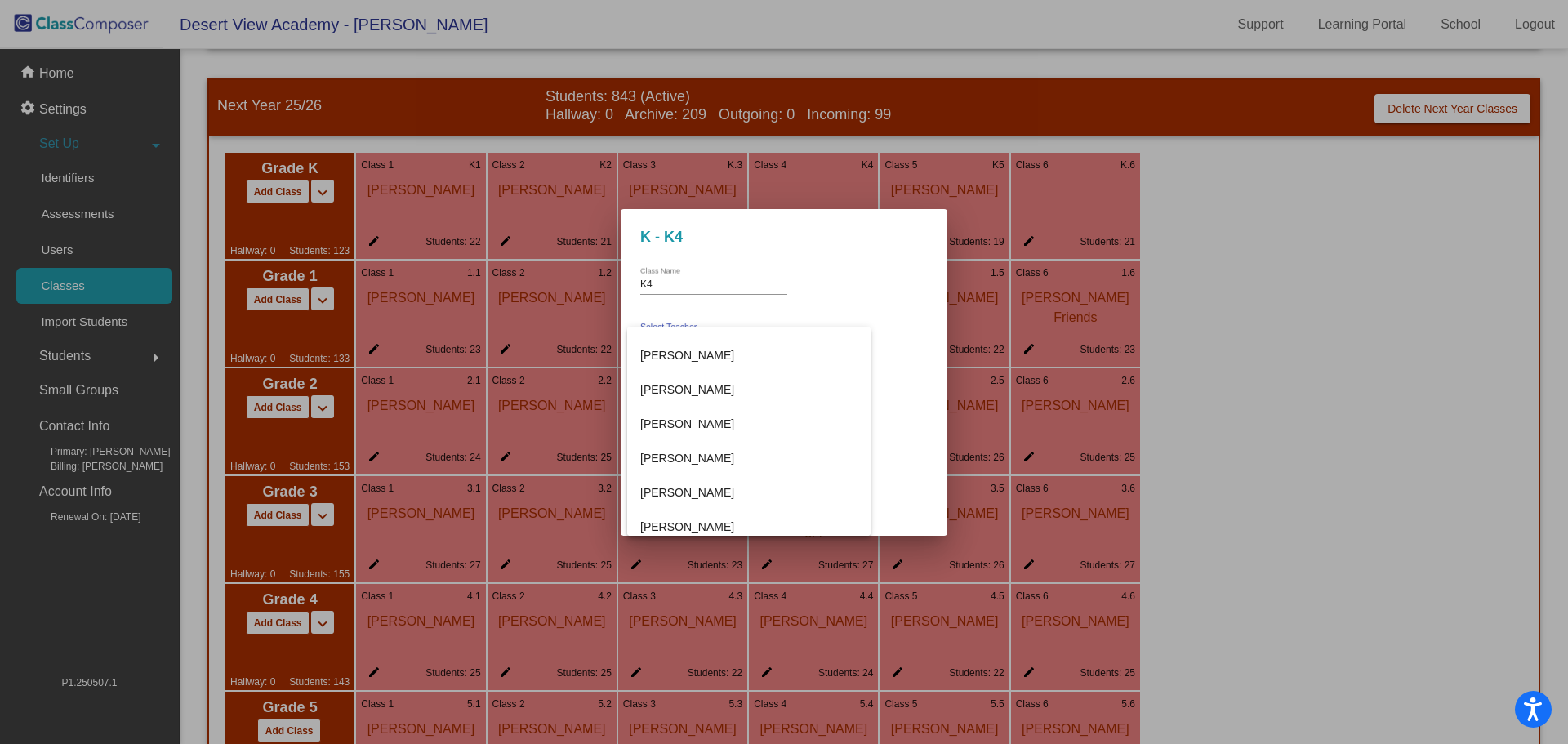 scroll, scrollTop: 653, scrollLeft: 0, axis: vertical 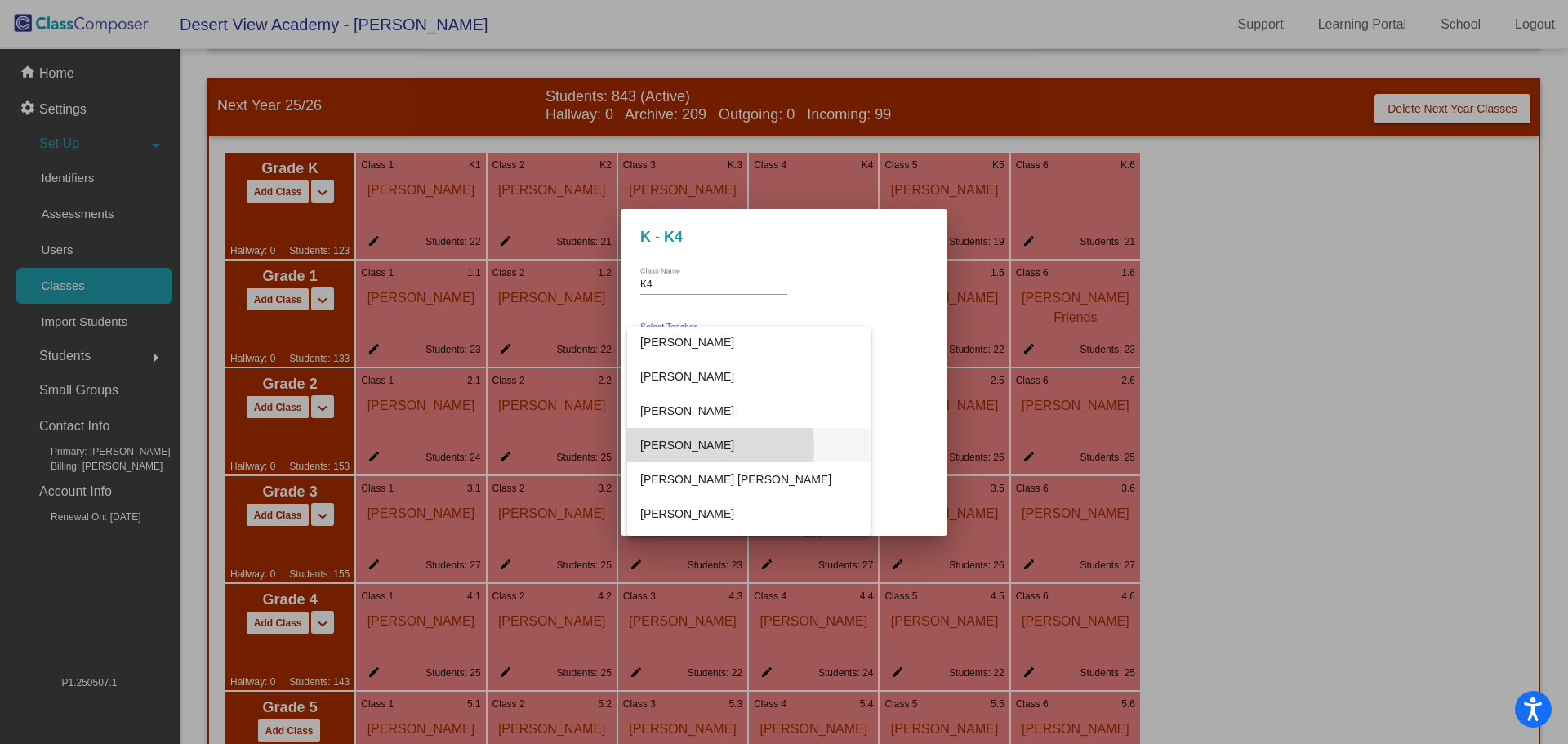 click on "[PERSON_NAME]" at bounding box center [749, 445] 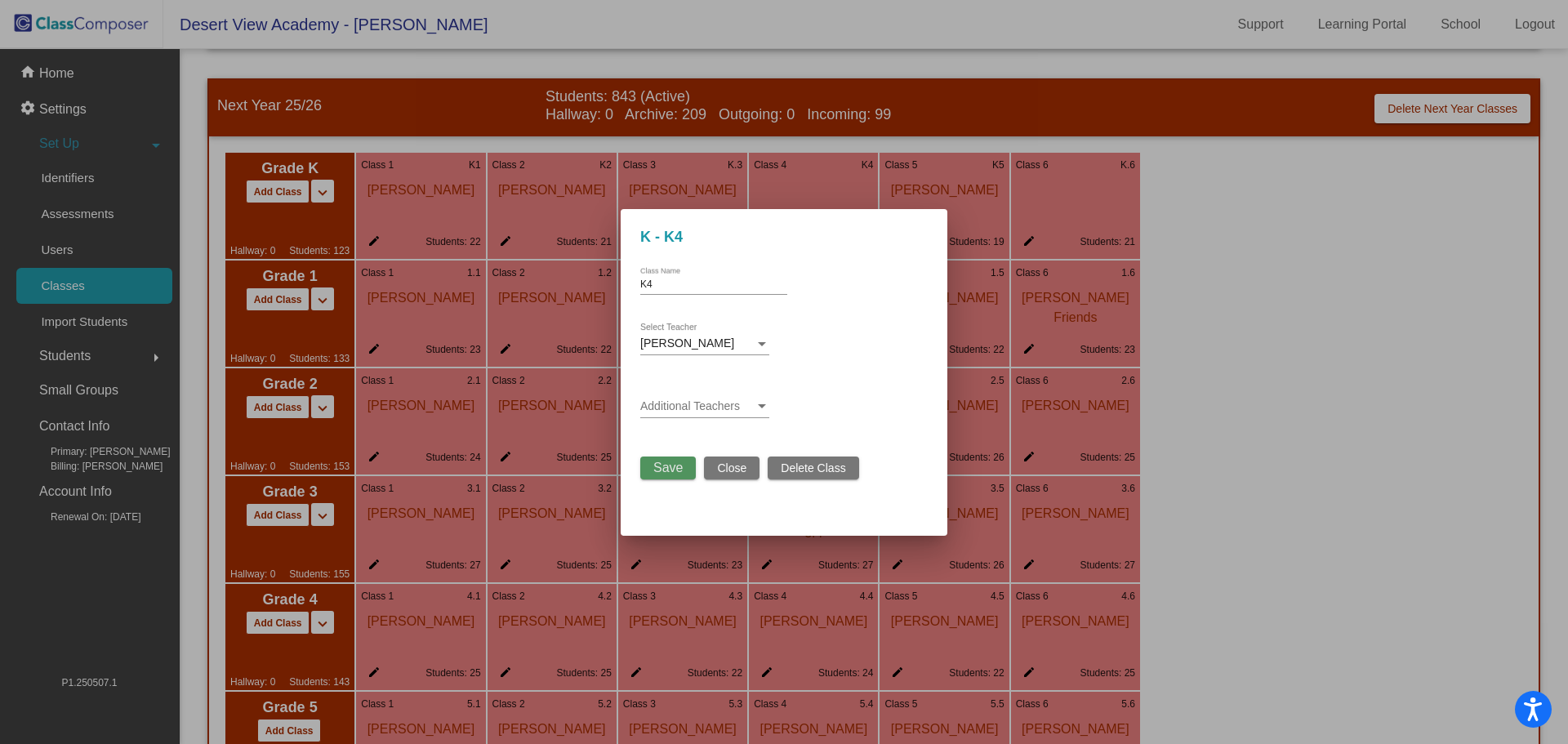 click on "Save" at bounding box center [668, 468] 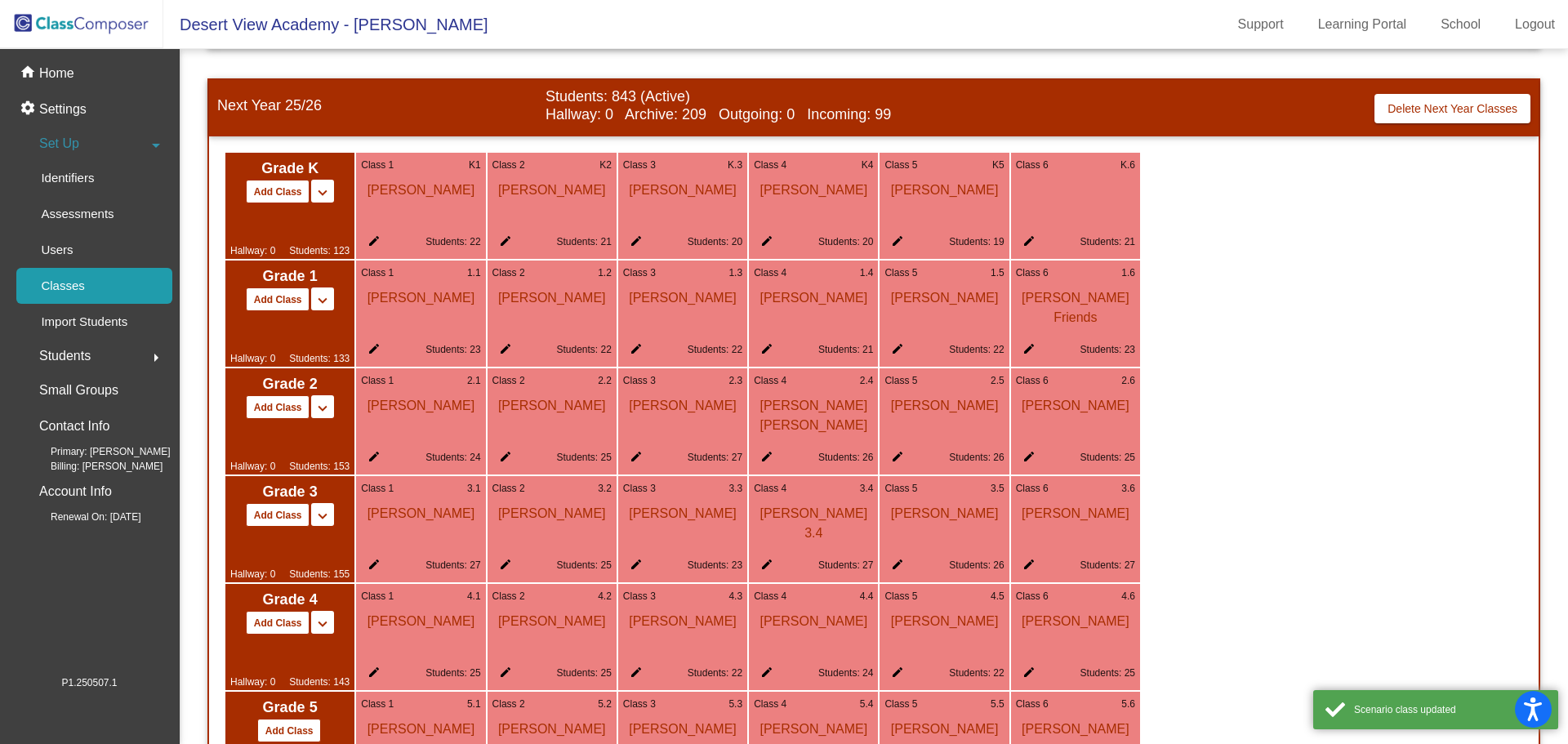 click on "edit" 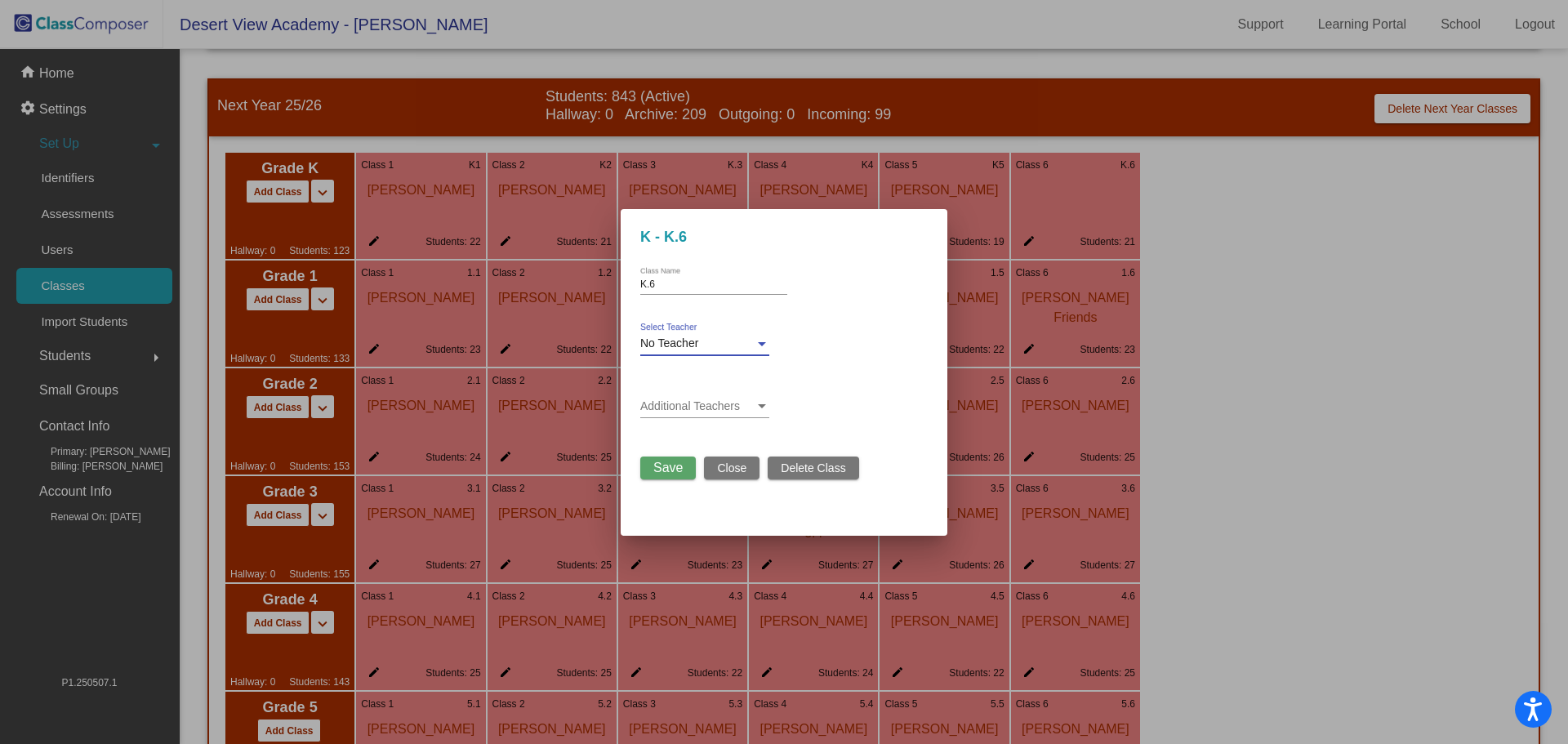 click at bounding box center (762, 344) 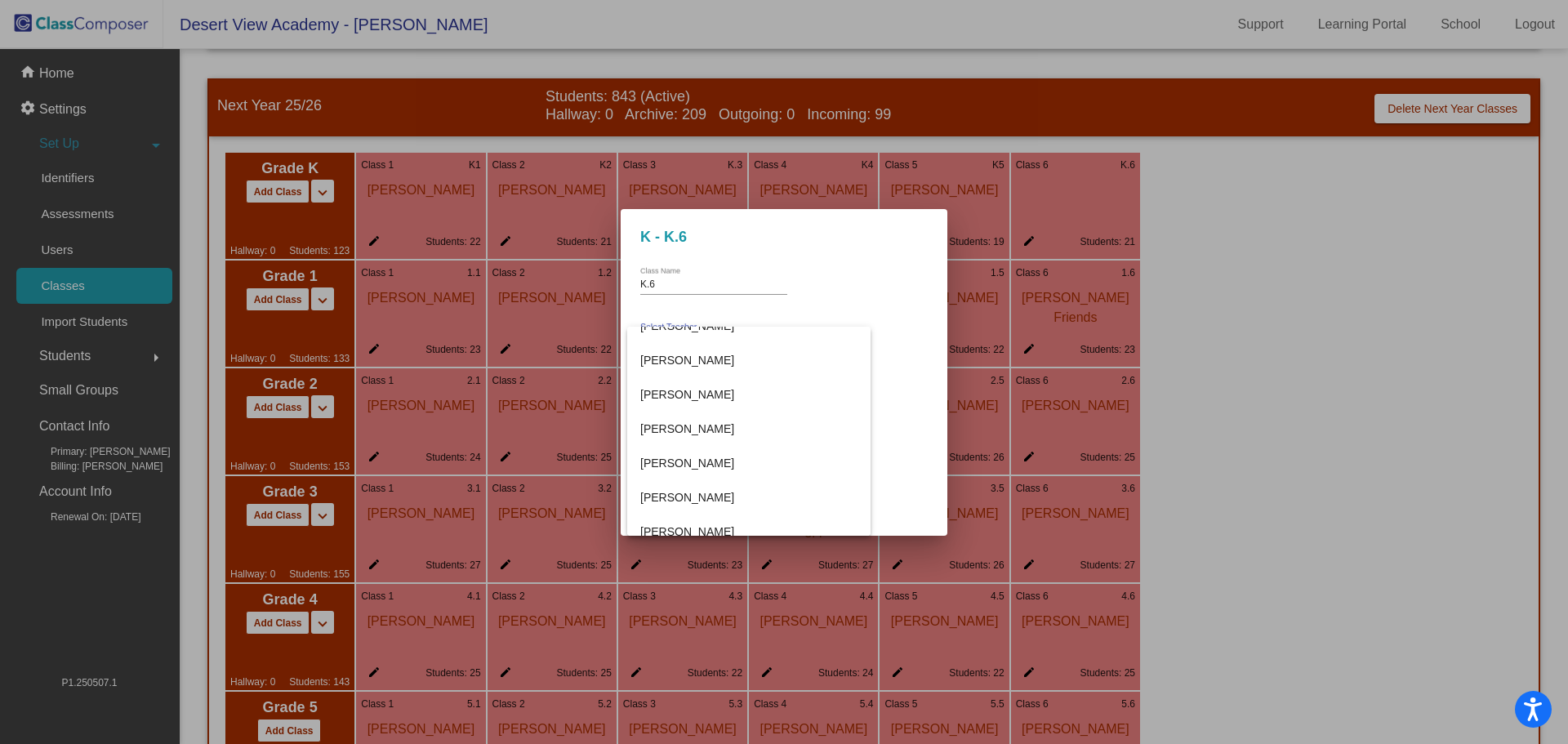 scroll, scrollTop: 408, scrollLeft: 0, axis: vertical 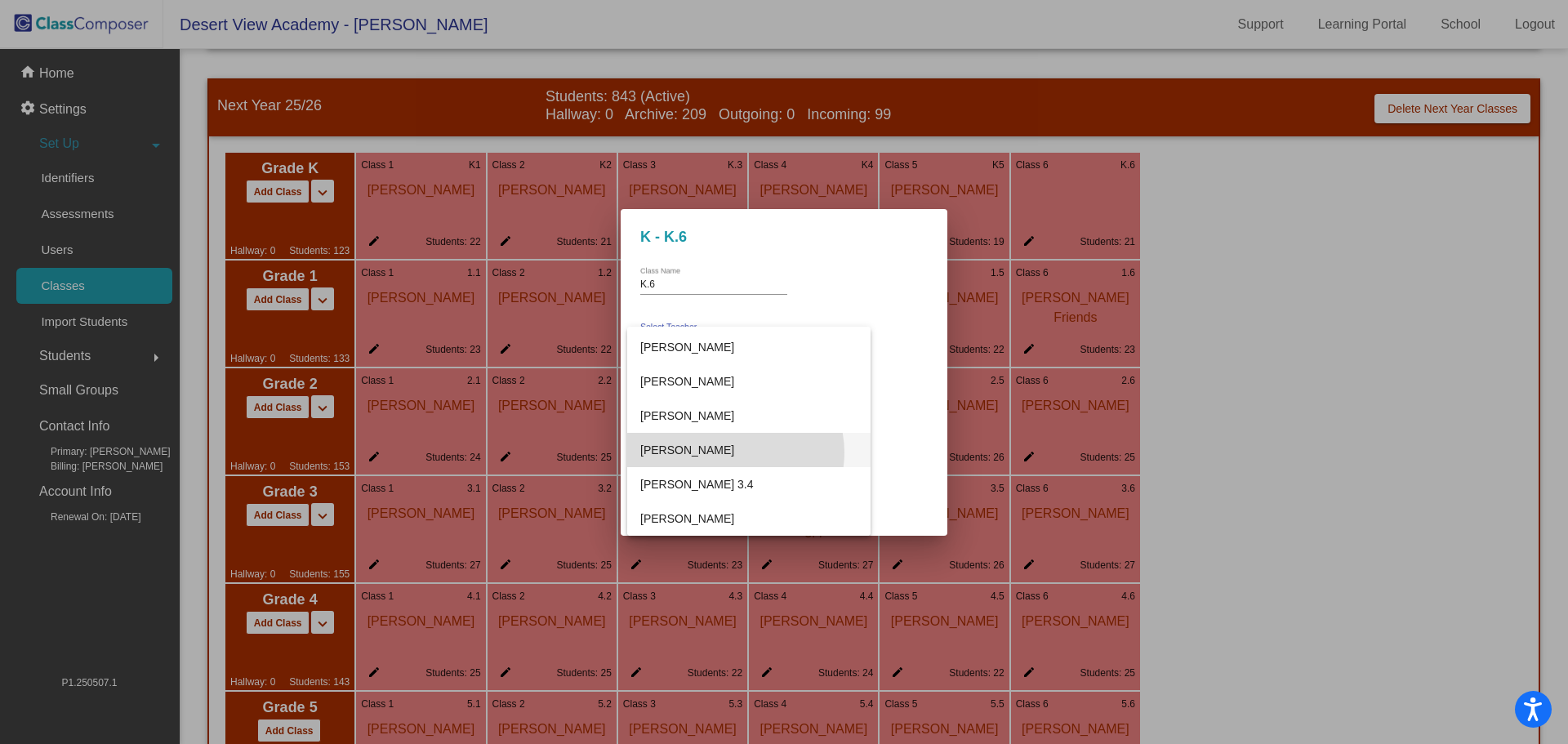 click on "[PERSON_NAME]" at bounding box center [749, 450] 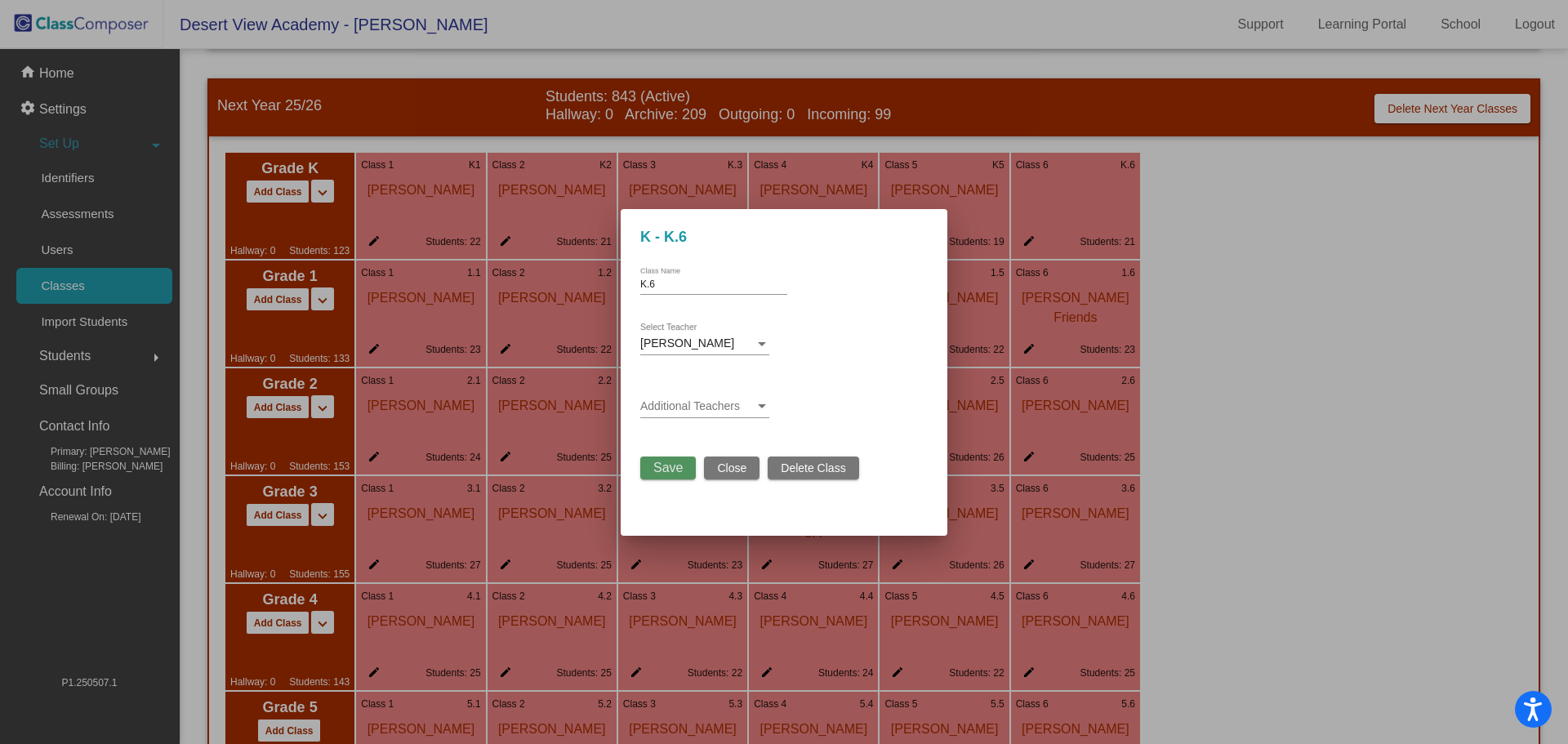 click on "Save" at bounding box center [668, 467] 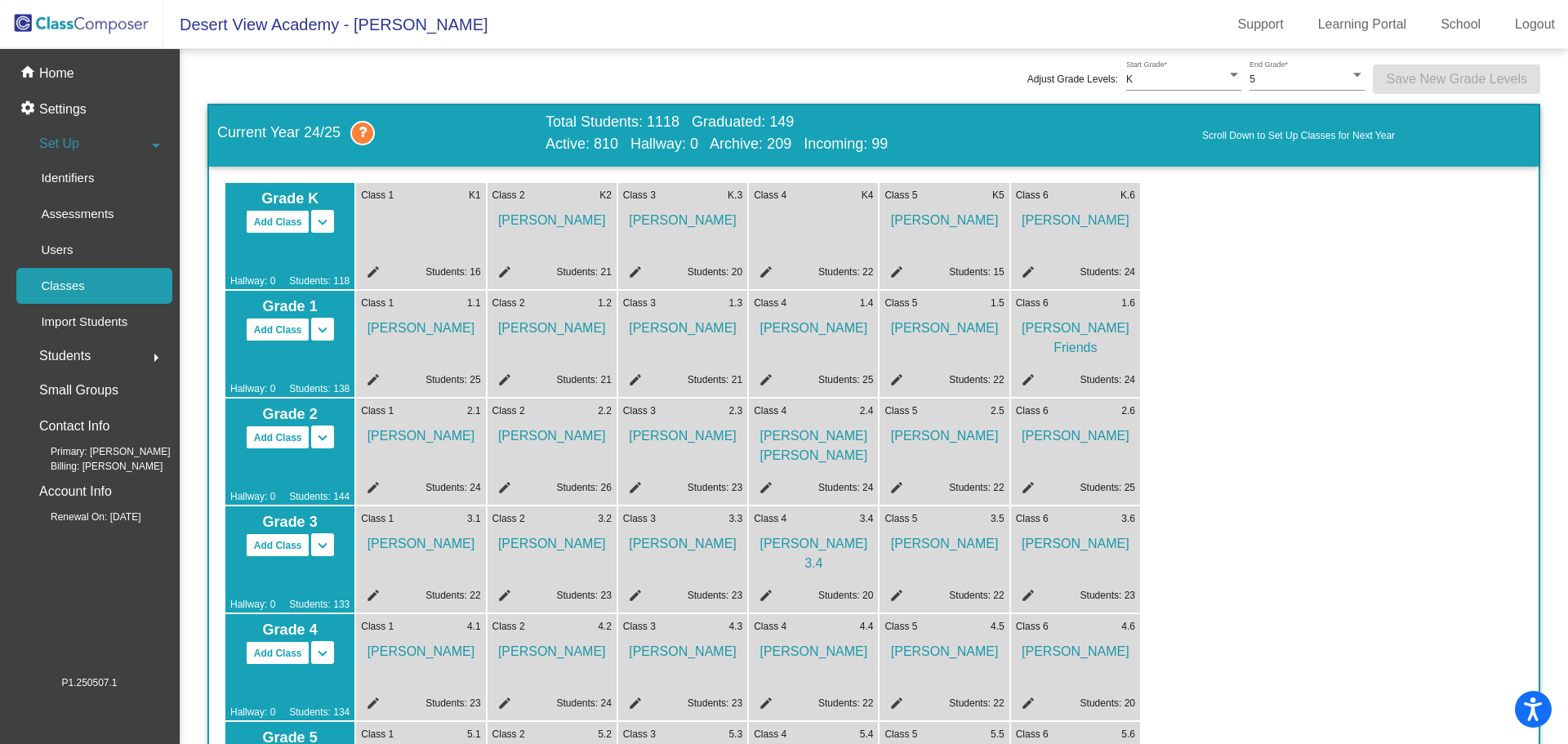 scroll, scrollTop: 0, scrollLeft: 0, axis: both 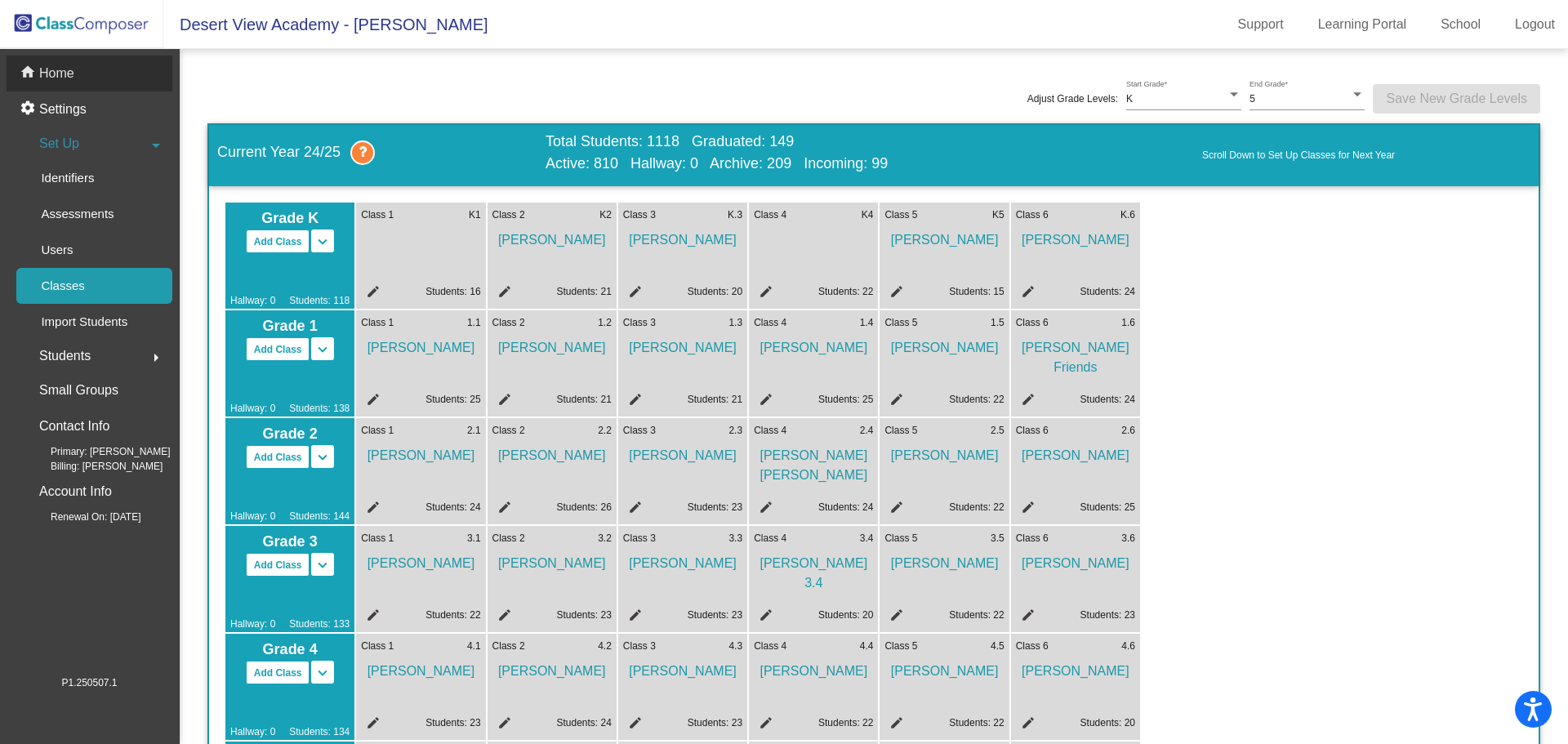 click on "home Home" 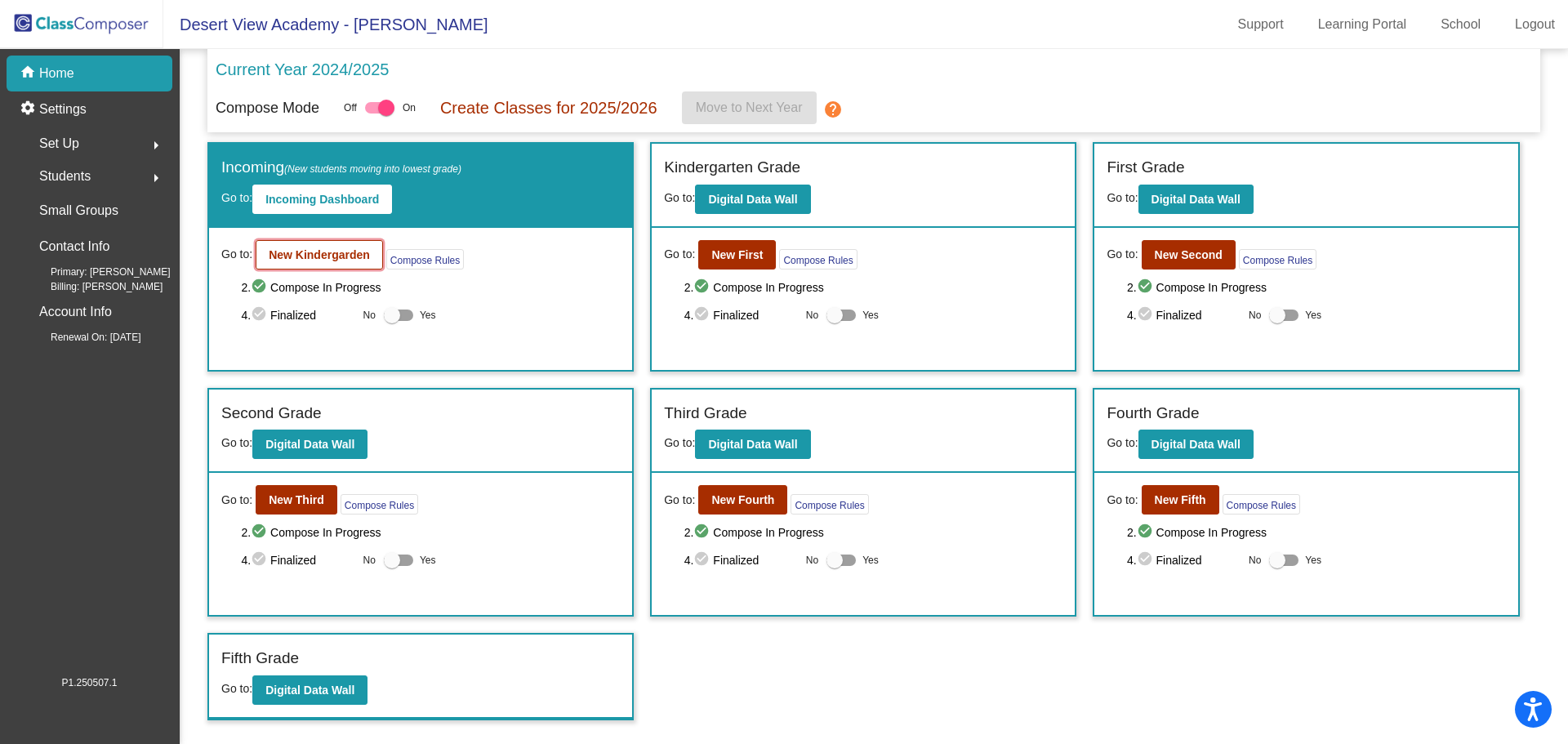 click on "New Kindergarden" 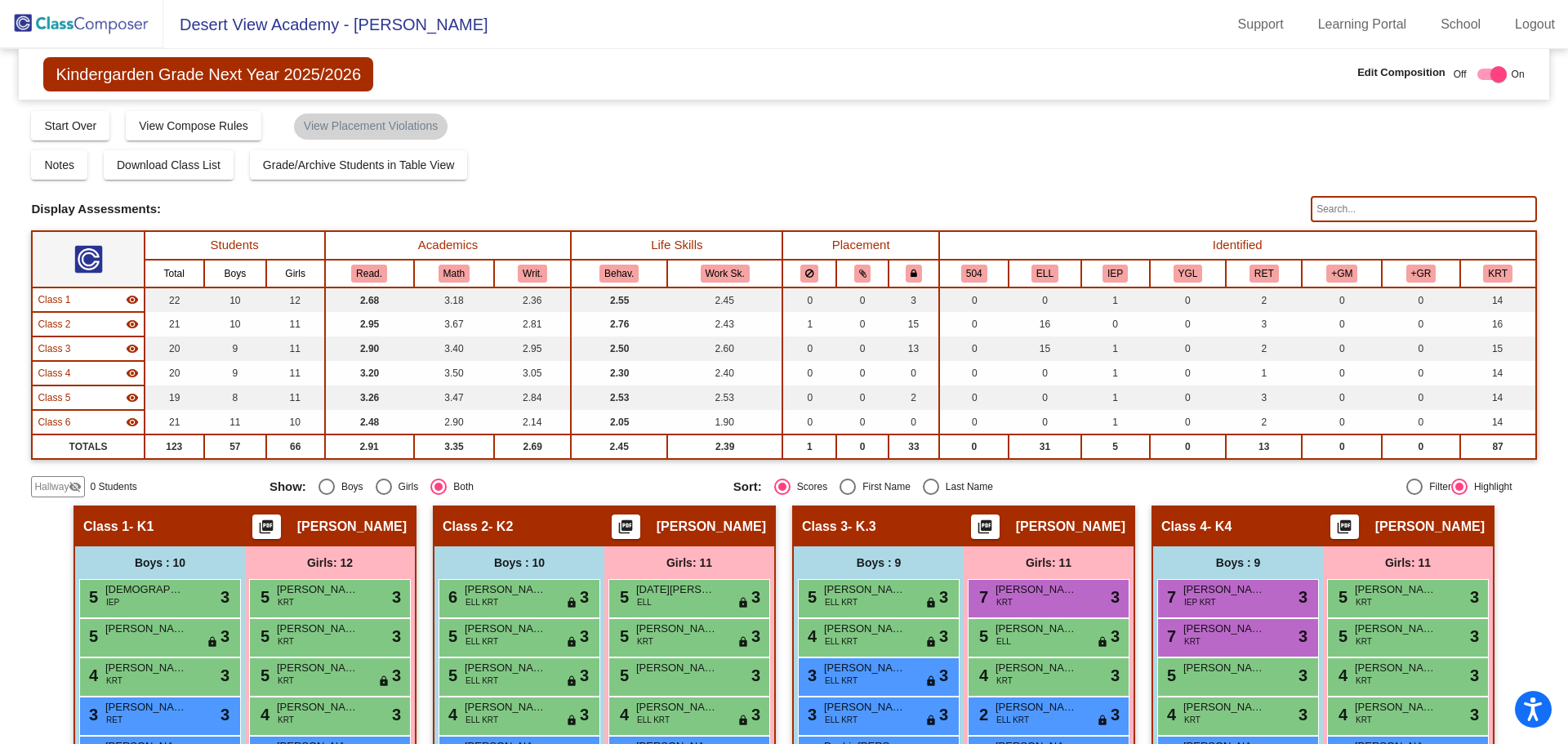 drag, startPoint x: 60, startPoint y: 479, endPoint x: 69, endPoint y: 481, distance: 9.21954 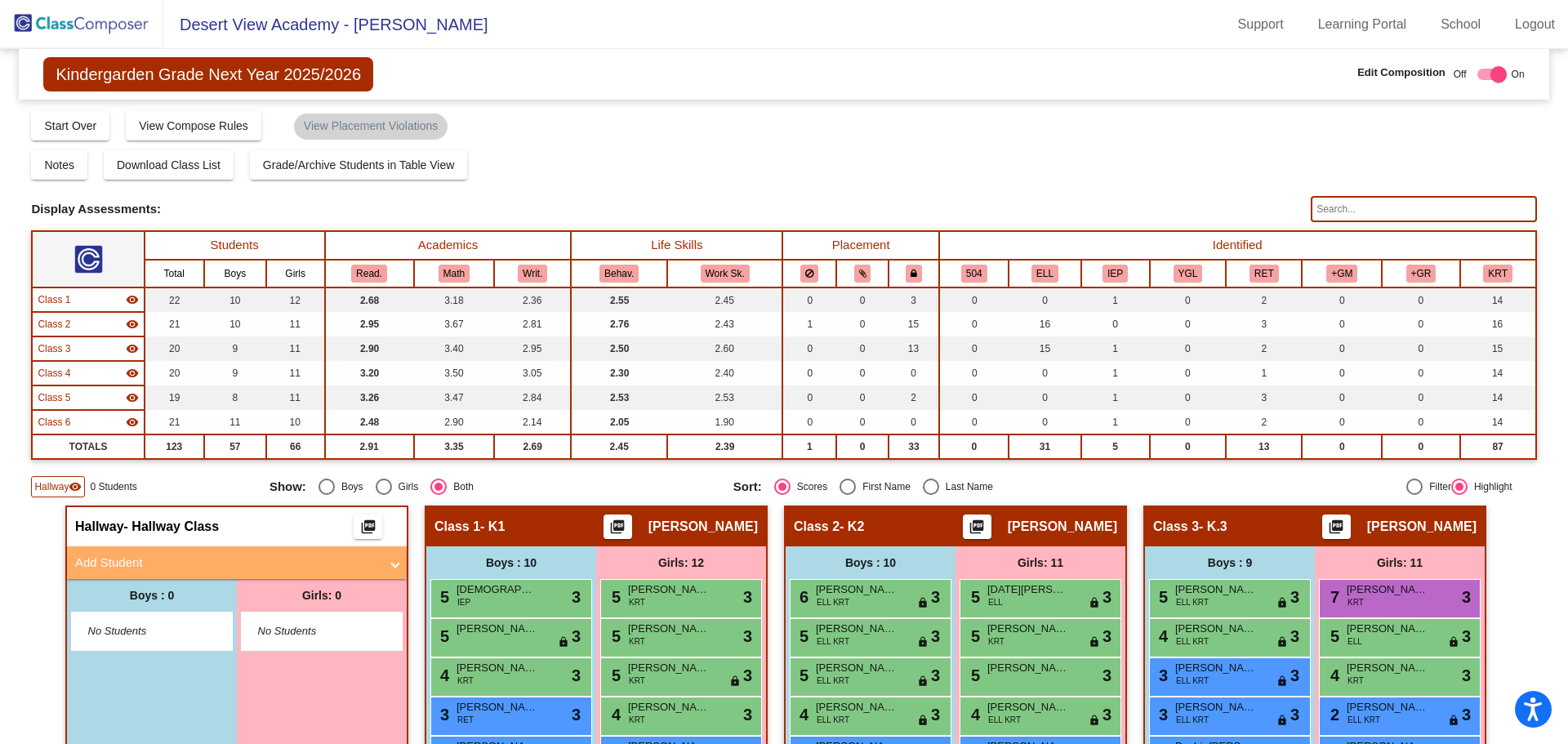 click on "Add Student" at bounding box center (227, 563) 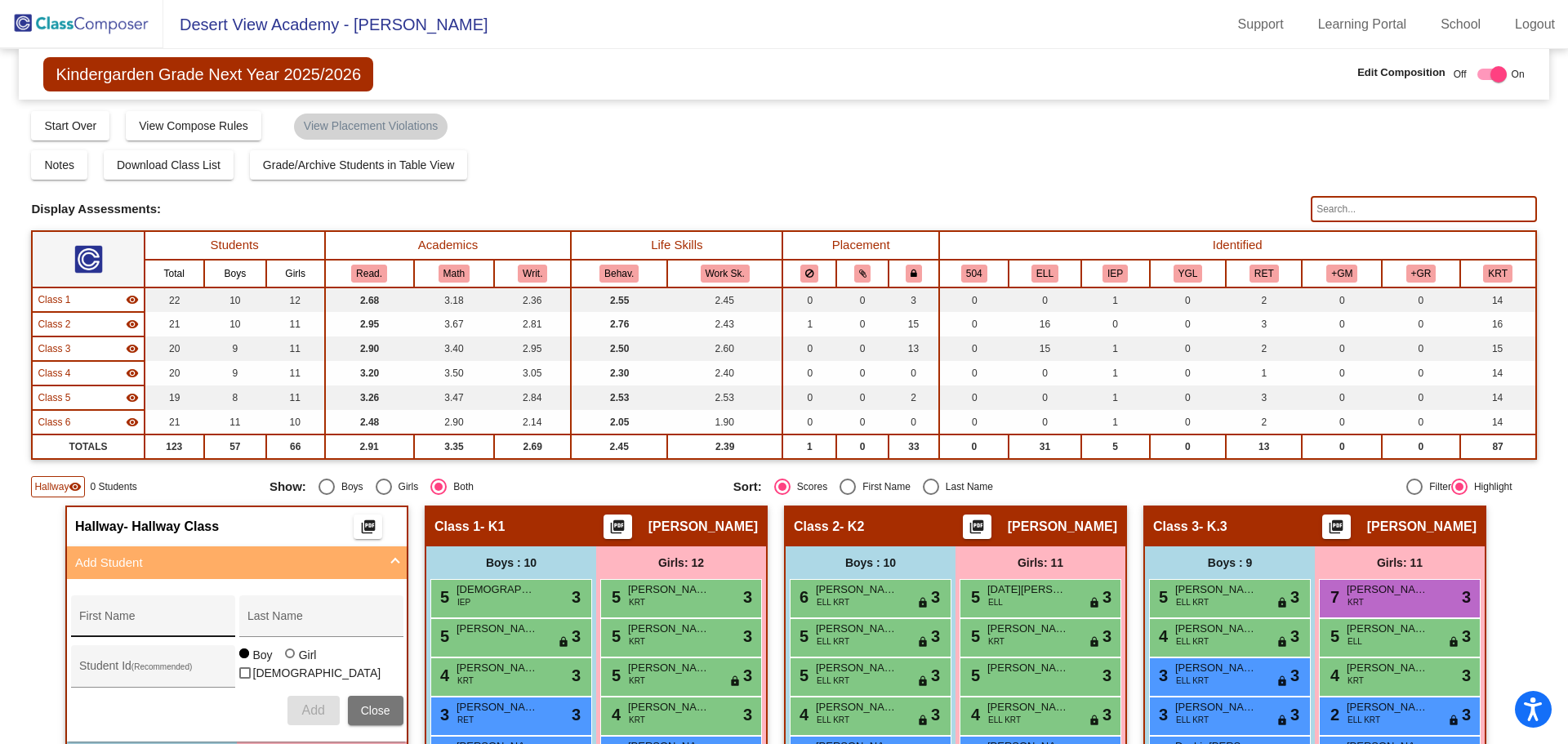 click on "First Name" at bounding box center [153, 622] 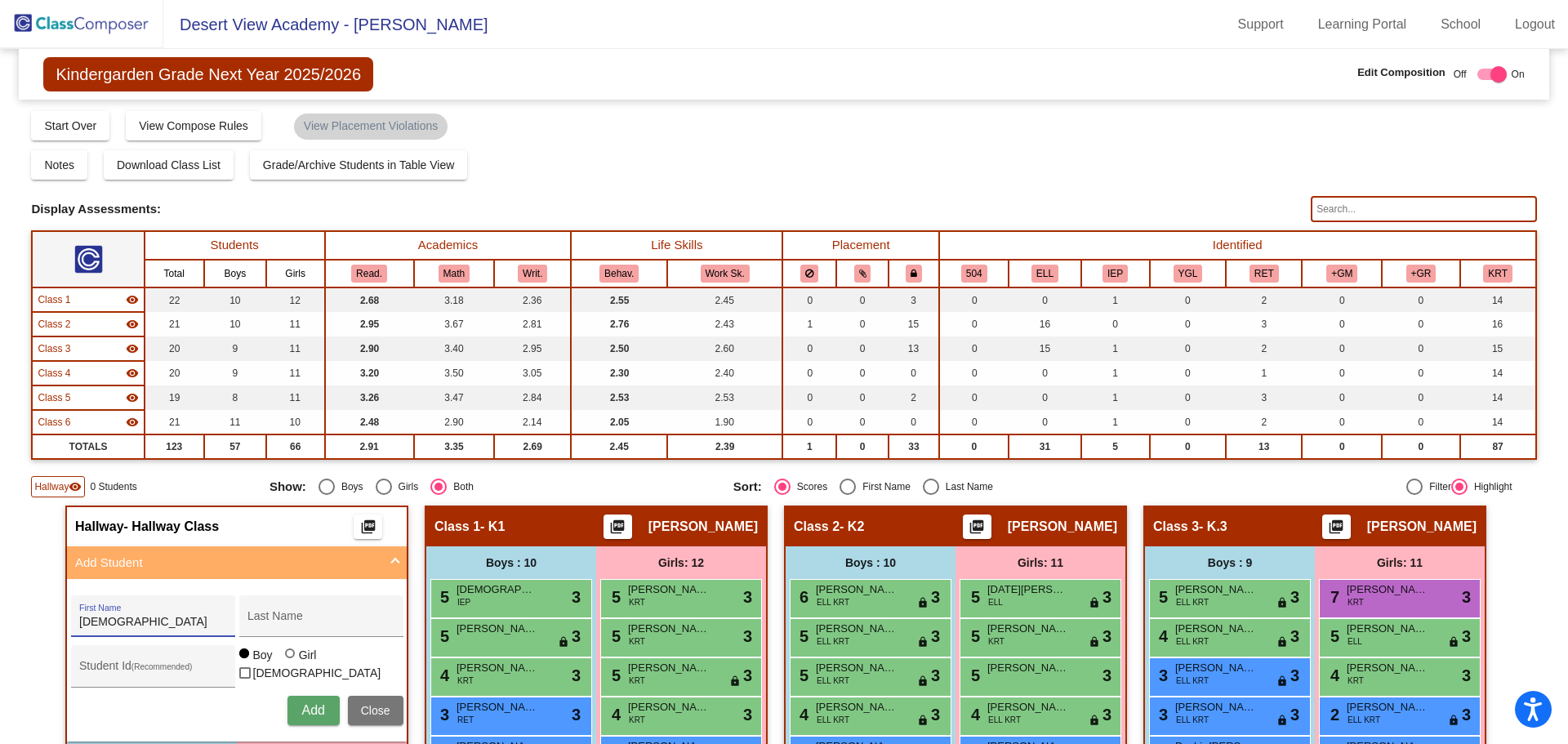 type on "[DEMOGRAPHIC_DATA]" 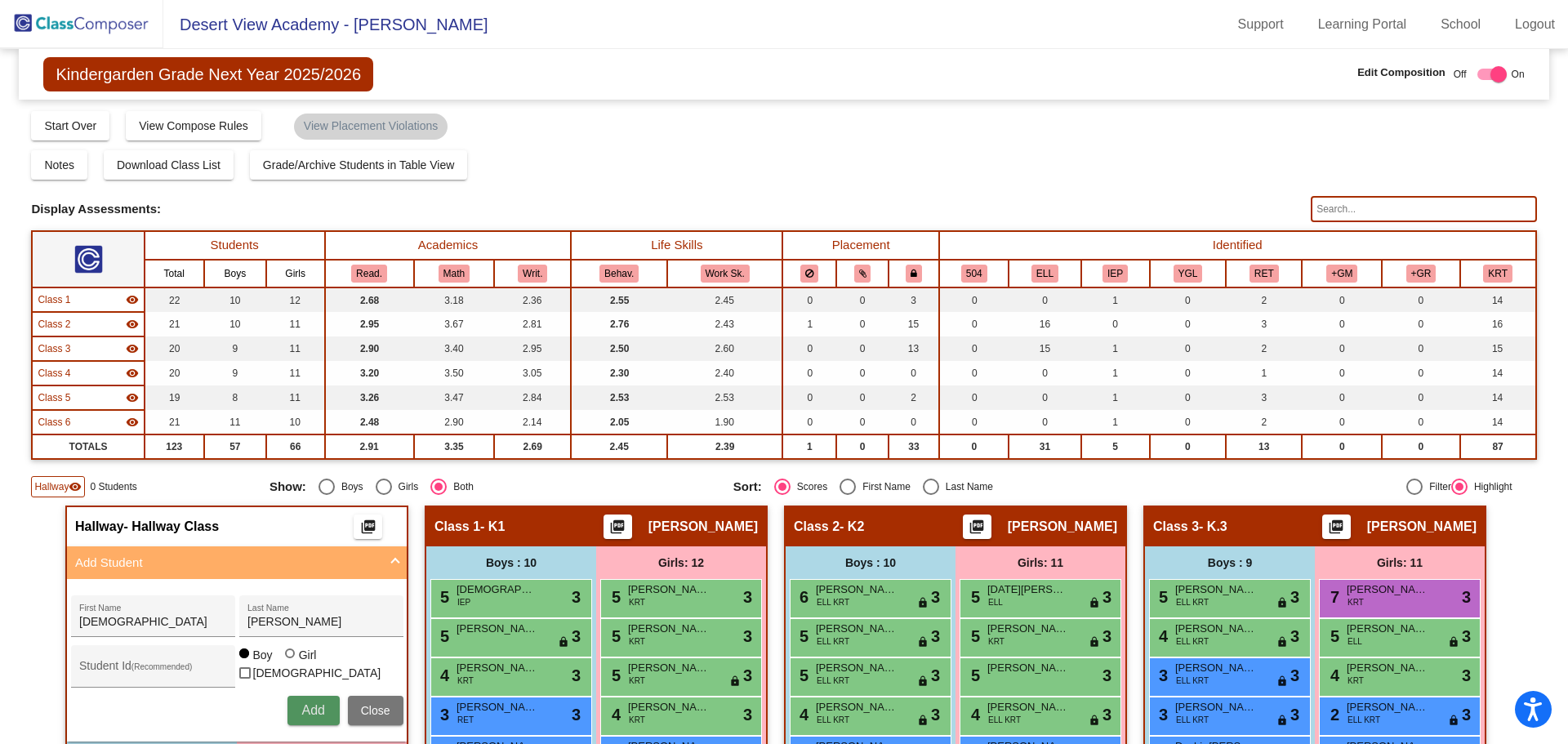 click on "Add" at bounding box center [314, 711] 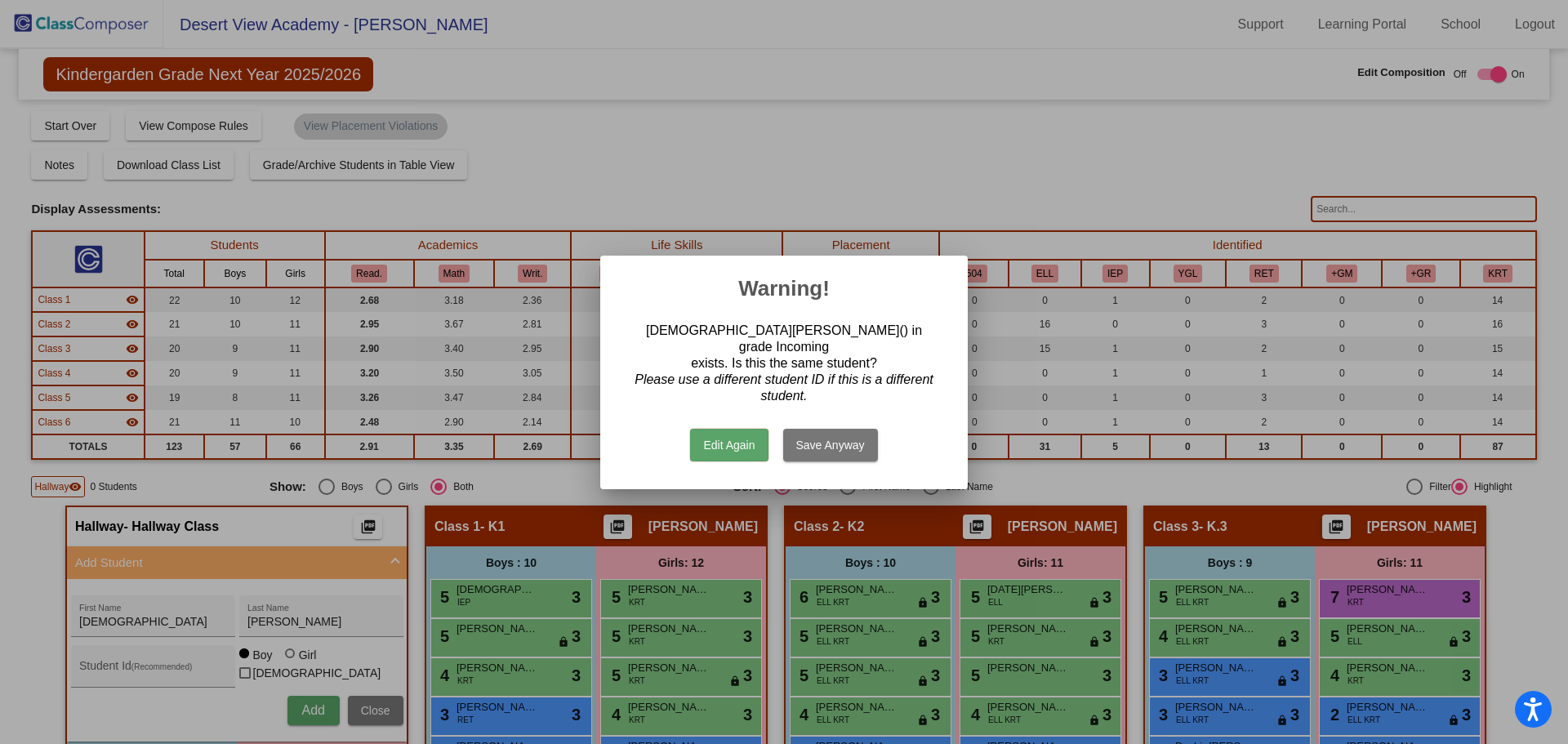 click on "Edit Again" at bounding box center (728, 445) 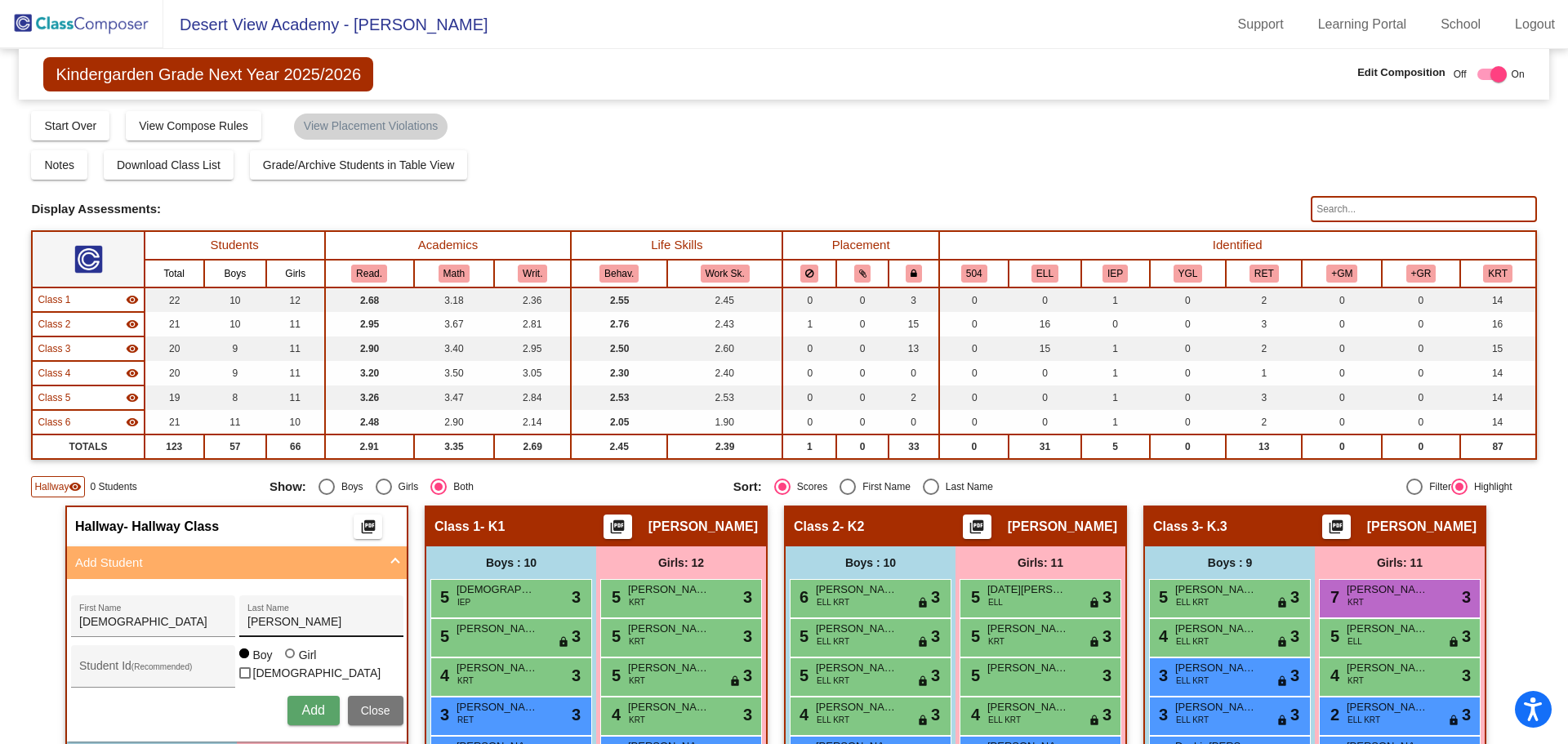 click on "[PERSON_NAME]" at bounding box center [321, 622] 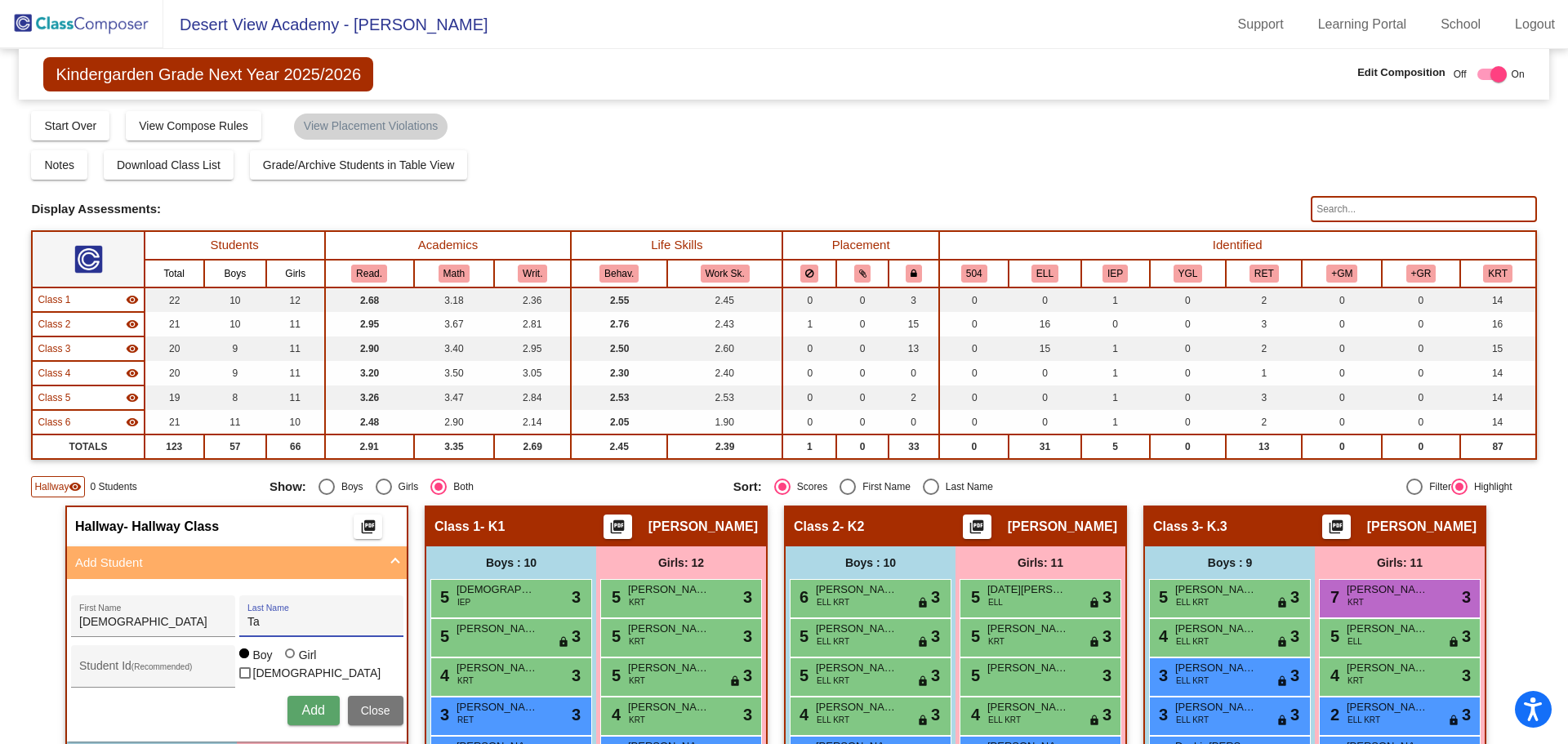 type on "T" 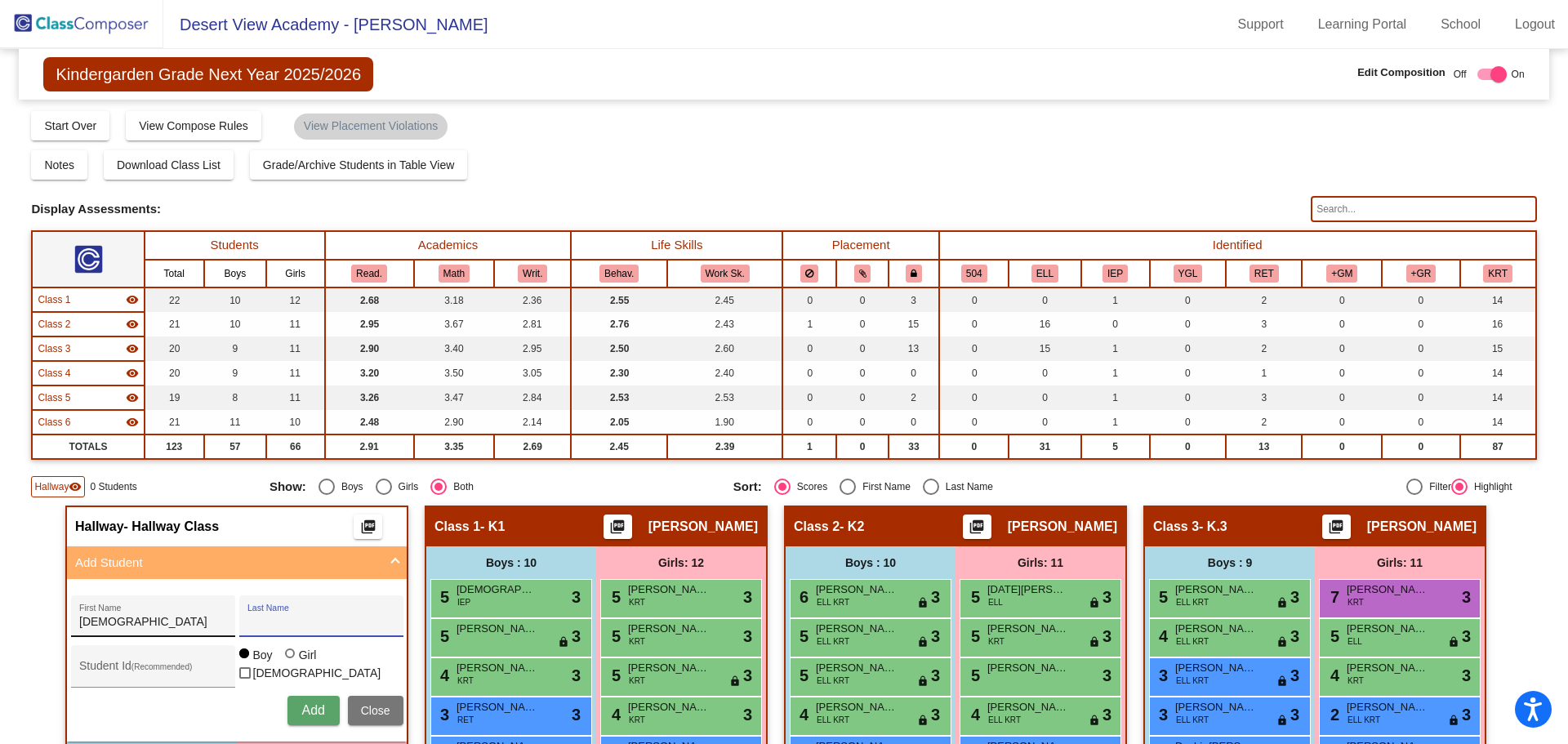 type 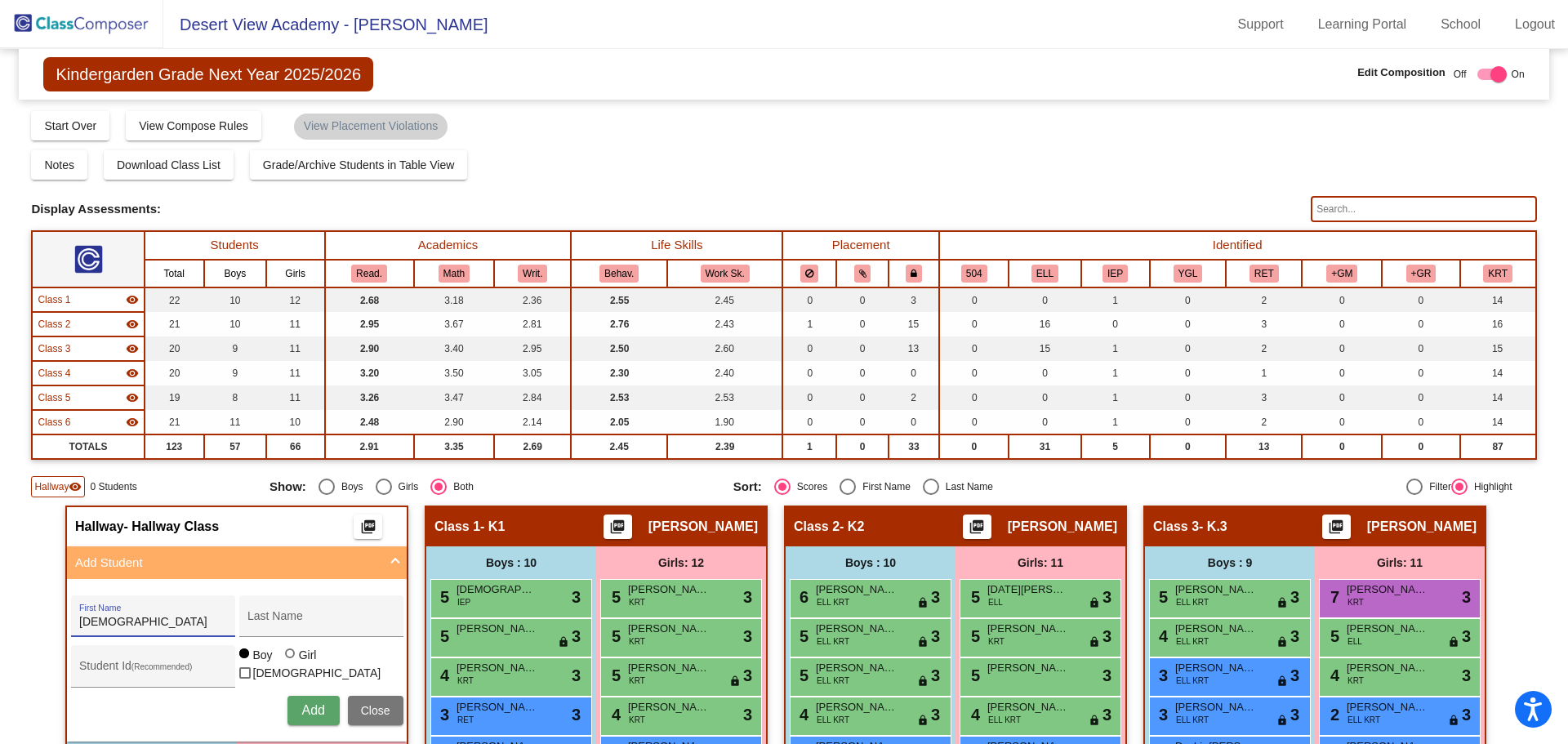 click on "[DEMOGRAPHIC_DATA]" at bounding box center [153, 622] 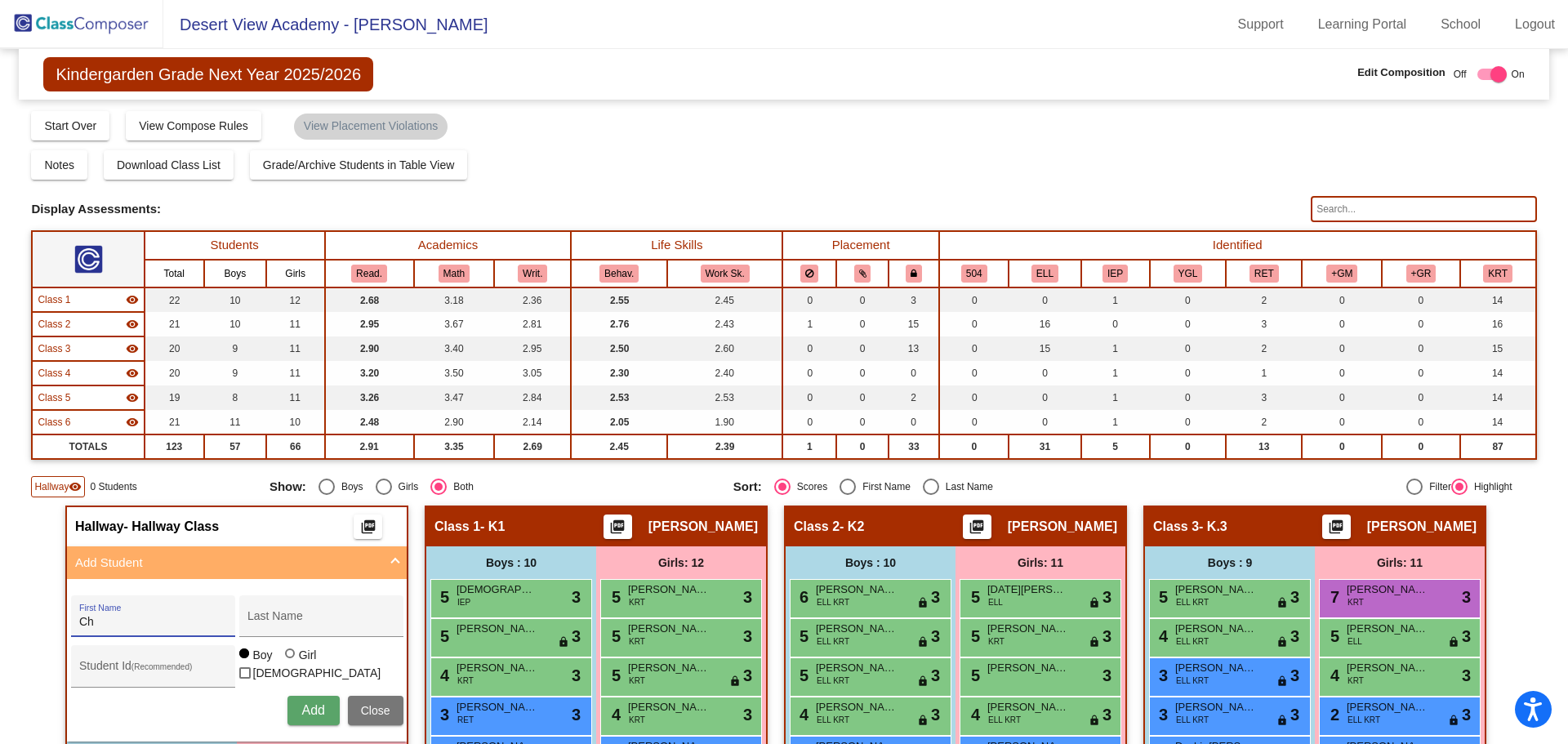 type on "C" 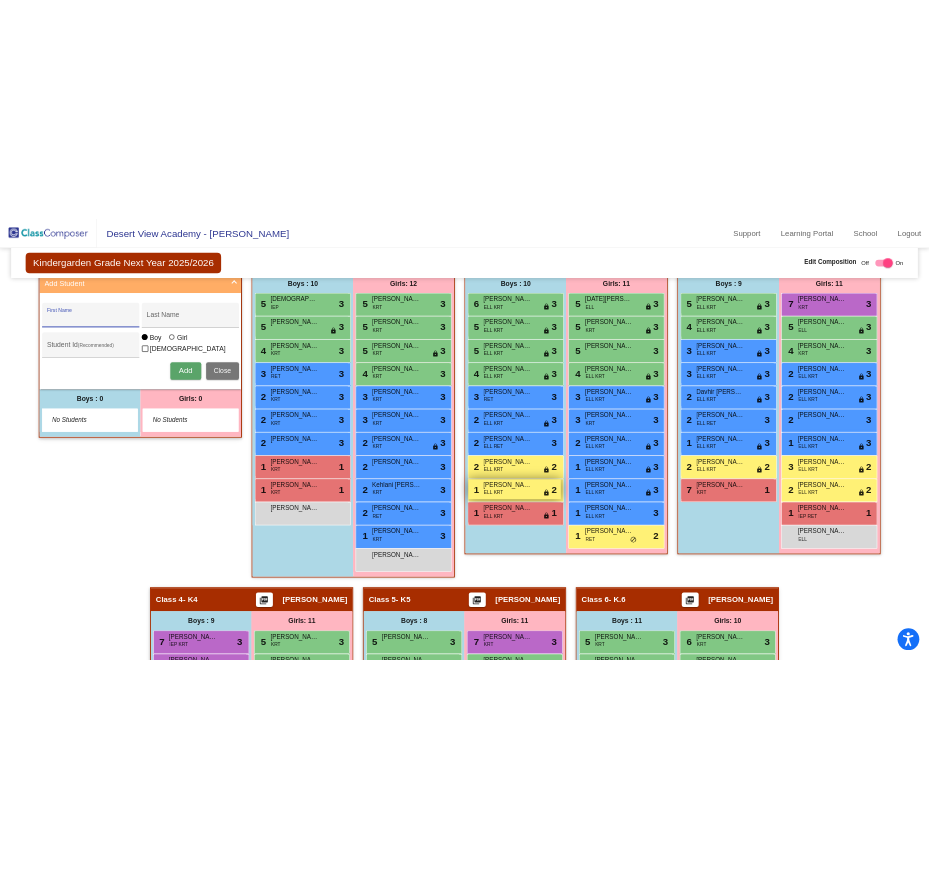 scroll, scrollTop: 456, scrollLeft: 0, axis: vertical 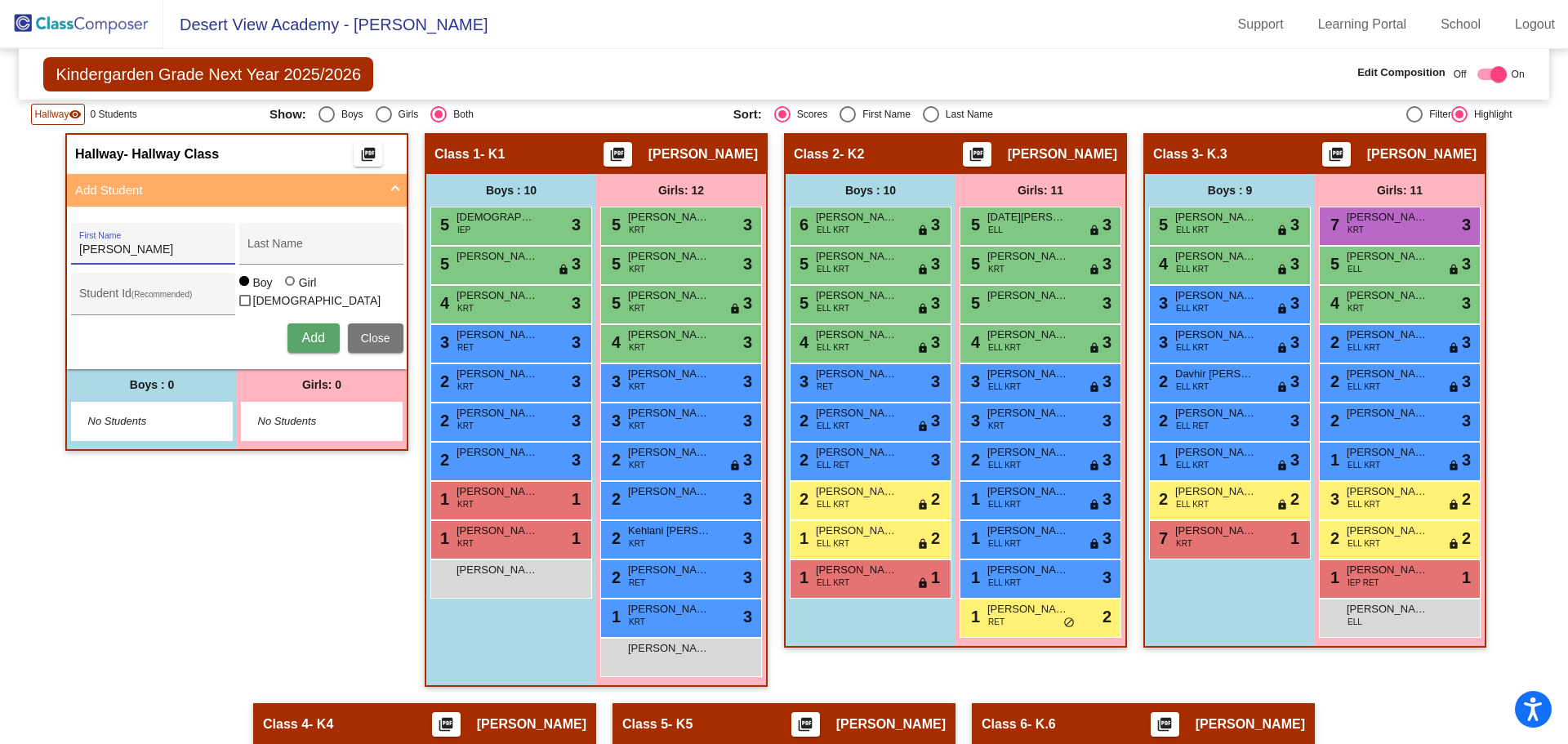 type on "[PERSON_NAME]" 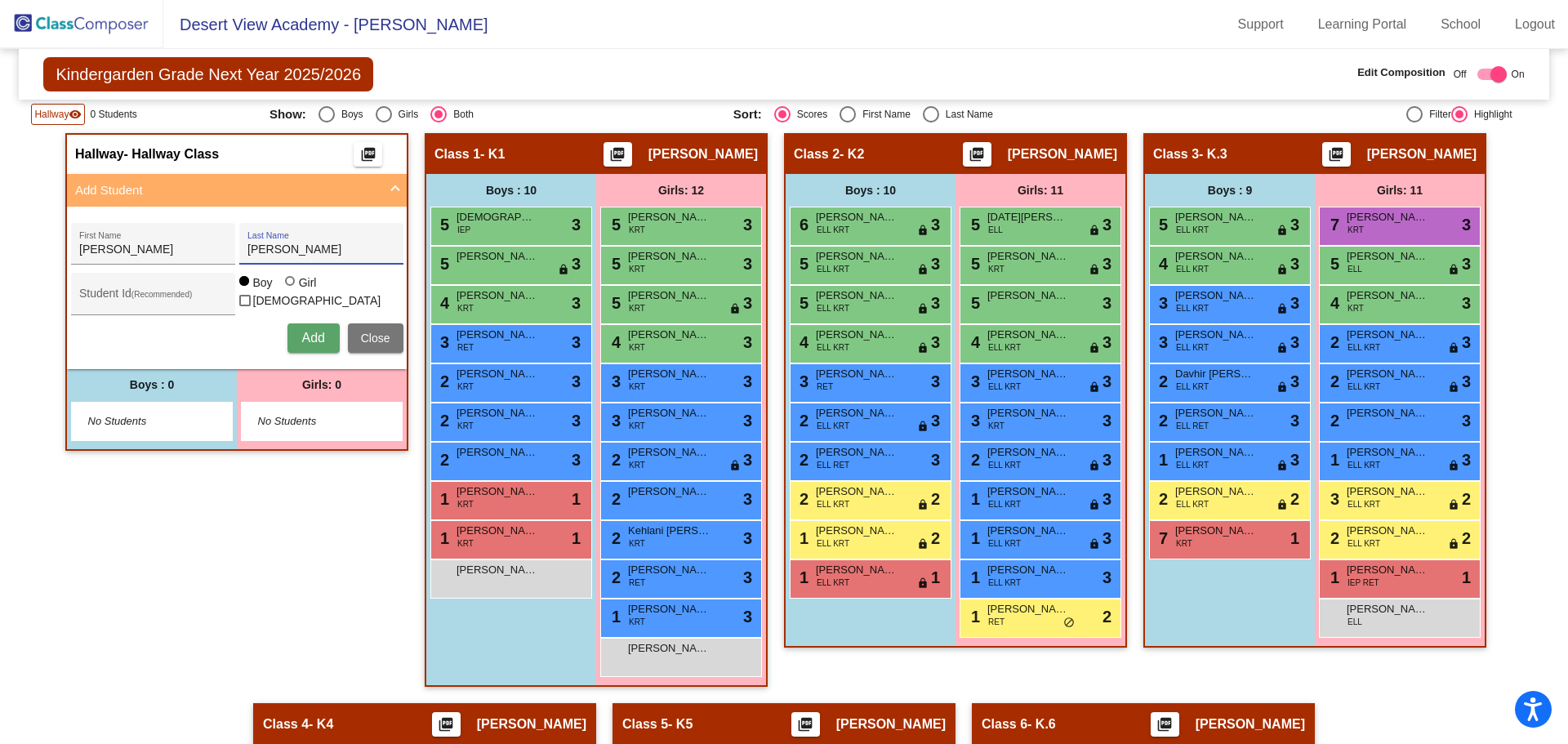 type on "[PERSON_NAME]" 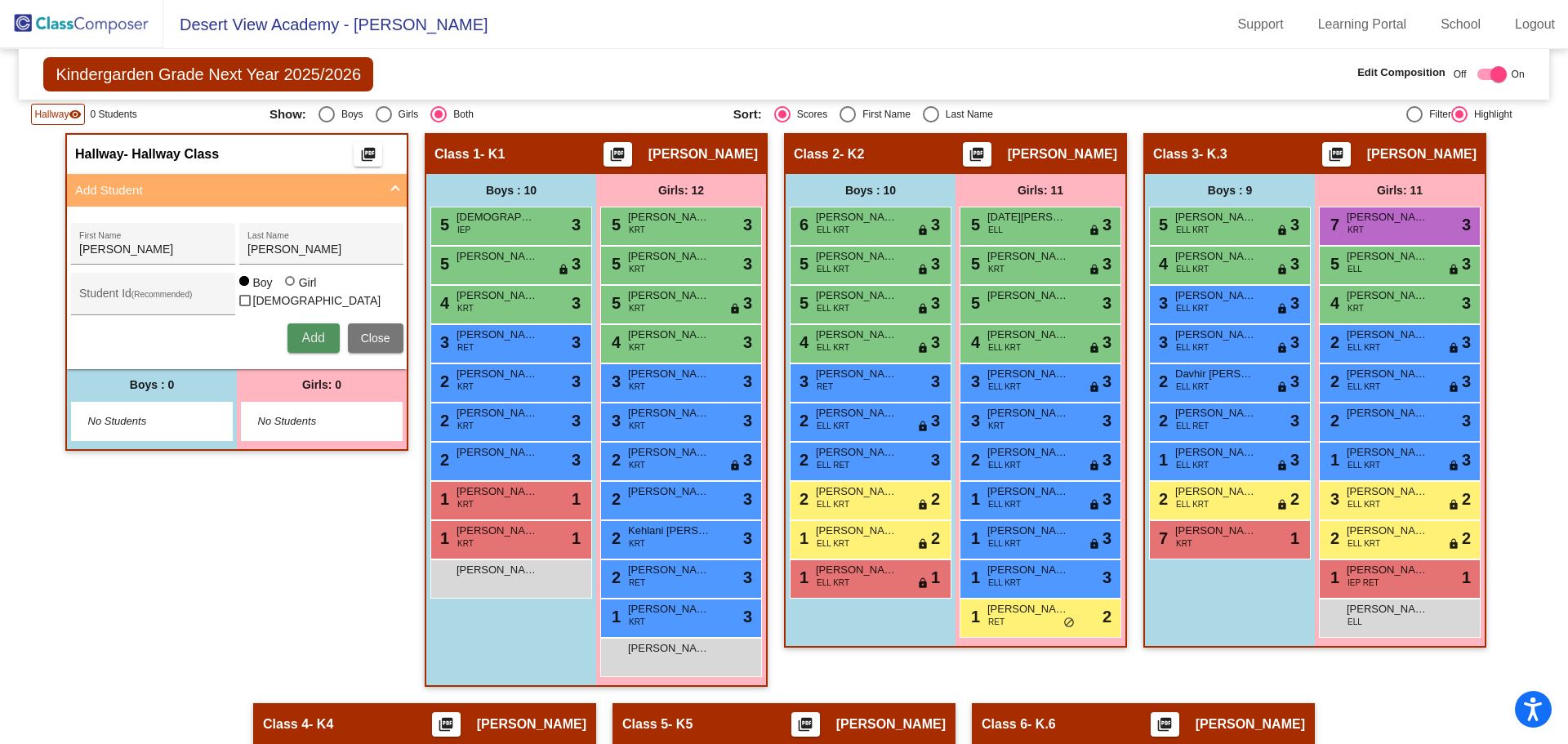 click on "Add" at bounding box center [313, 337] 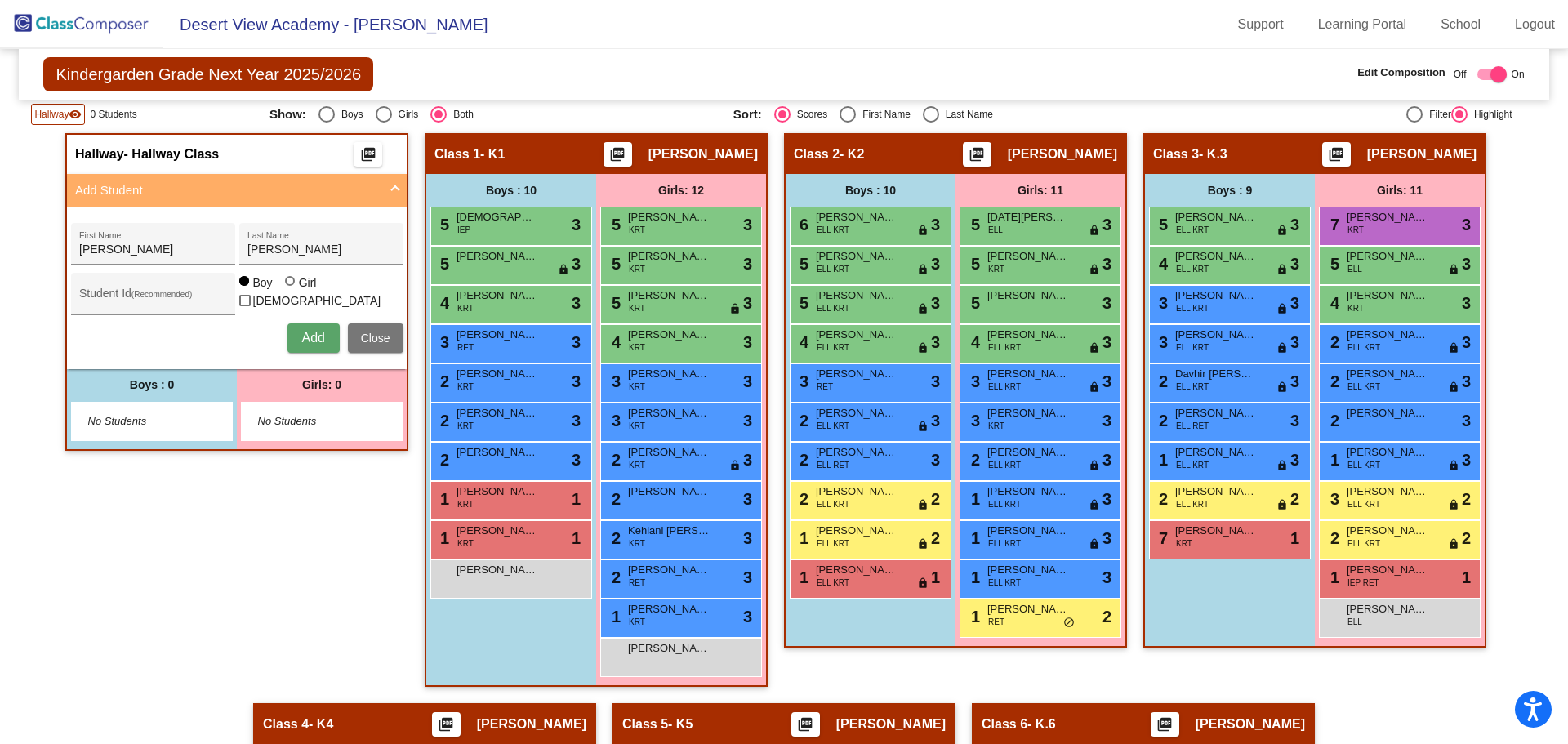 type 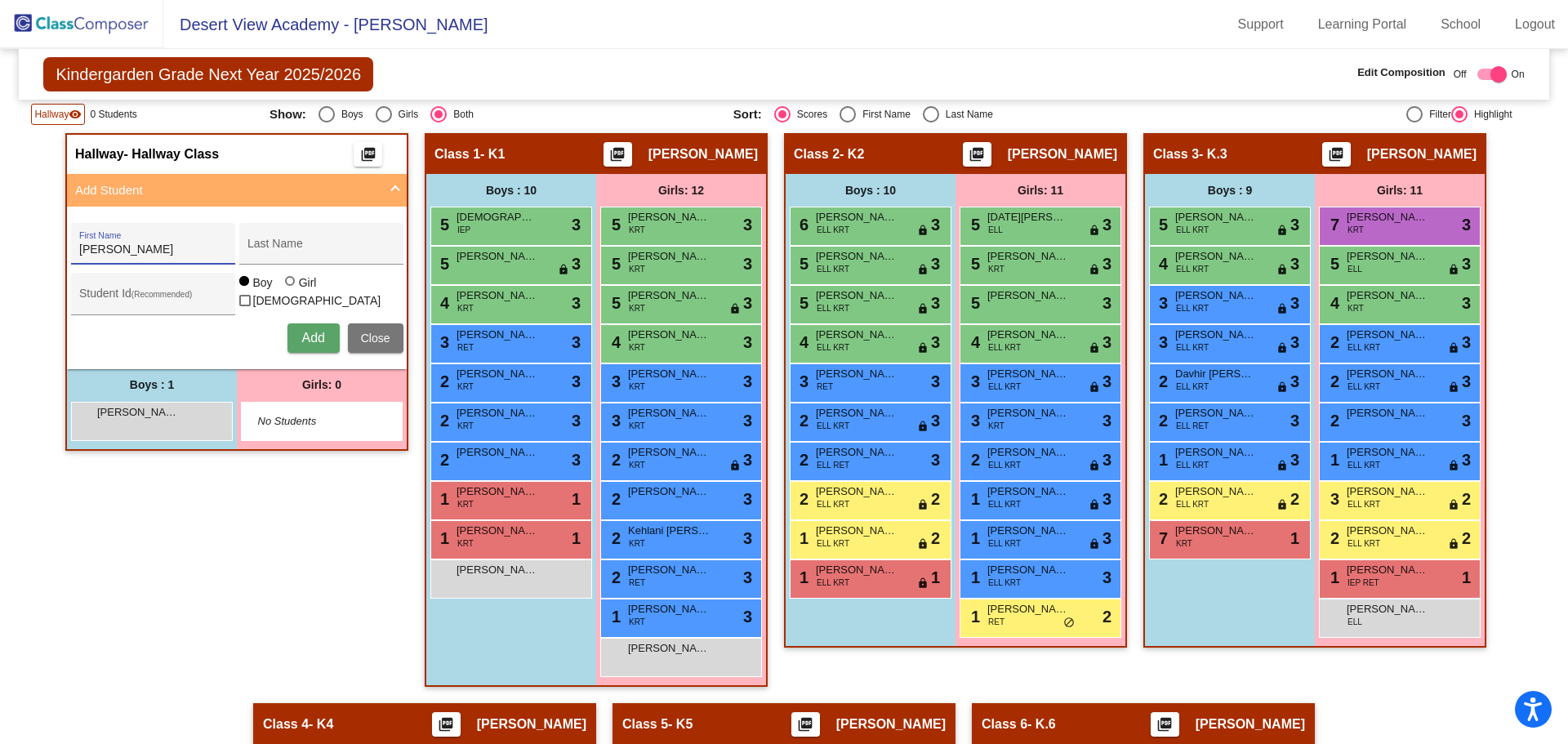 type on "[PERSON_NAME]" 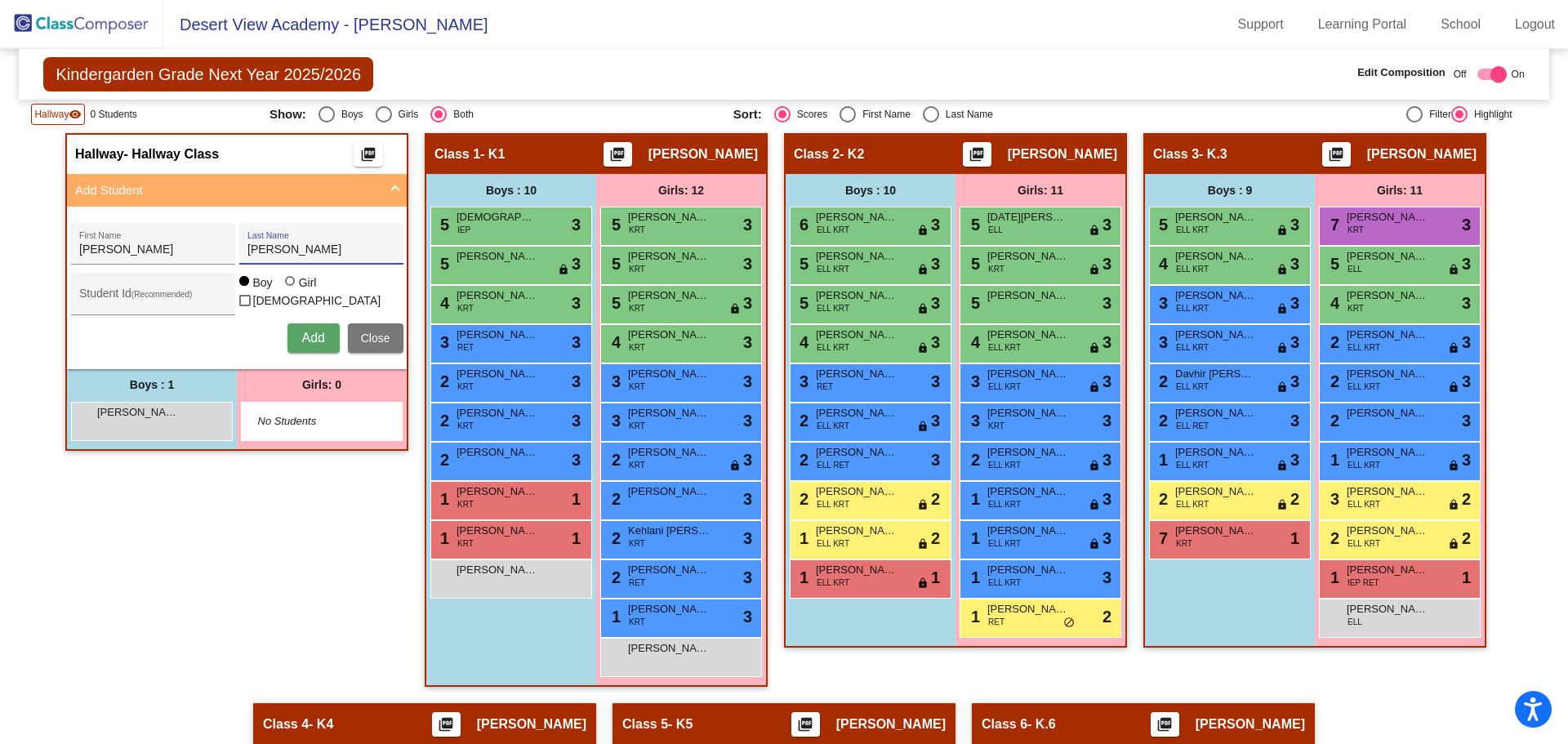 type on "[PERSON_NAME]" 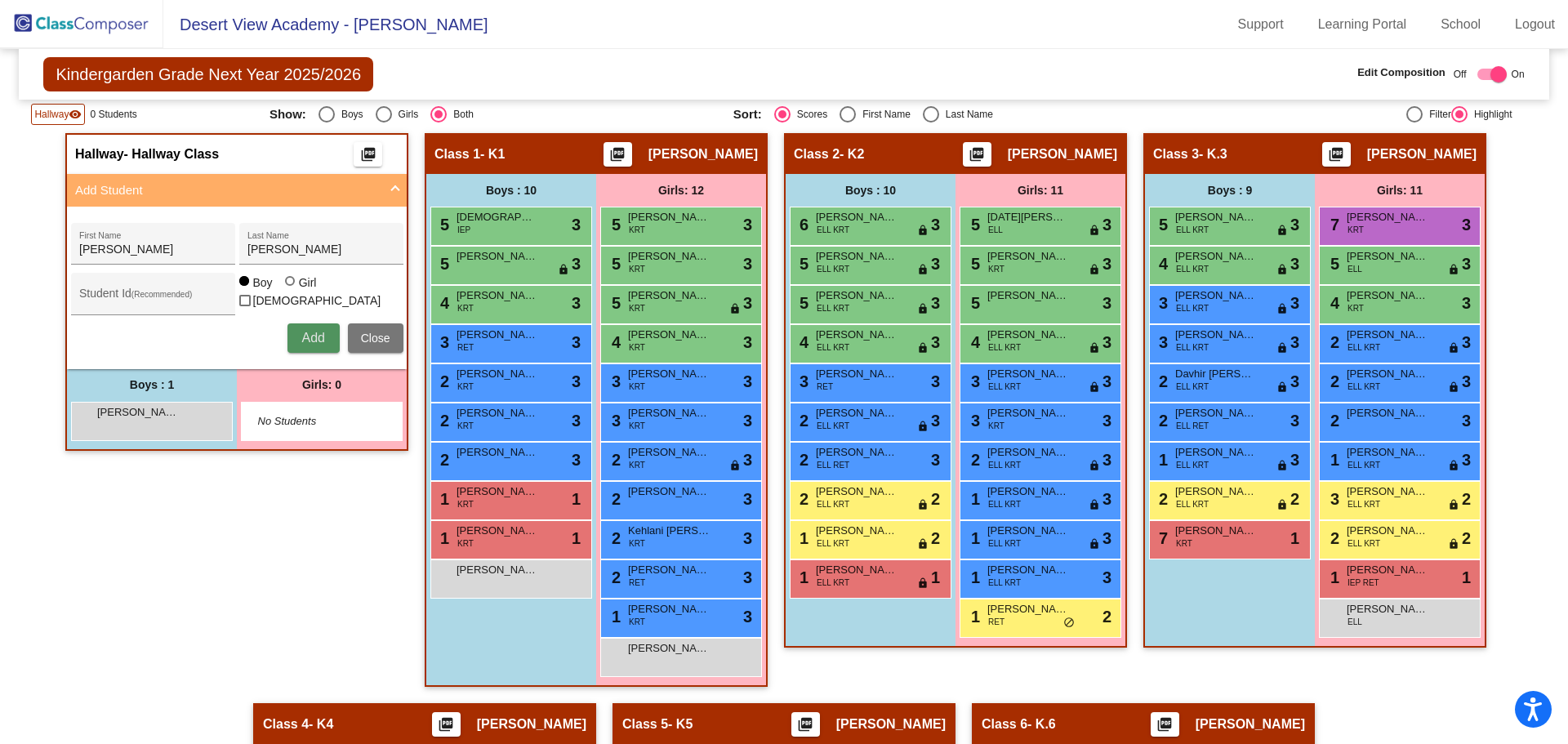 click on "Add" at bounding box center (313, 337) 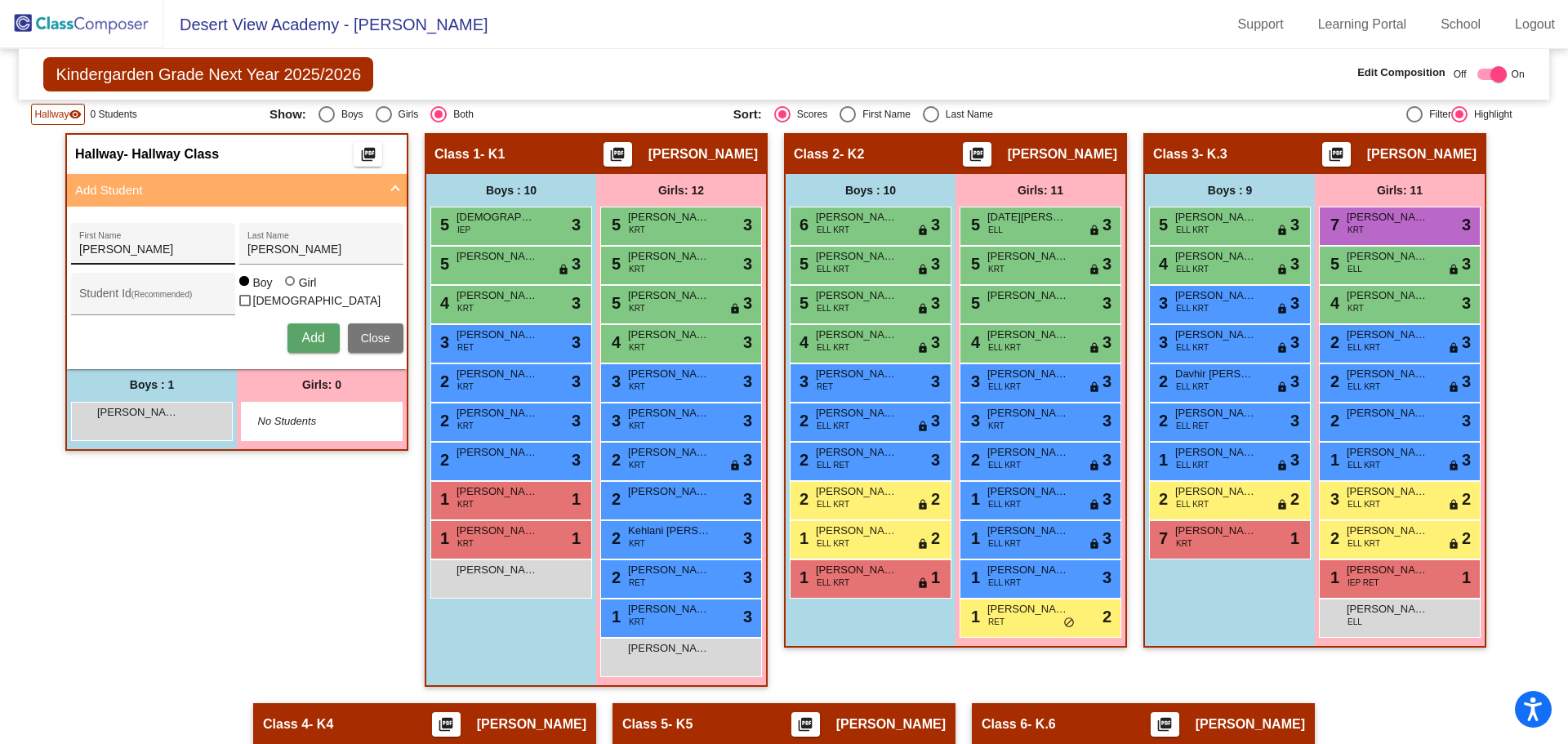 type 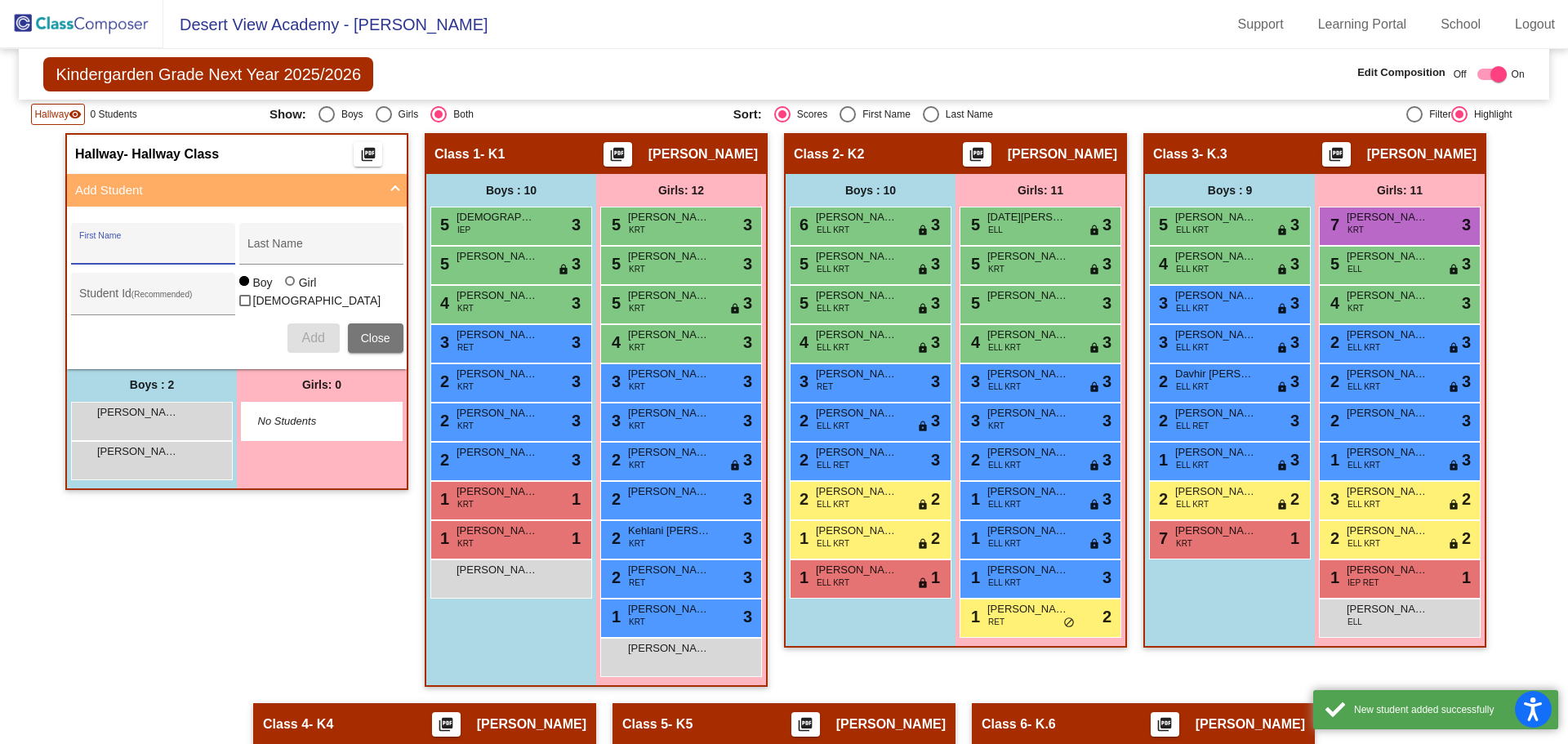 click on "First Name" at bounding box center [153, 250] 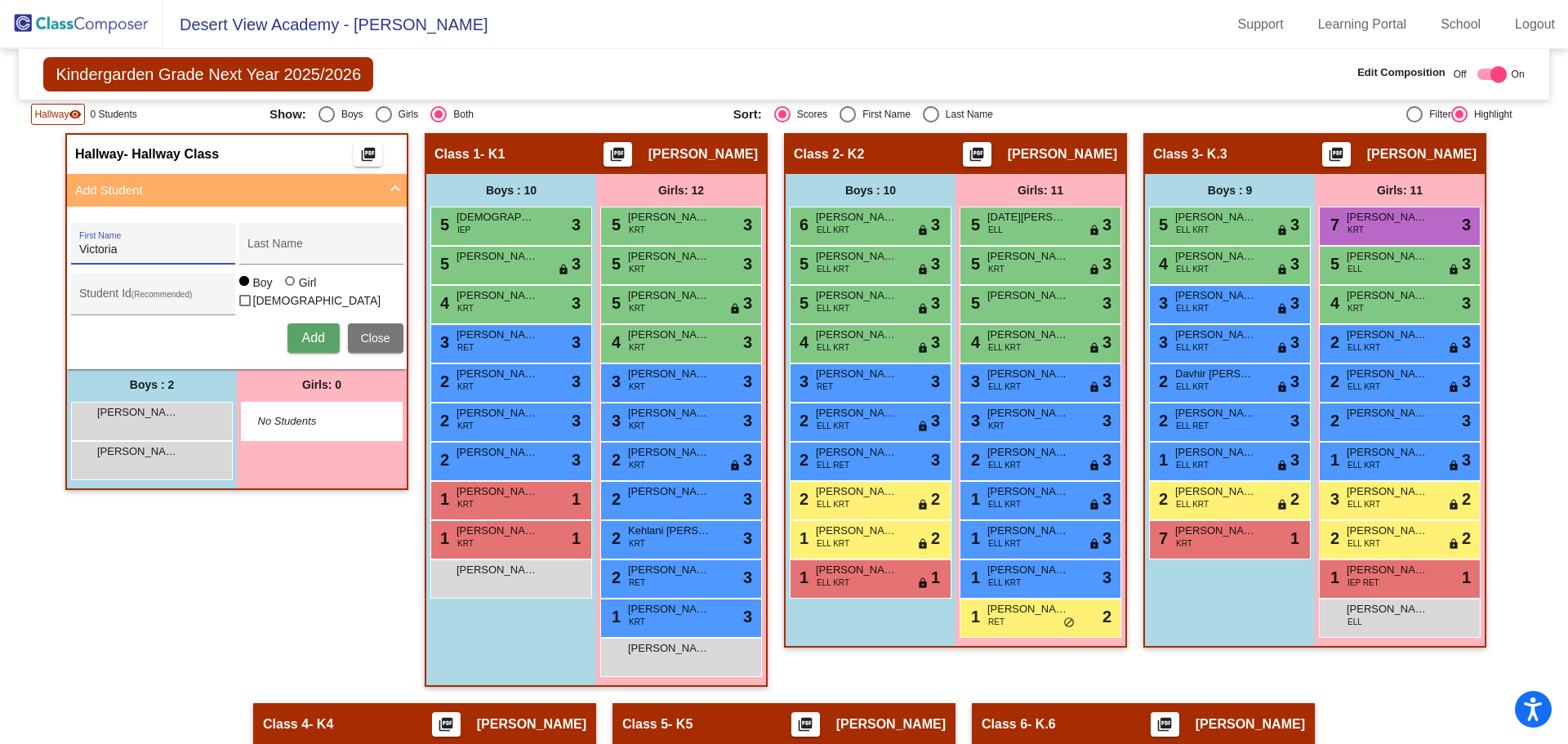 type on "Victoria" 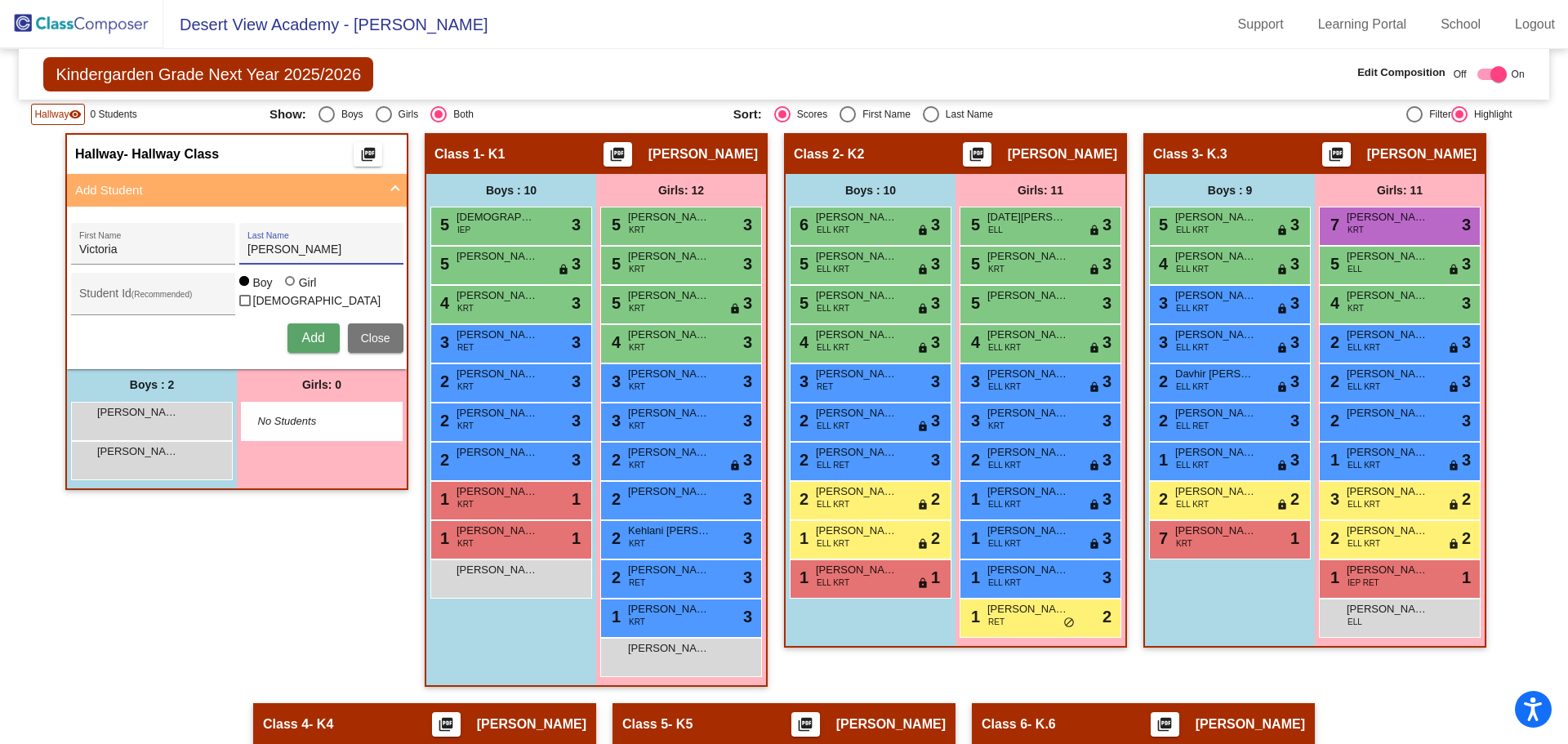 type on "[PERSON_NAME]" 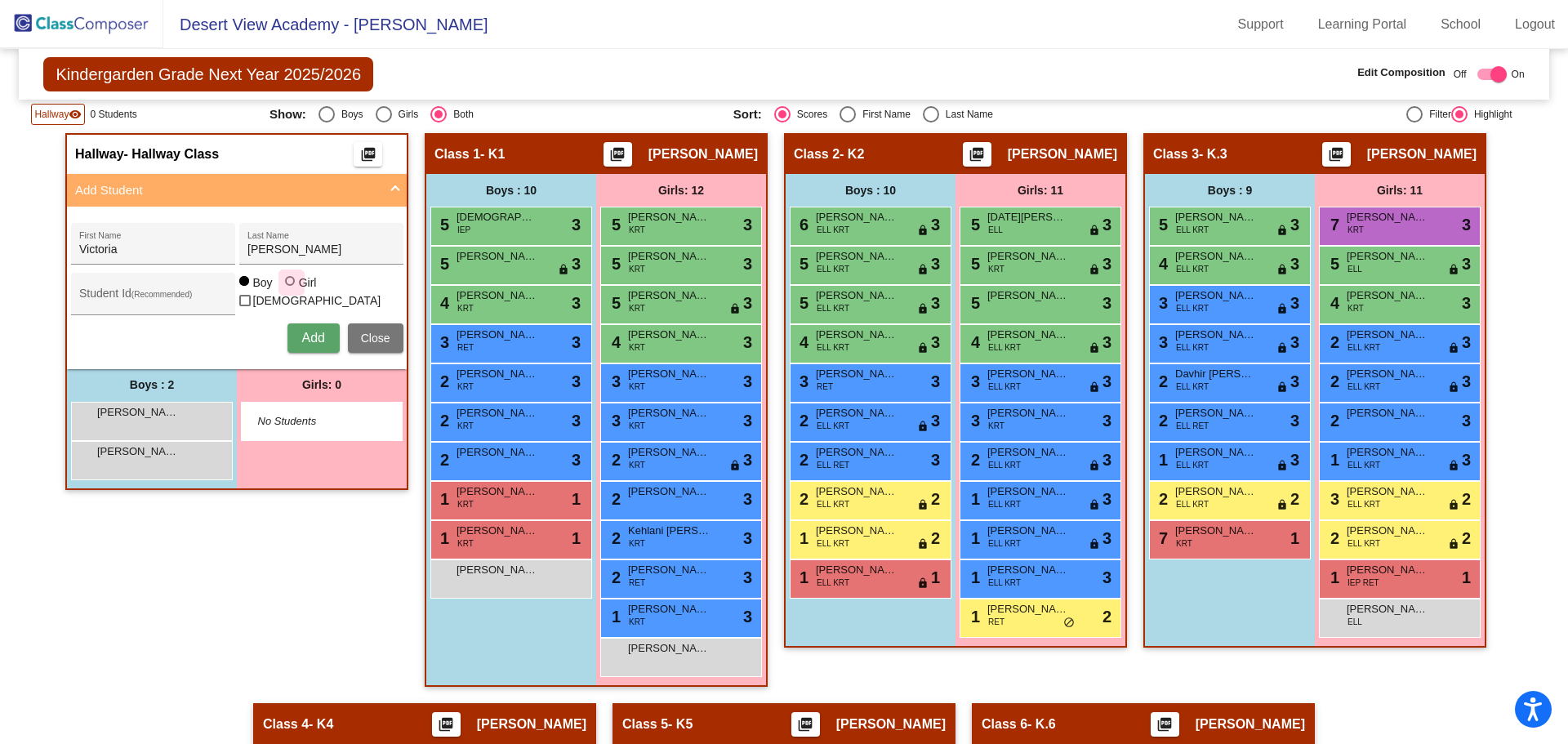 click at bounding box center (290, 281) 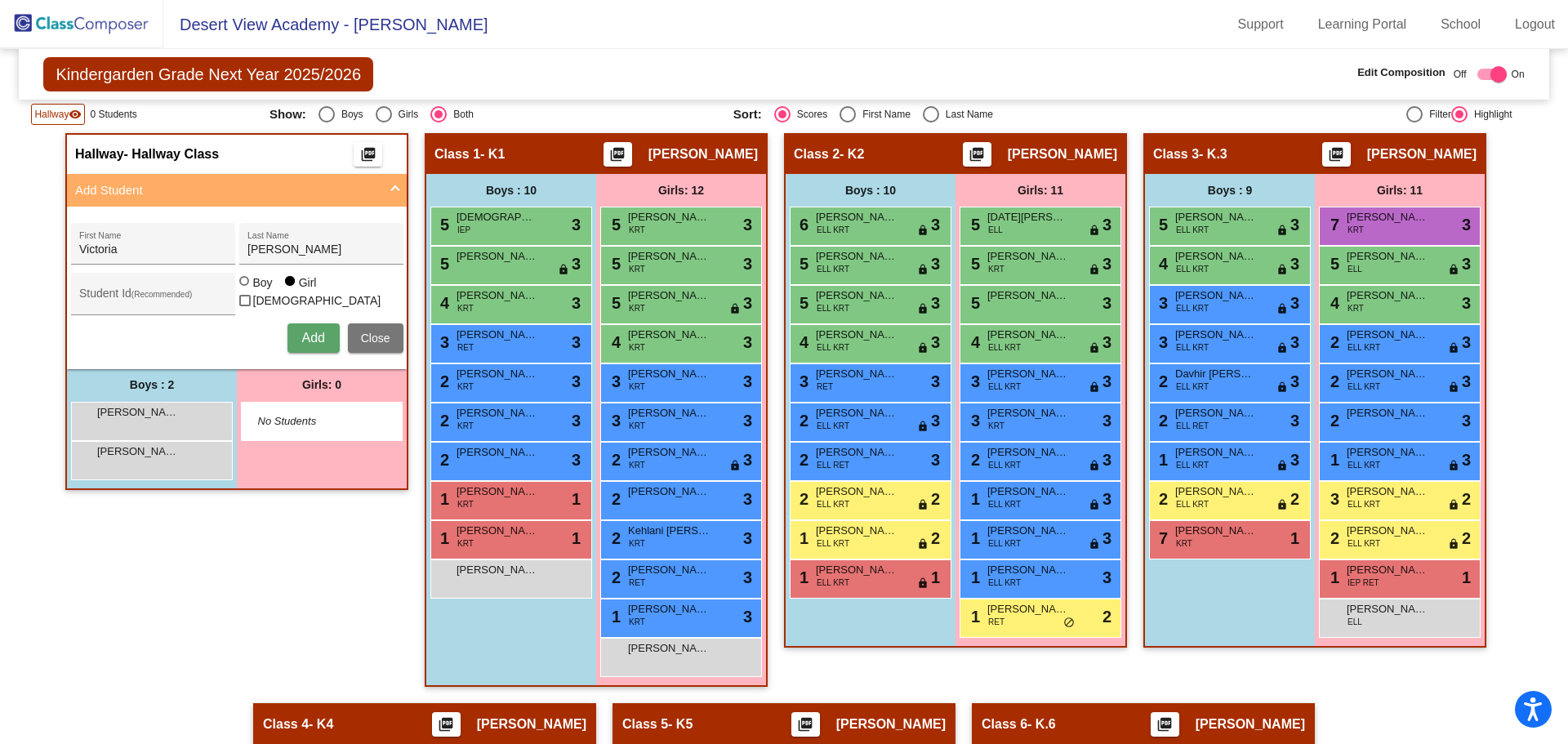 click on "Add" at bounding box center (314, 338) 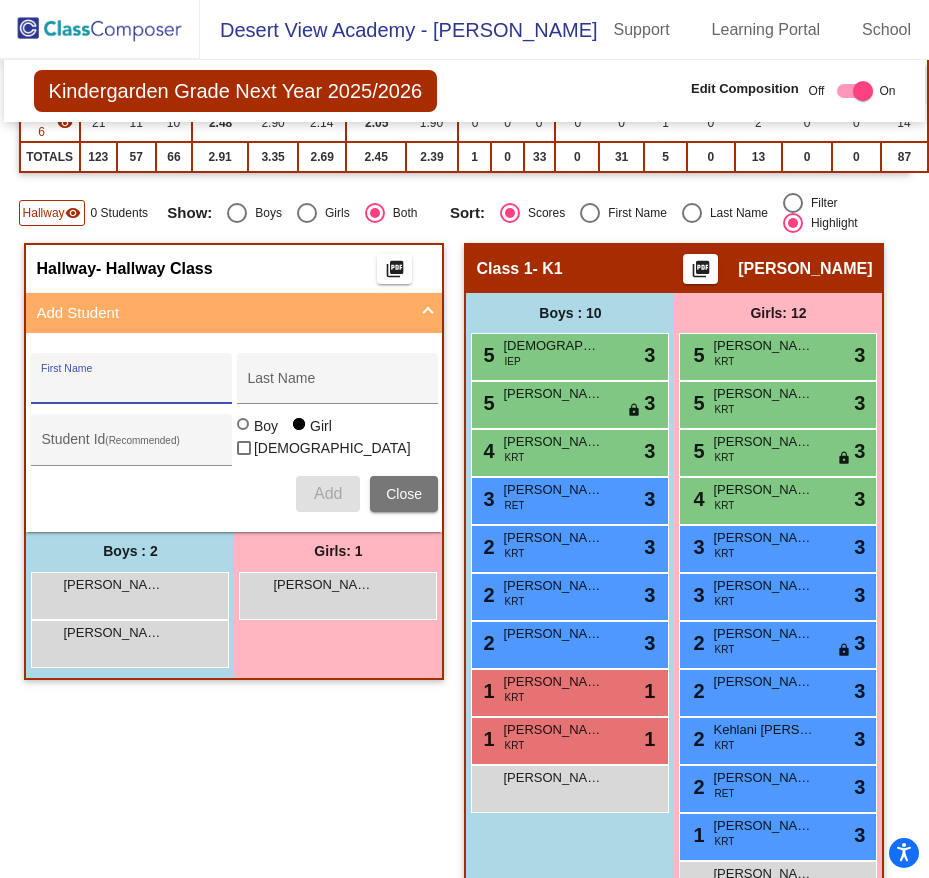 scroll, scrollTop: 509, scrollLeft: 0, axis: vertical 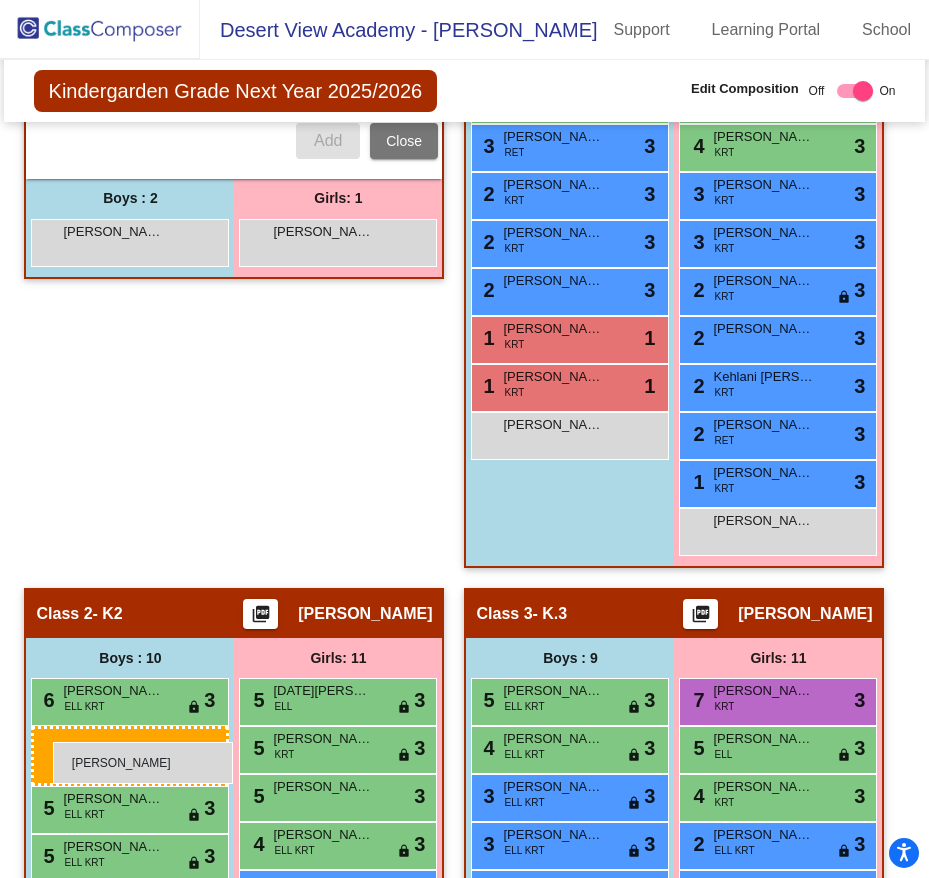 drag, startPoint x: 84, startPoint y: 434, endPoint x: 53, endPoint y: 742, distance: 309.55612 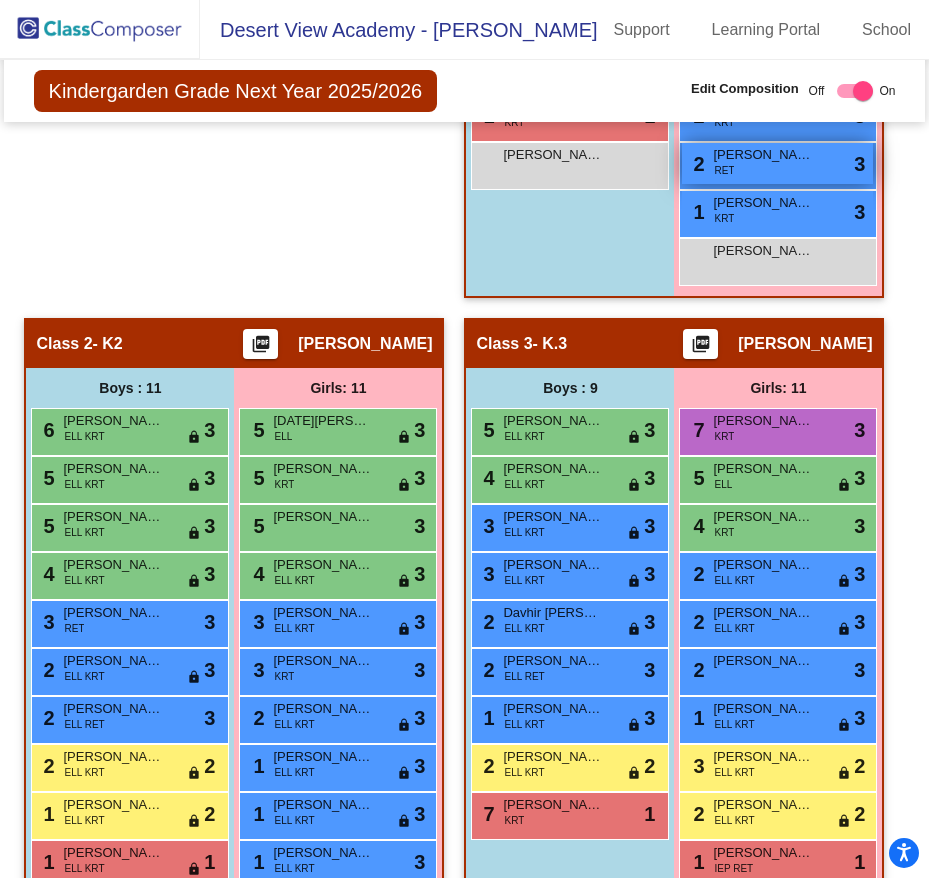scroll, scrollTop: 1379, scrollLeft: 0, axis: vertical 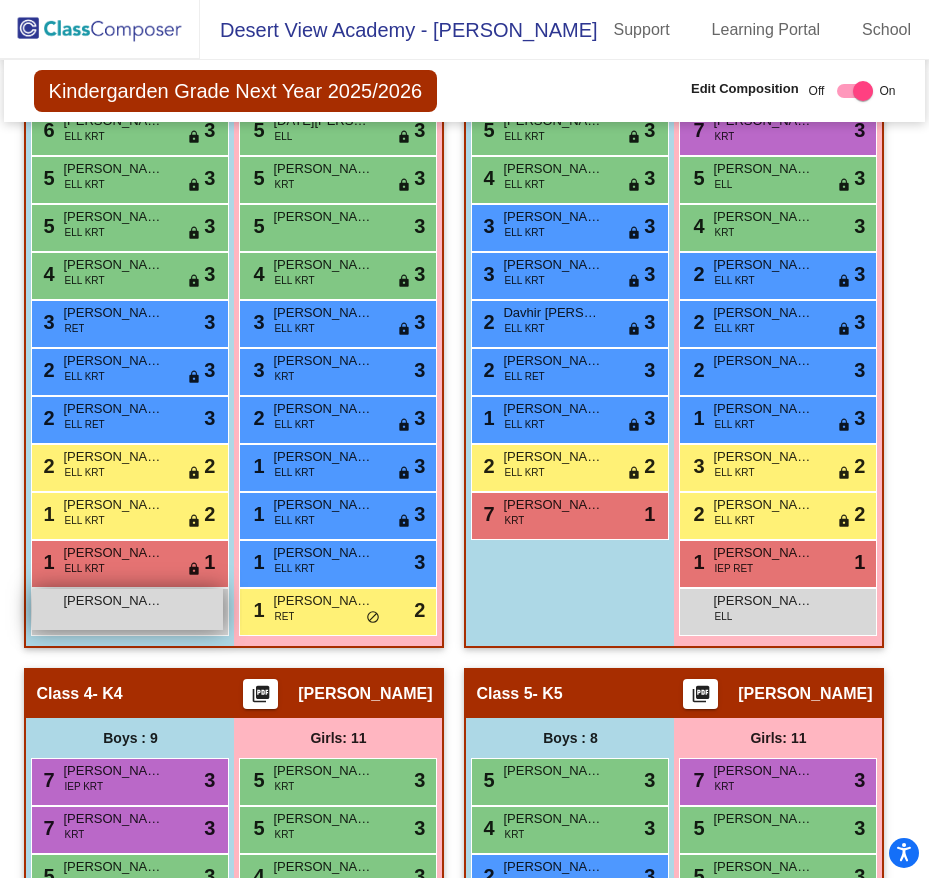 click on "[PERSON_NAME] lock do_not_disturb_alt" at bounding box center (127, 609) 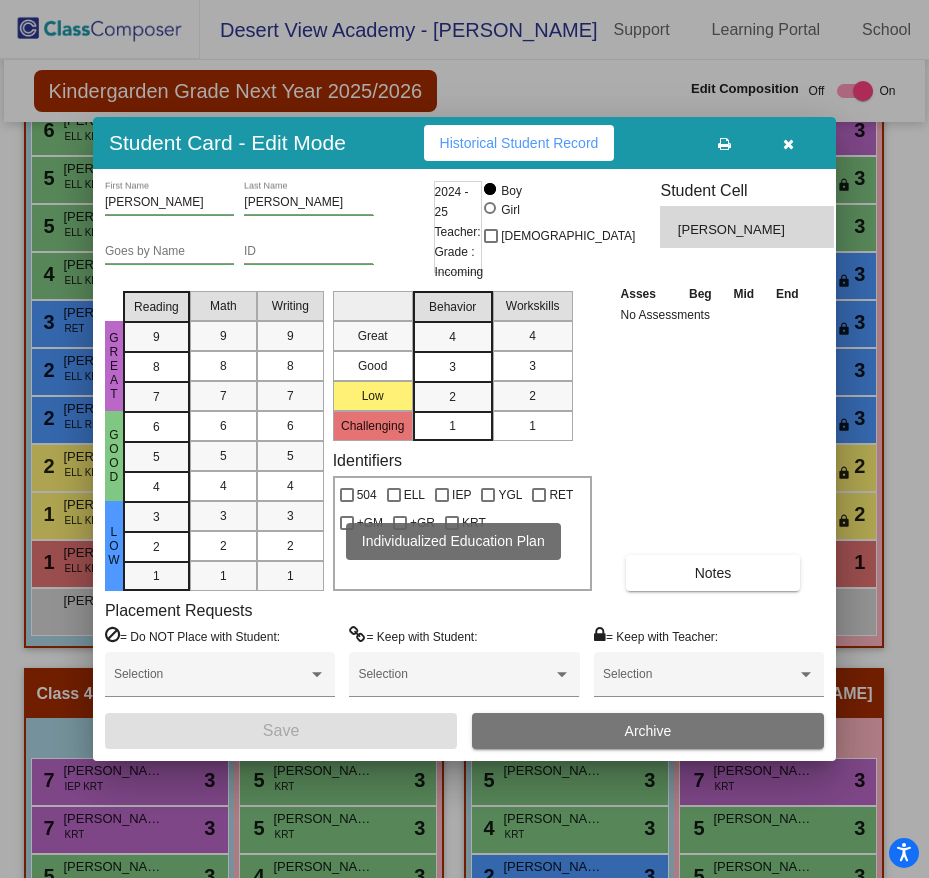 click at bounding box center [442, 495] 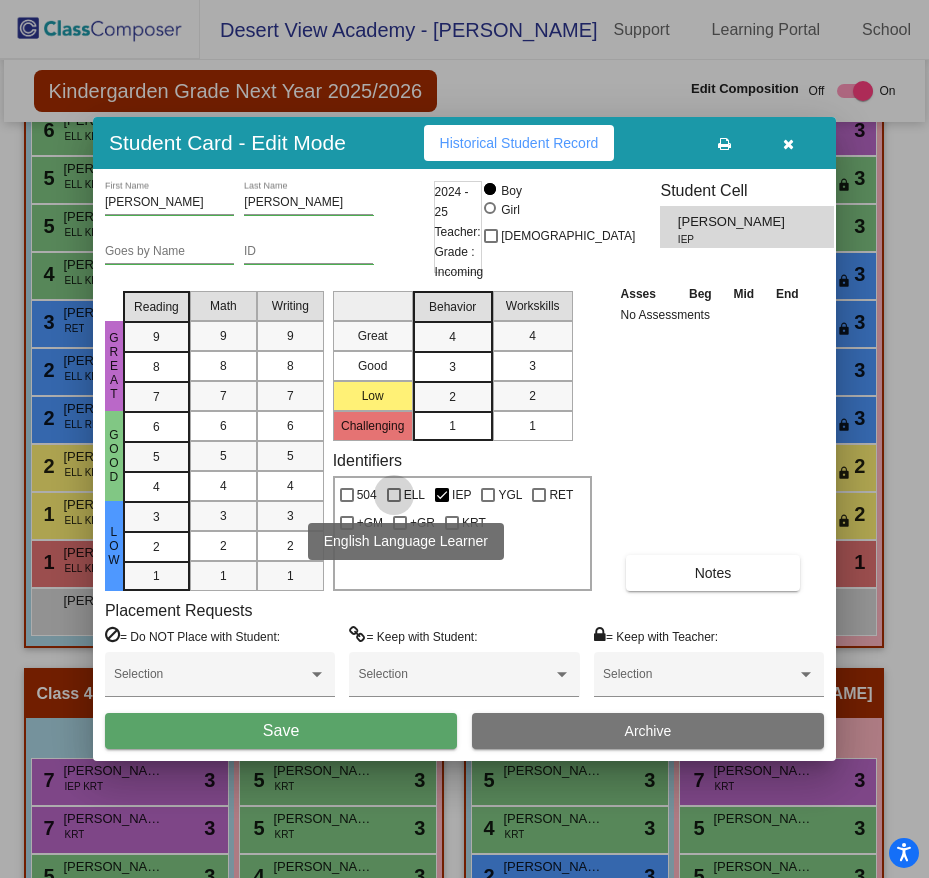 click at bounding box center (394, 495) 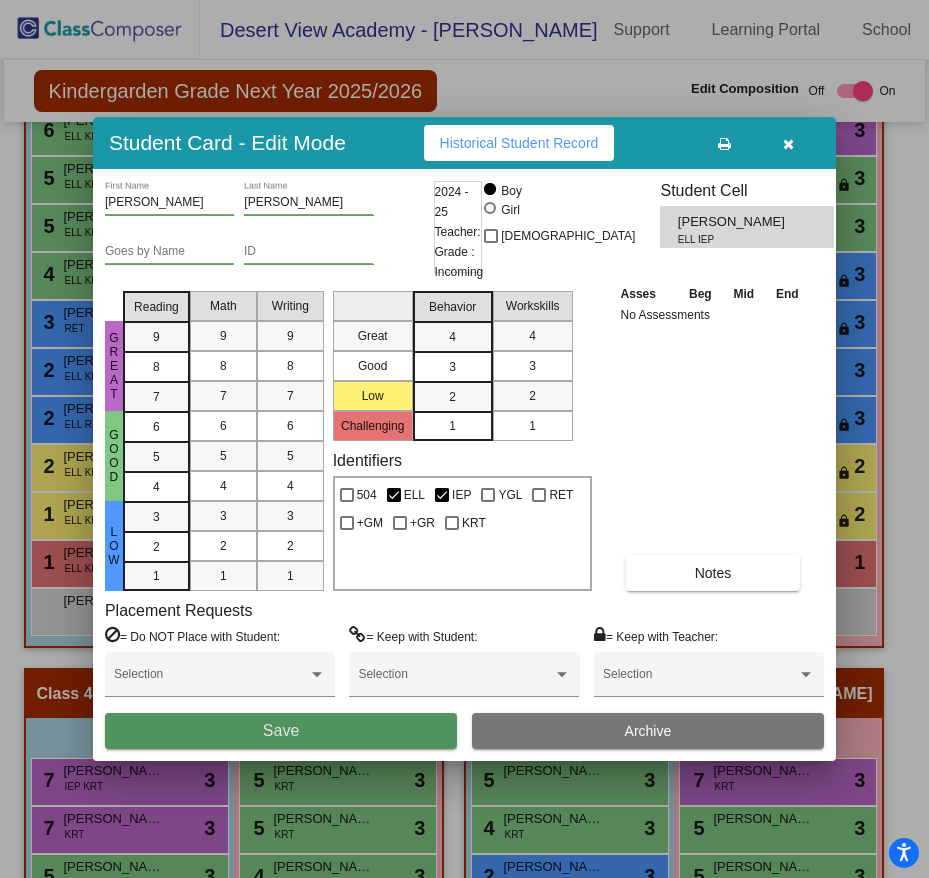 click on "Save" at bounding box center (281, 731) 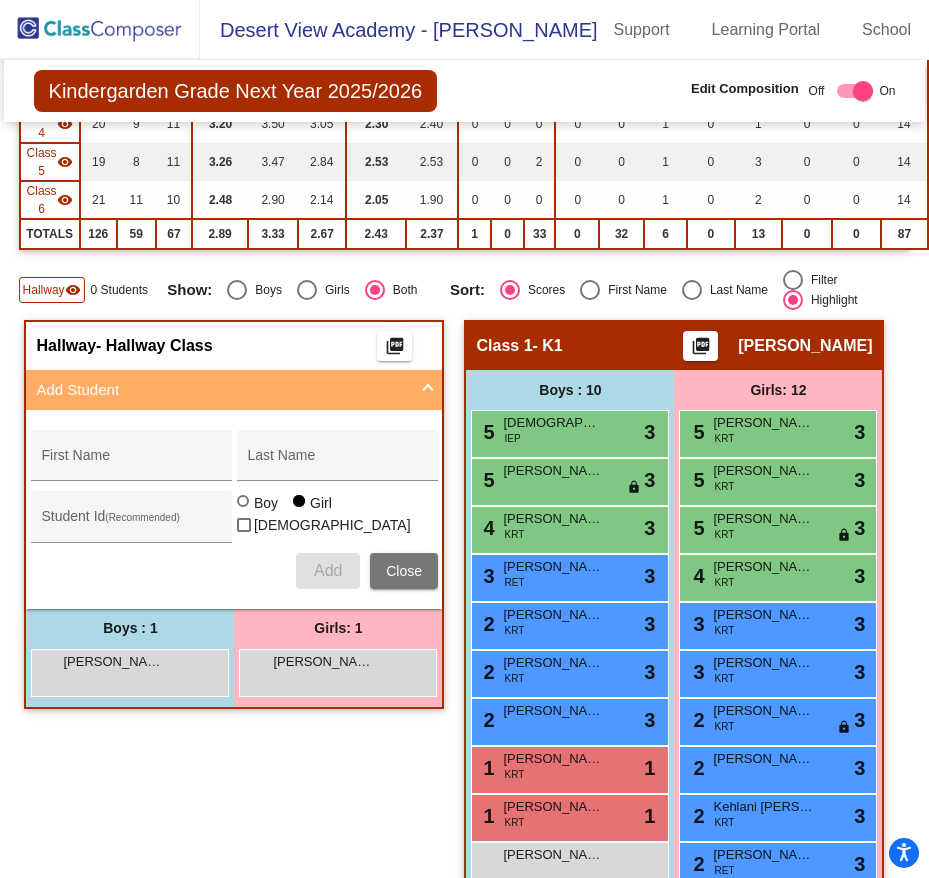 scroll, scrollTop: 579, scrollLeft: 0, axis: vertical 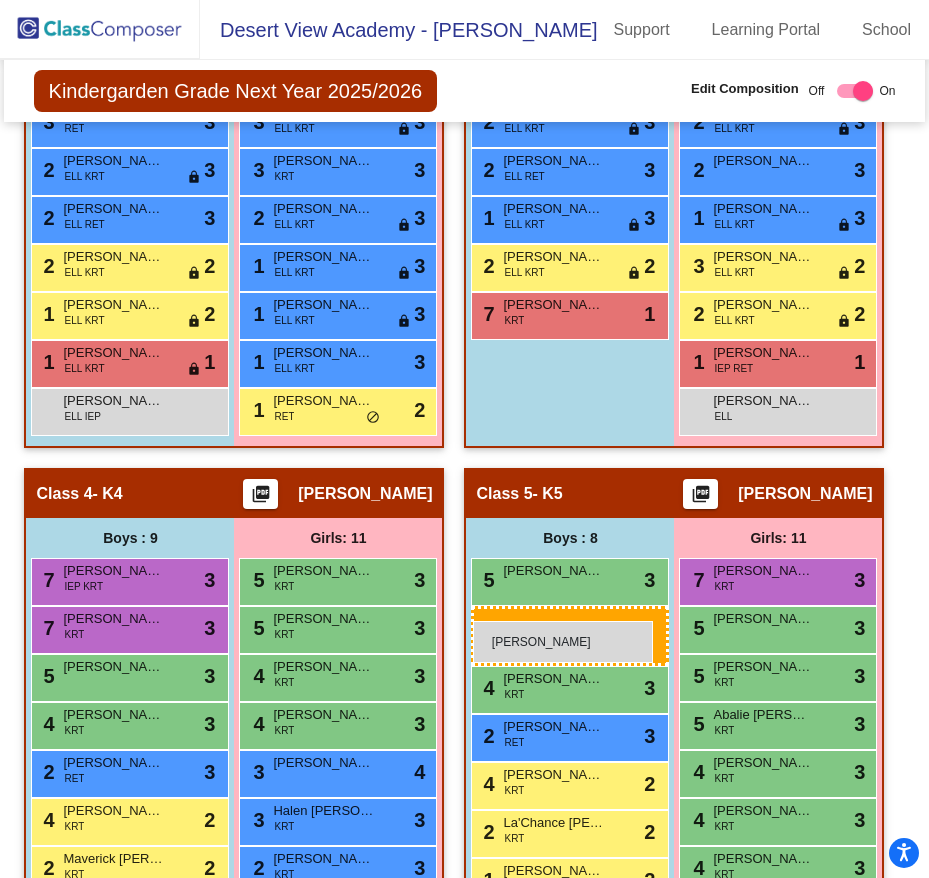 drag, startPoint x: 99, startPoint y: 474, endPoint x: 473, endPoint y: 621, distance: 401.85196 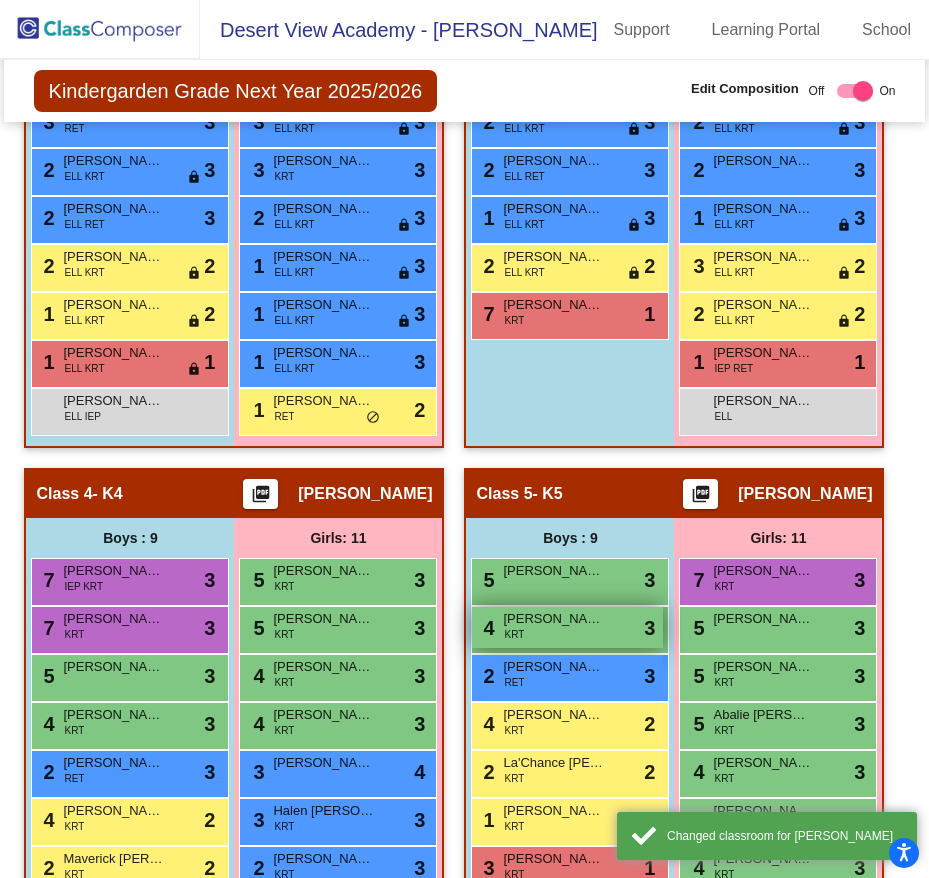 scroll, scrollTop: 879, scrollLeft: 0, axis: vertical 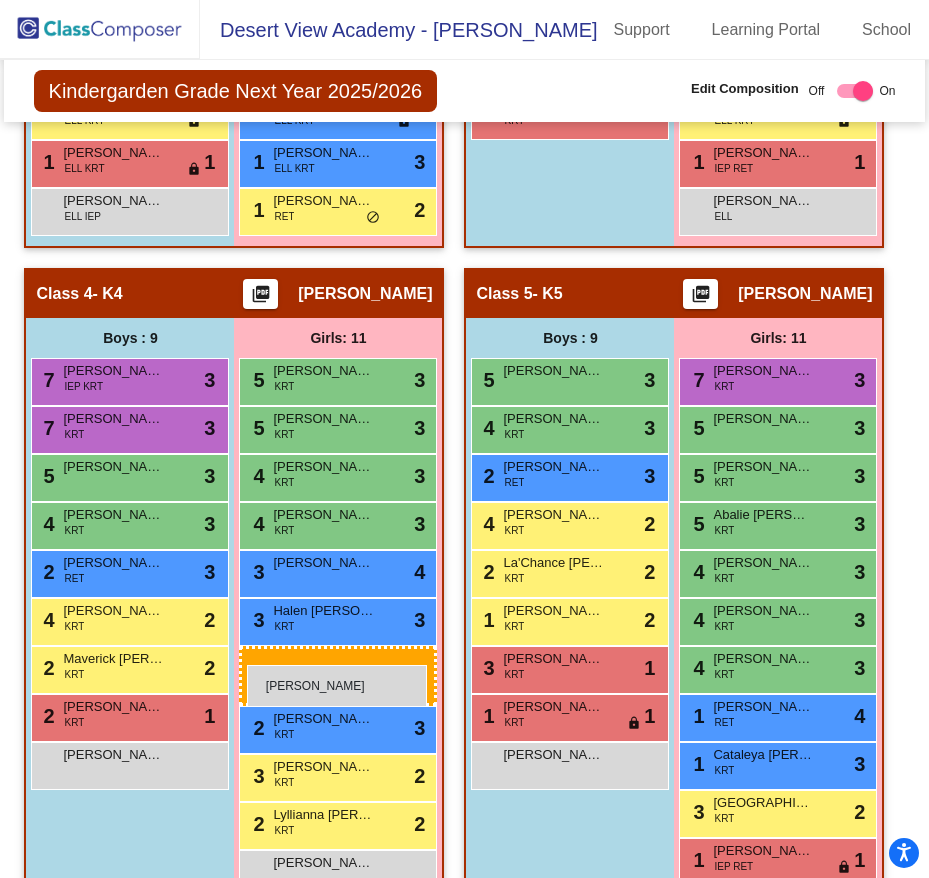 drag, startPoint x: 354, startPoint y: 184, endPoint x: 247, endPoint y: 665, distance: 492.75754 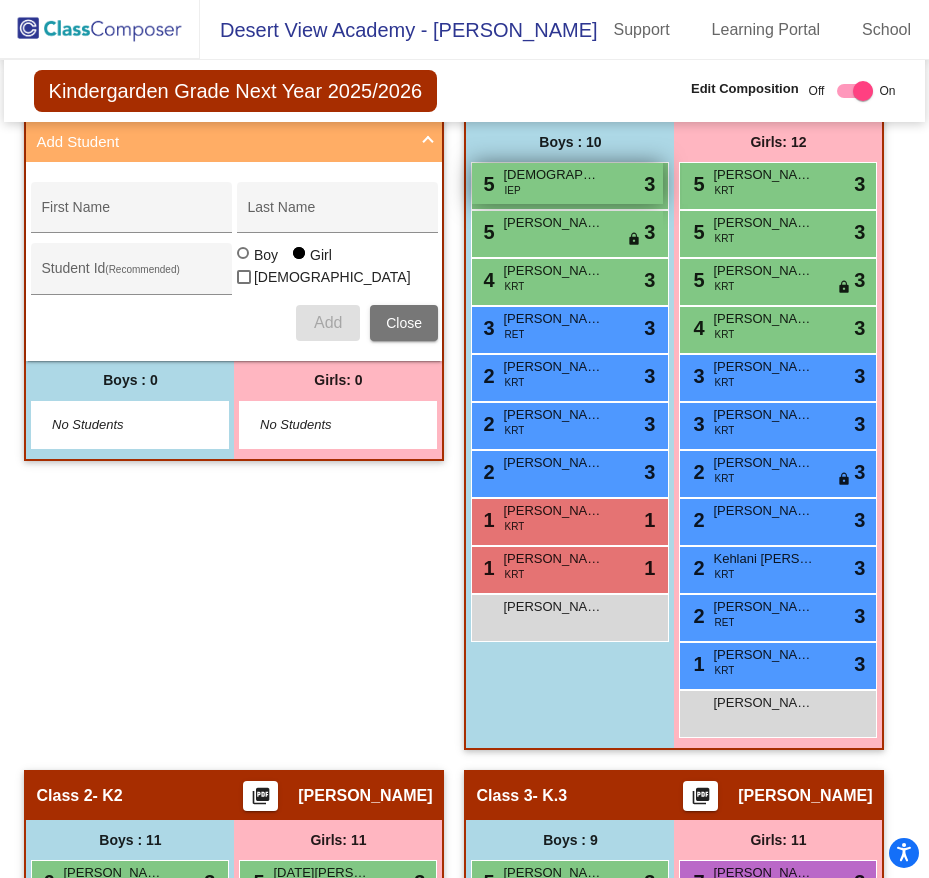 scroll, scrollTop: 127, scrollLeft: 0, axis: vertical 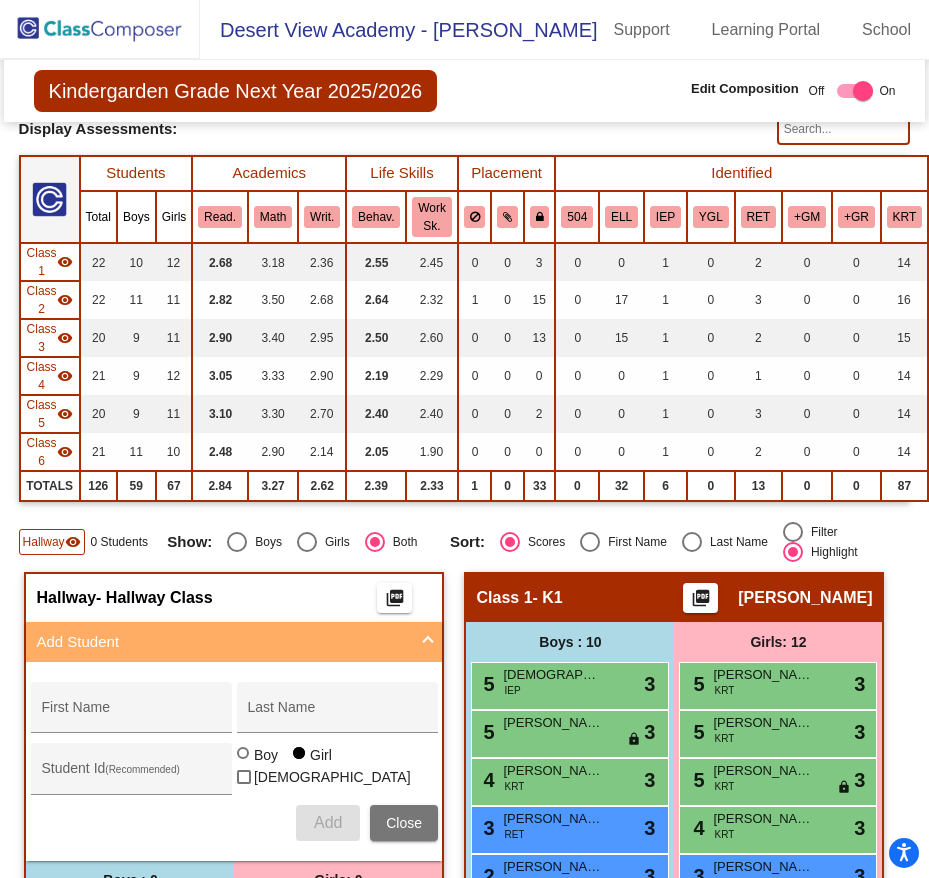 click on "Hallway" 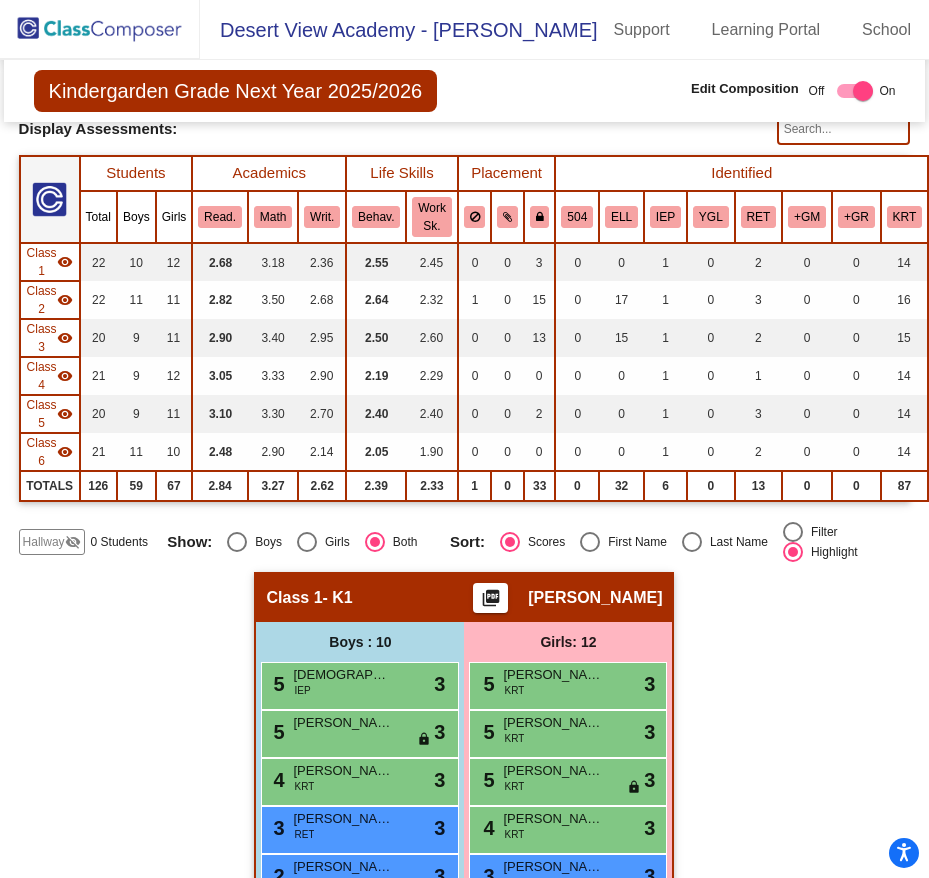 click 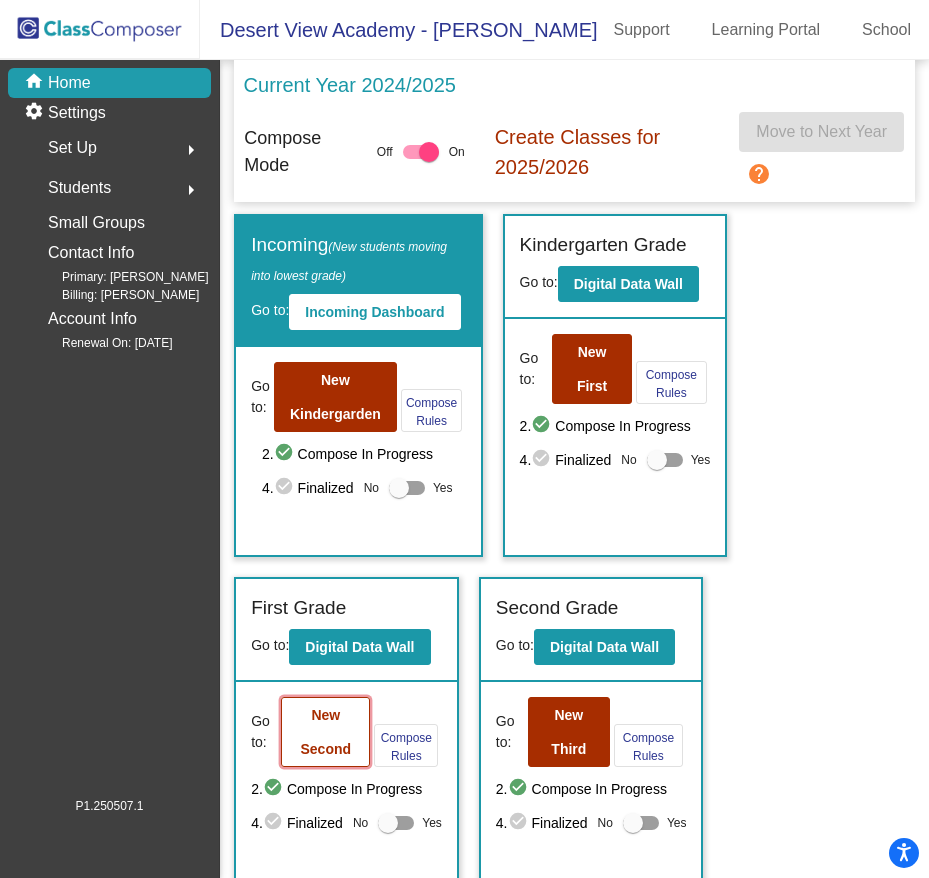 click on "New Second" 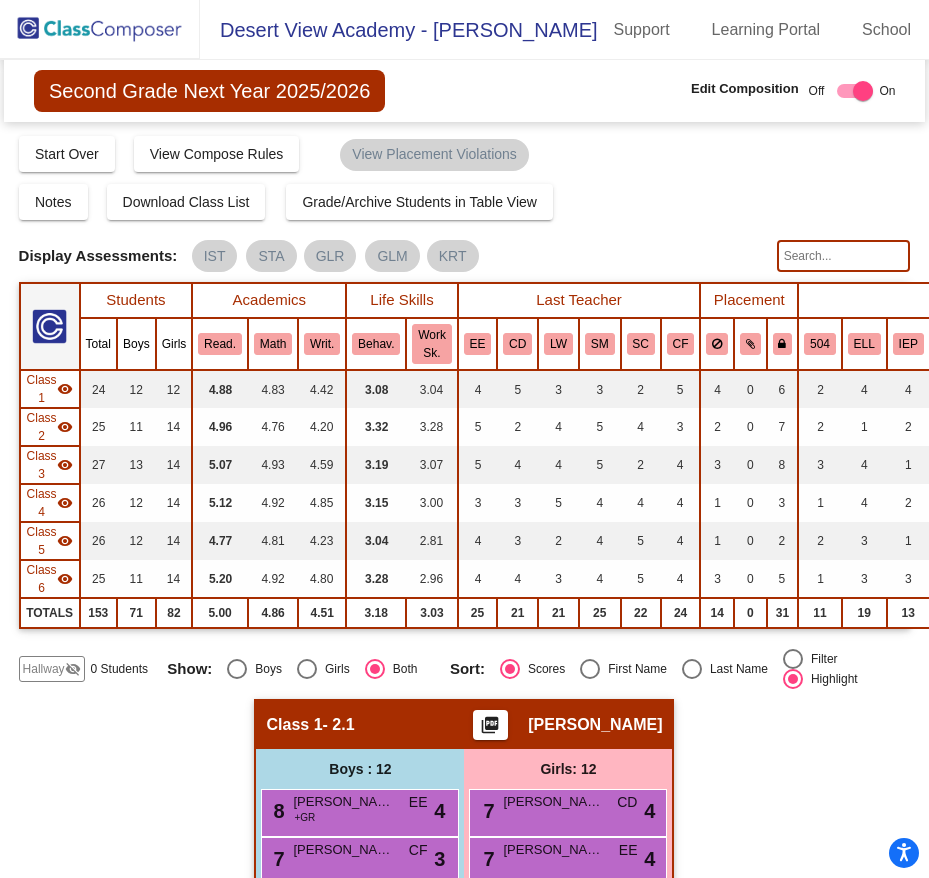 click on "Hallway" 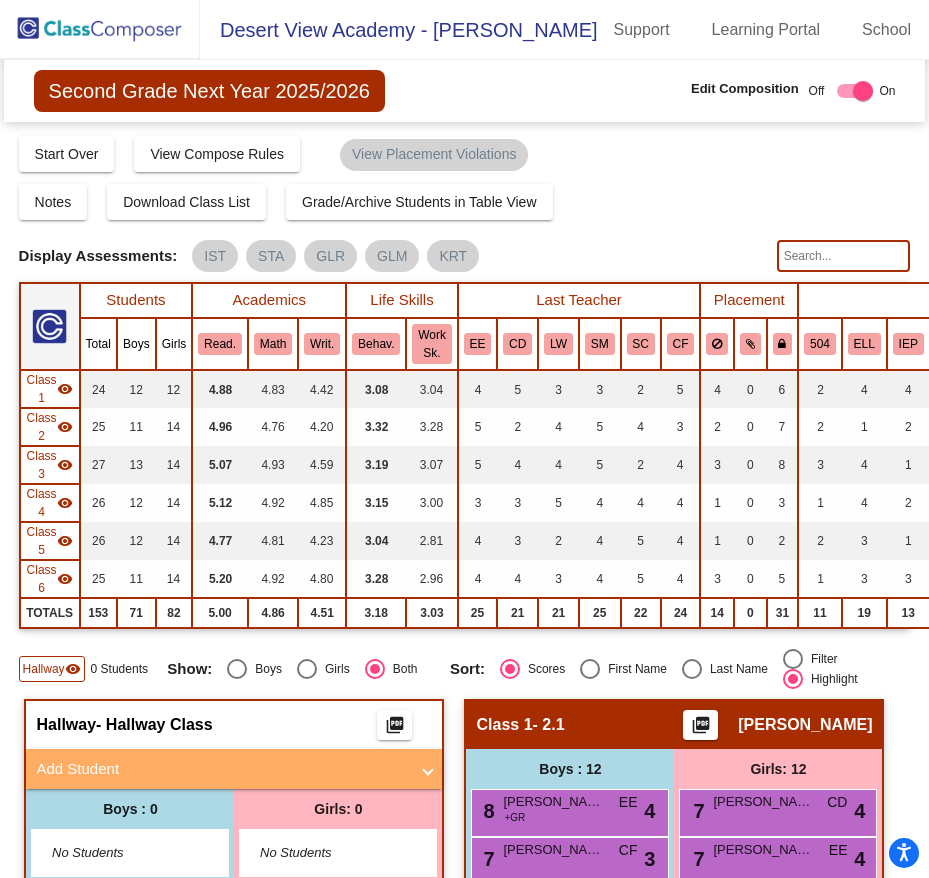 scroll, scrollTop: 300, scrollLeft: 0, axis: vertical 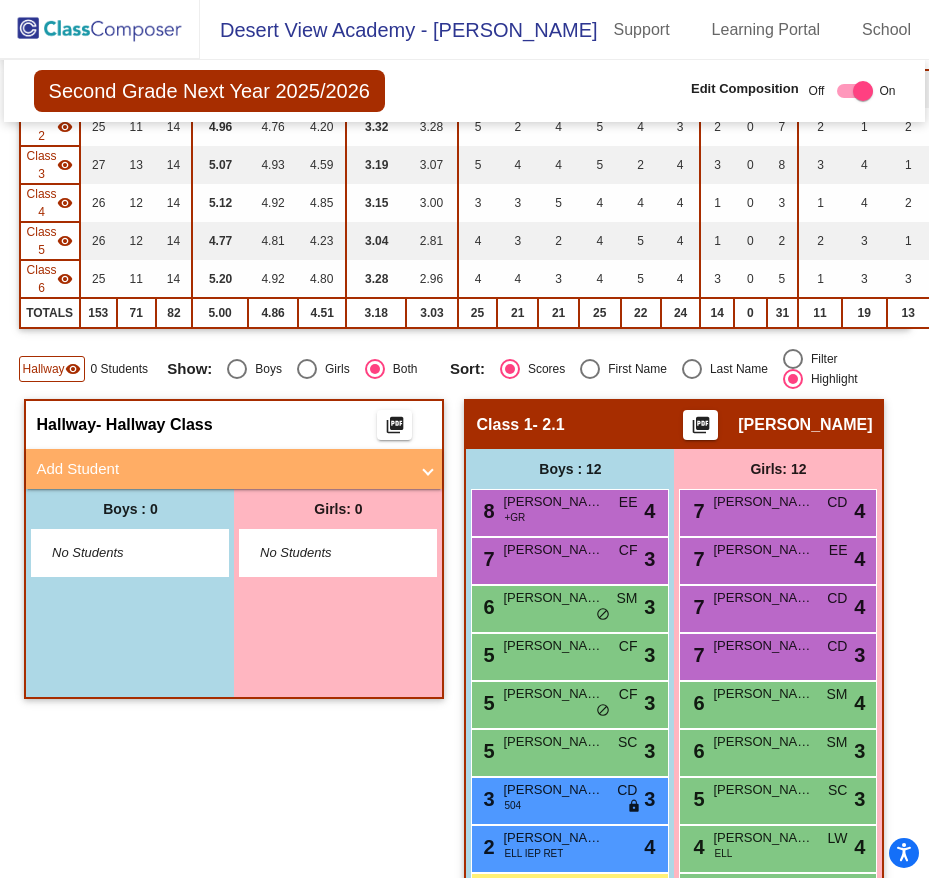 click on "No Students" at bounding box center (114, 553) 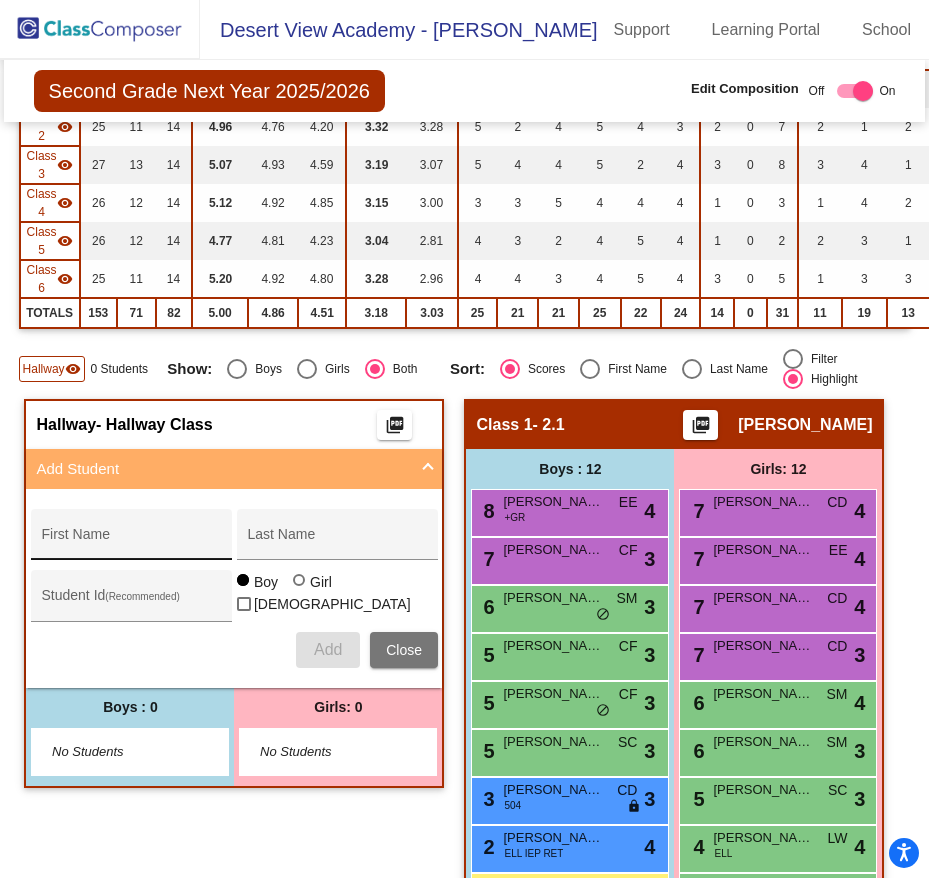 click on "First Name" at bounding box center [131, 540] 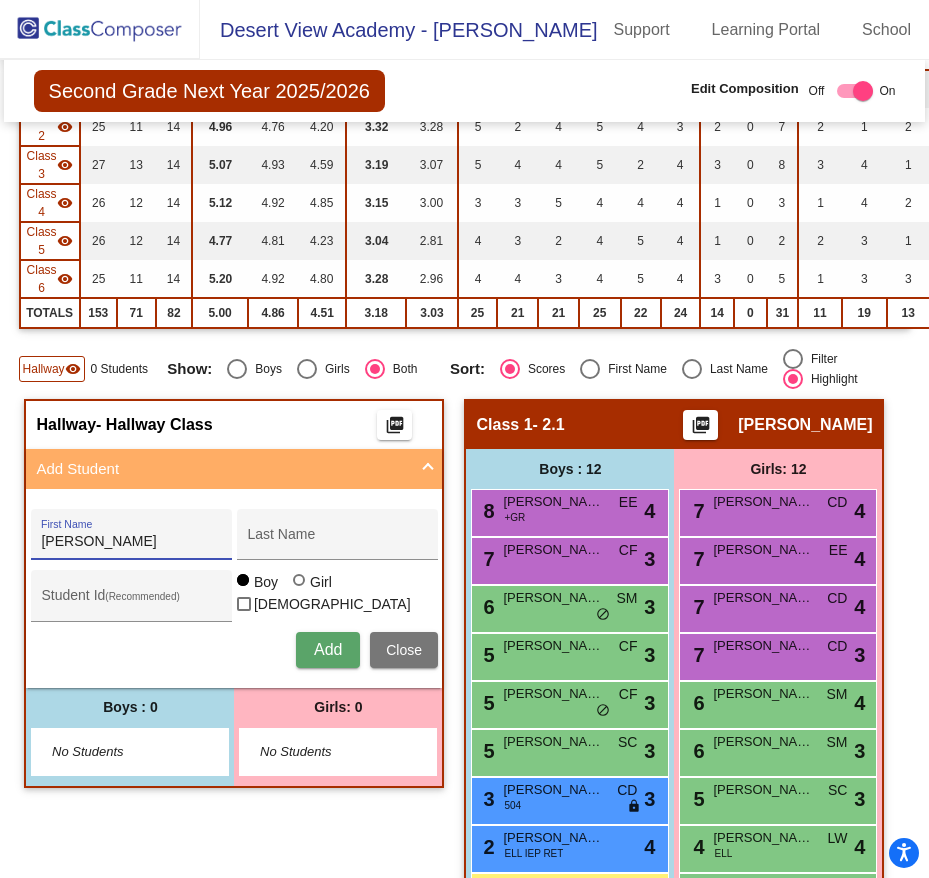 type on "[PERSON_NAME]" 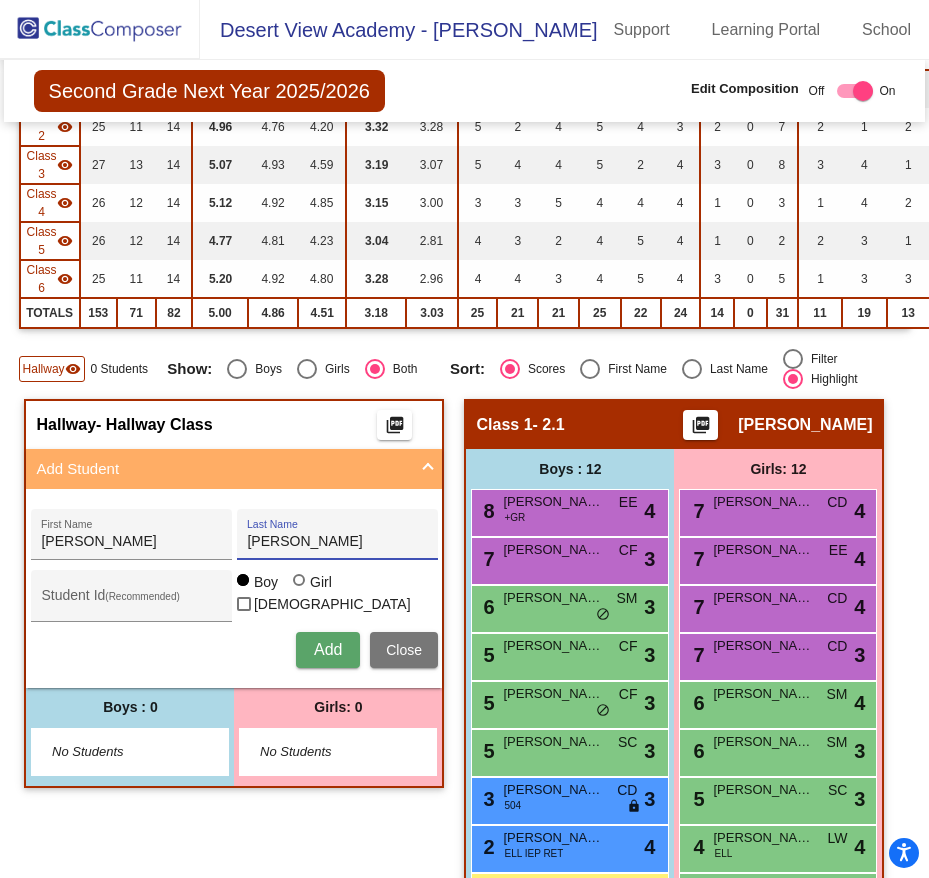 type on "[PERSON_NAME]" 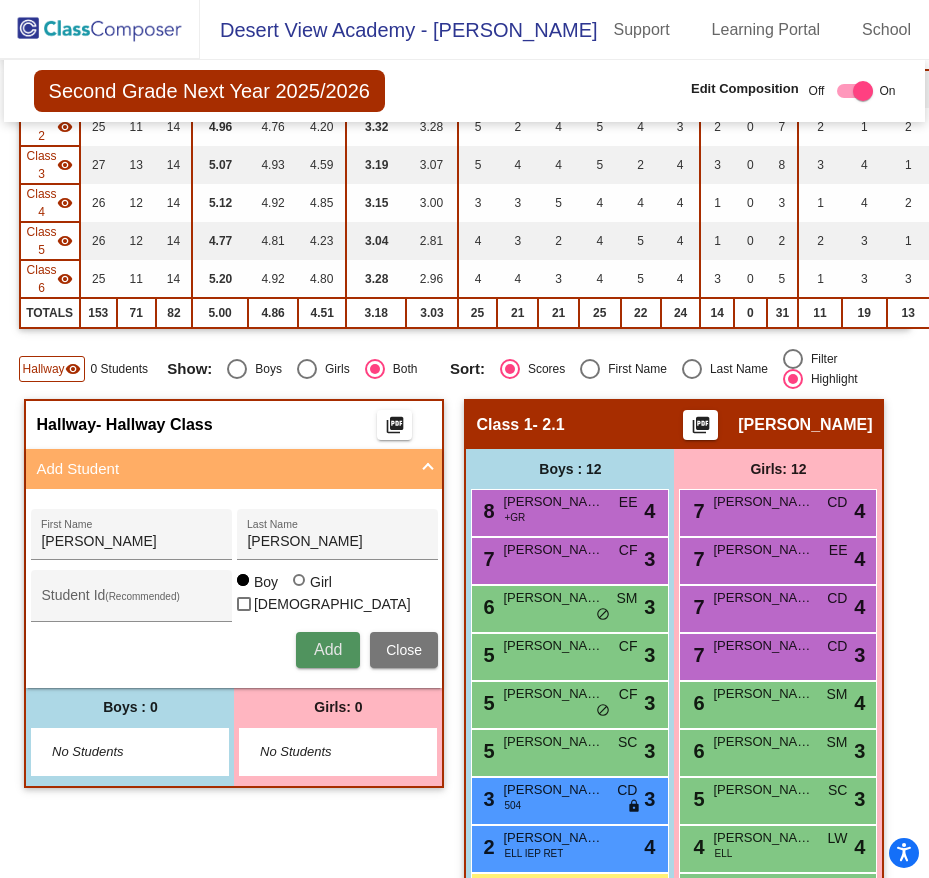 click on "Add" at bounding box center (328, 650) 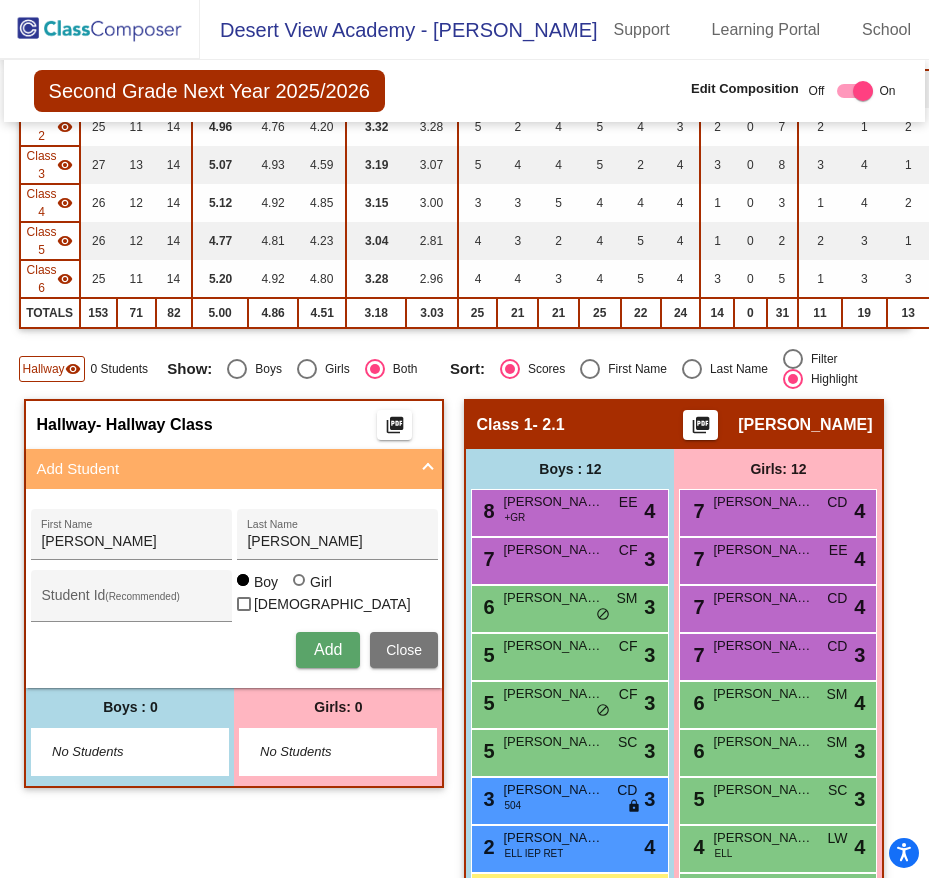 type 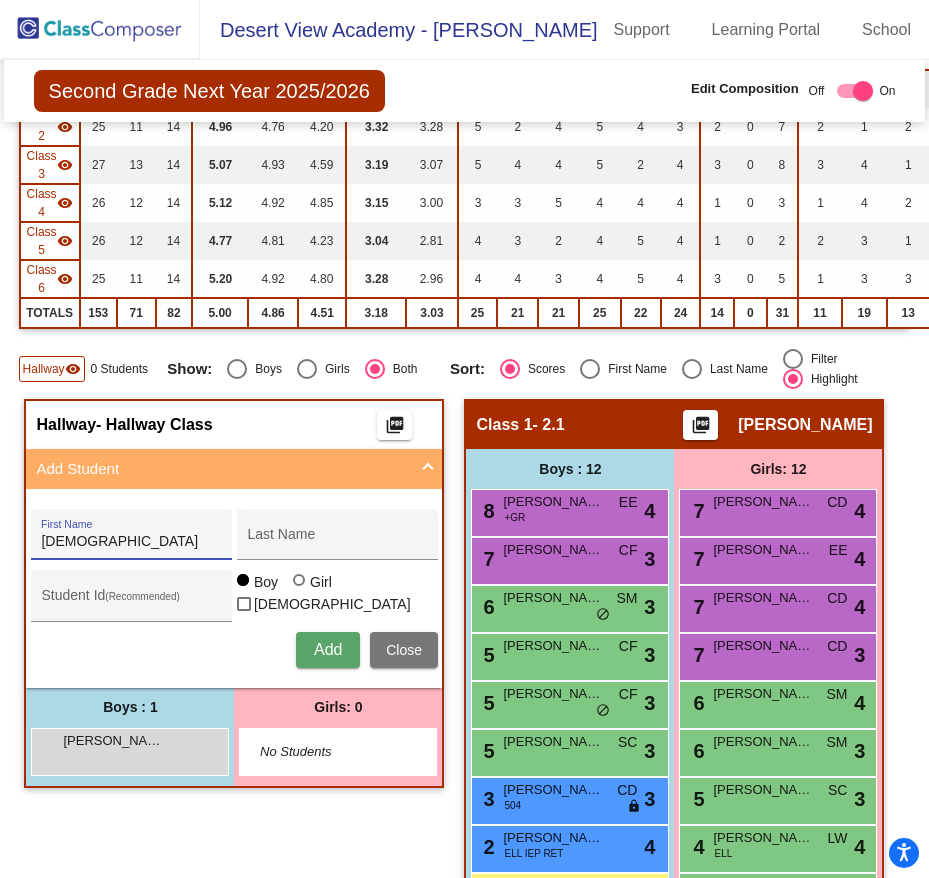 type on "[DEMOGRAPHIC_DATA]" 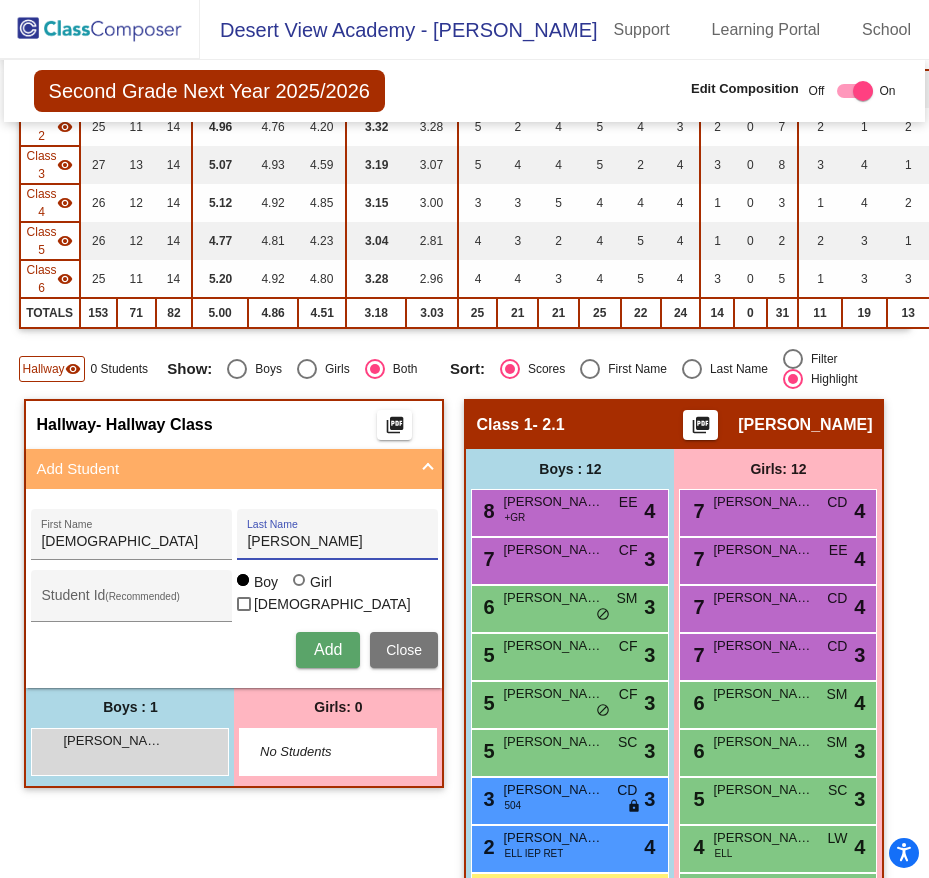 type on "[PERSON_NAME]" 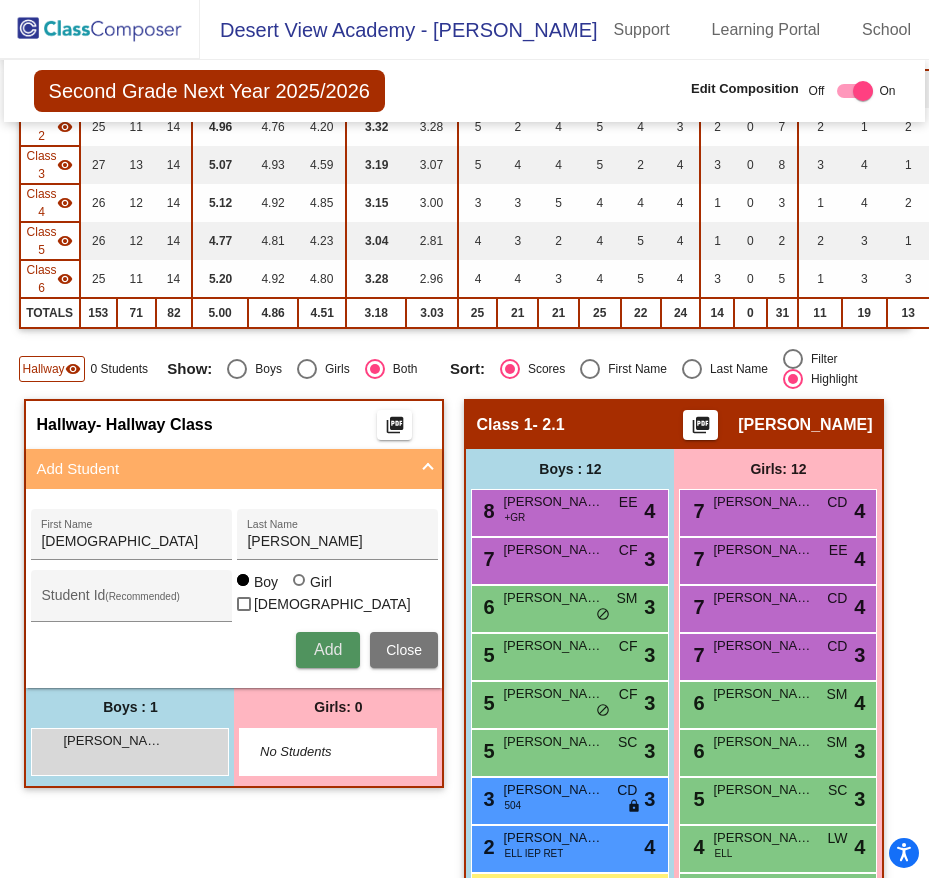 click on "Add" at bounding box center [328, 649] 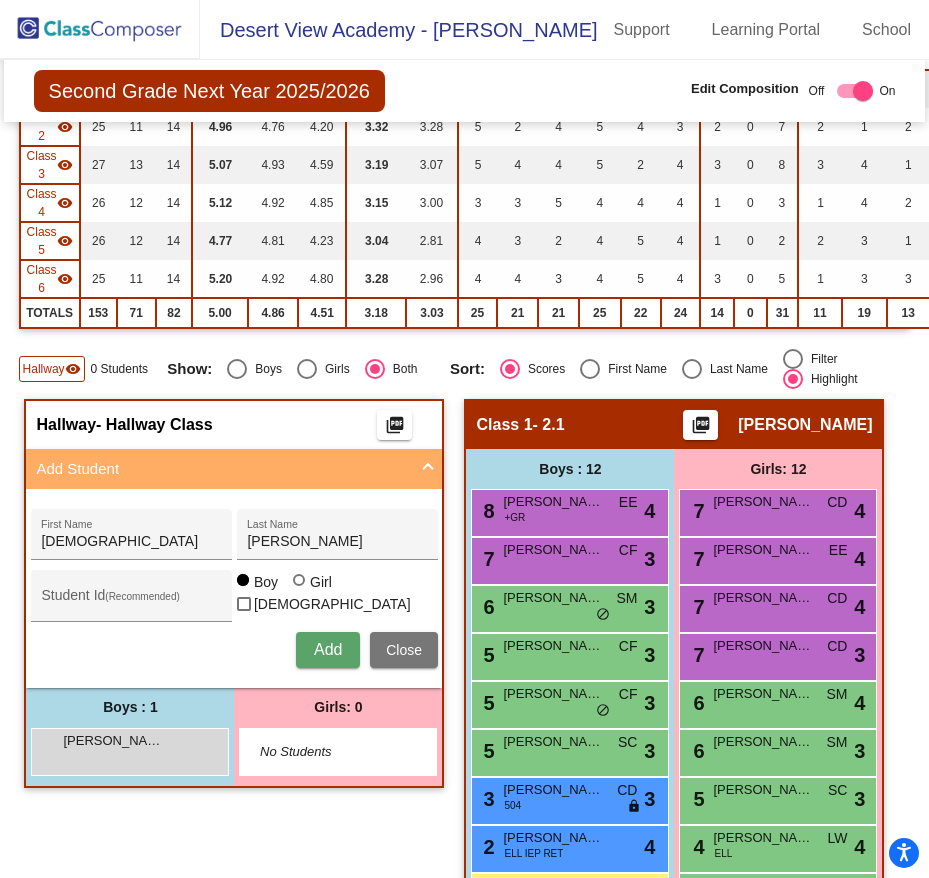 type 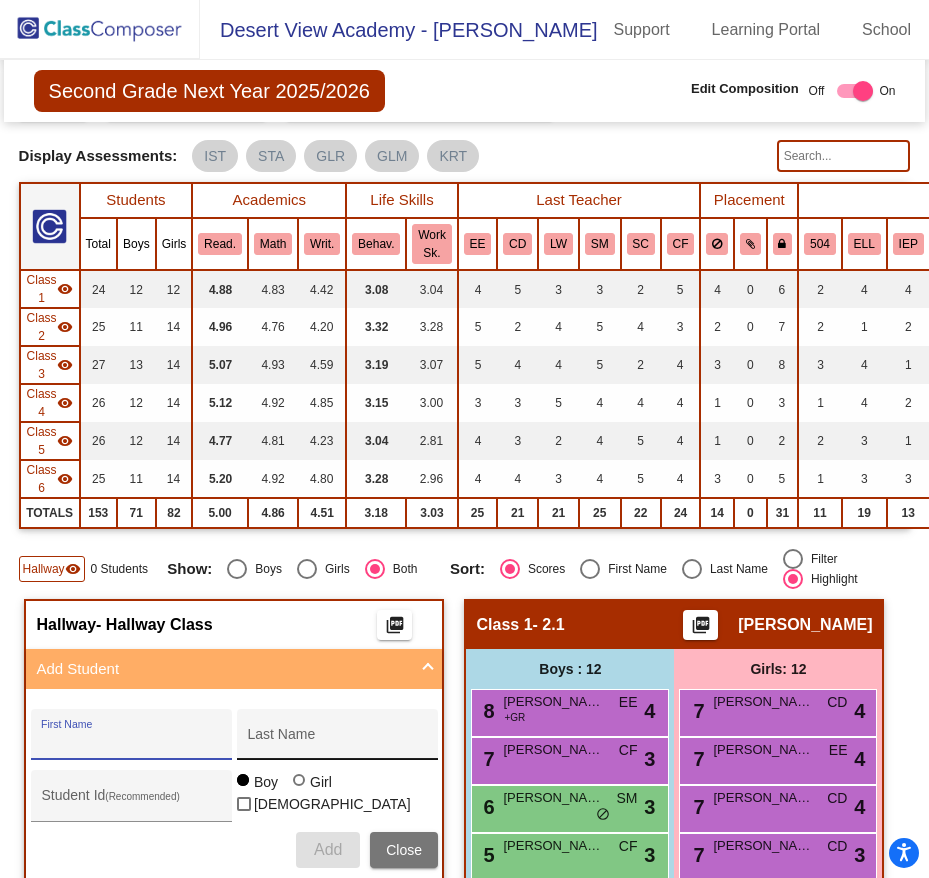 scroll, scrollTop: 500, scrollLeft: 0, axis: vertical 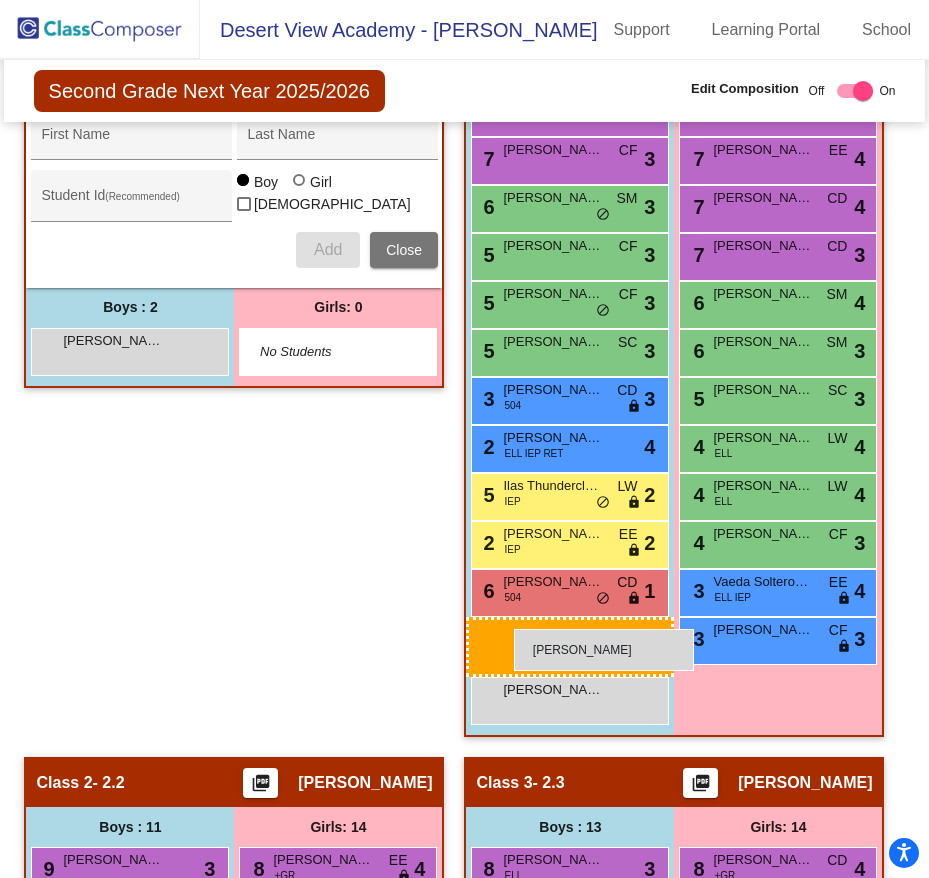 drag, startPoint x: 154, startPoint y: 593, endPoint x: 514, endPoint y: 629, distance: 361.79553 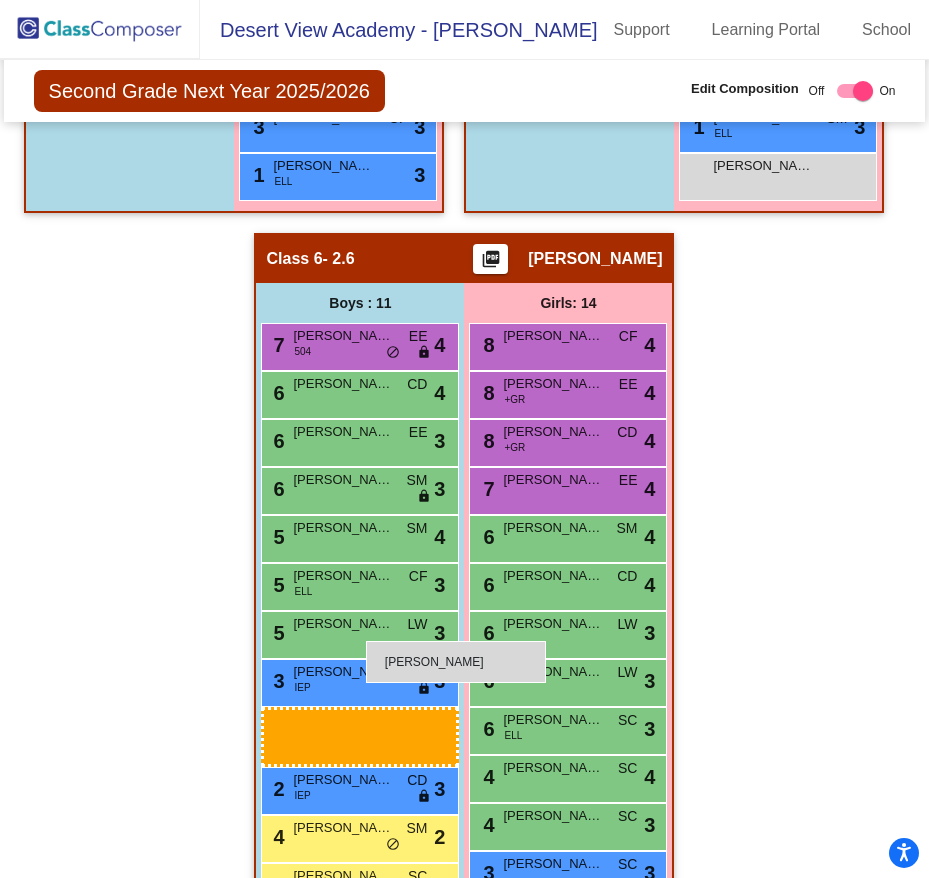 scroll, scrollTop: 2900, scrollLeft: 0, axis: vertical 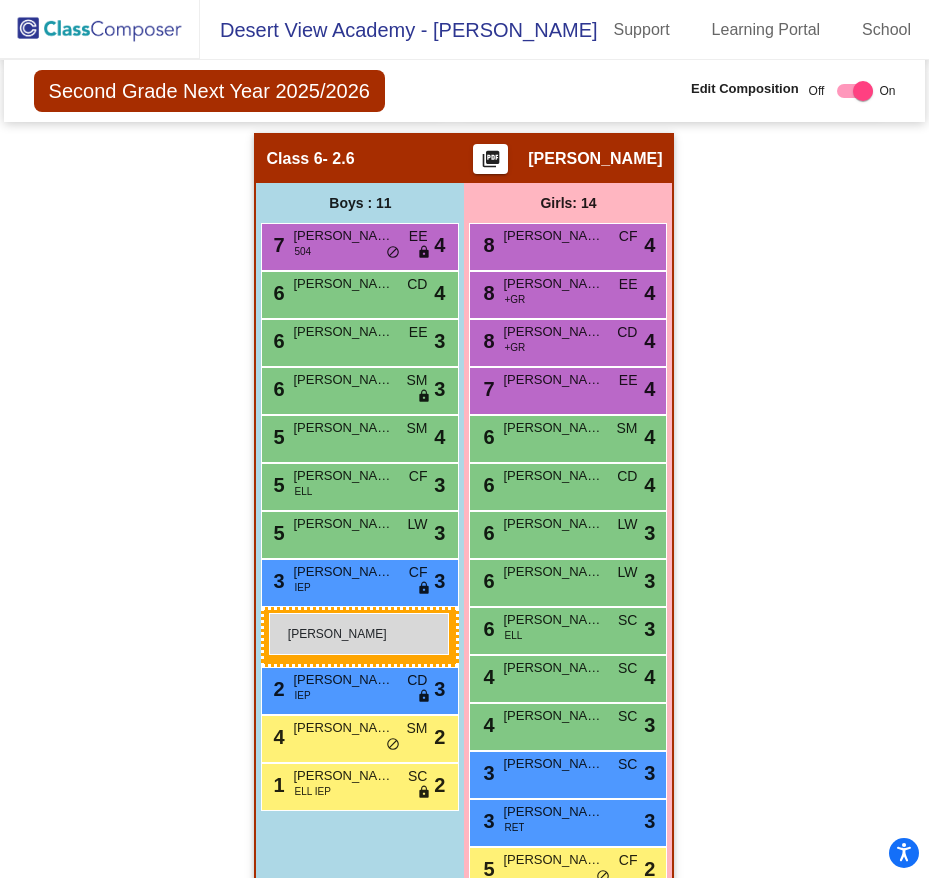 drag, startPoint x: 135, startPoint y: 346, endPoint x: 269, endPoint y: 613, distance: 298.739 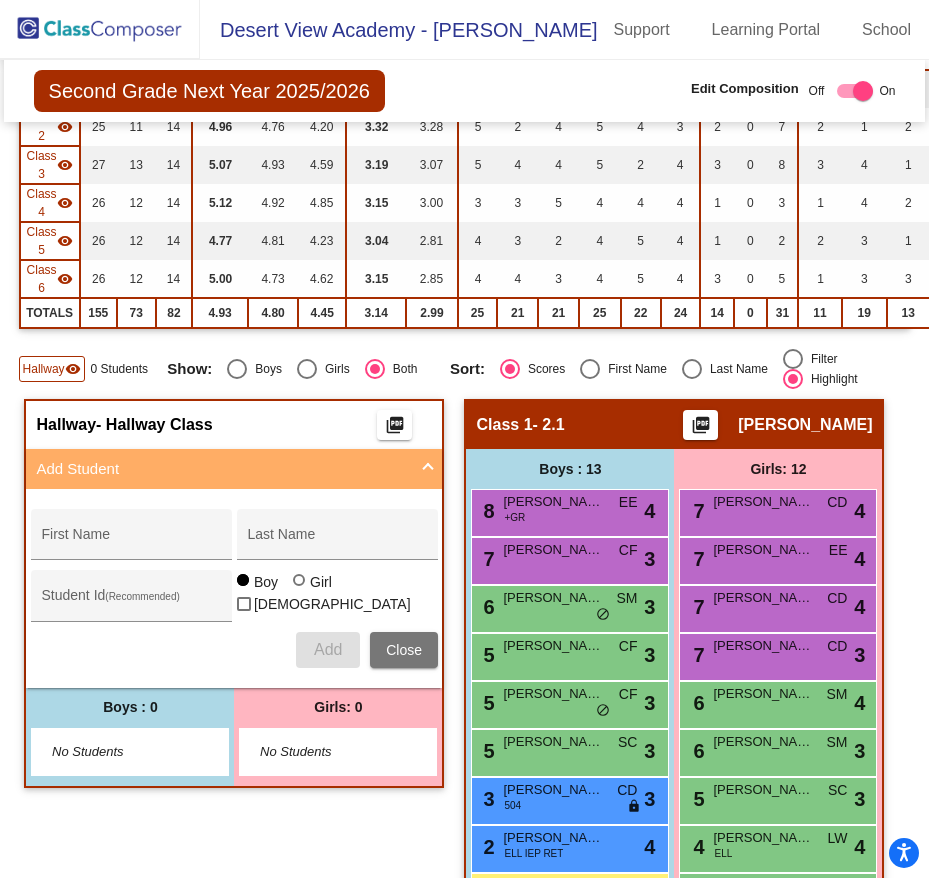 scroll, scrollTop: 100, scrollLeft: 0, axis: vertical 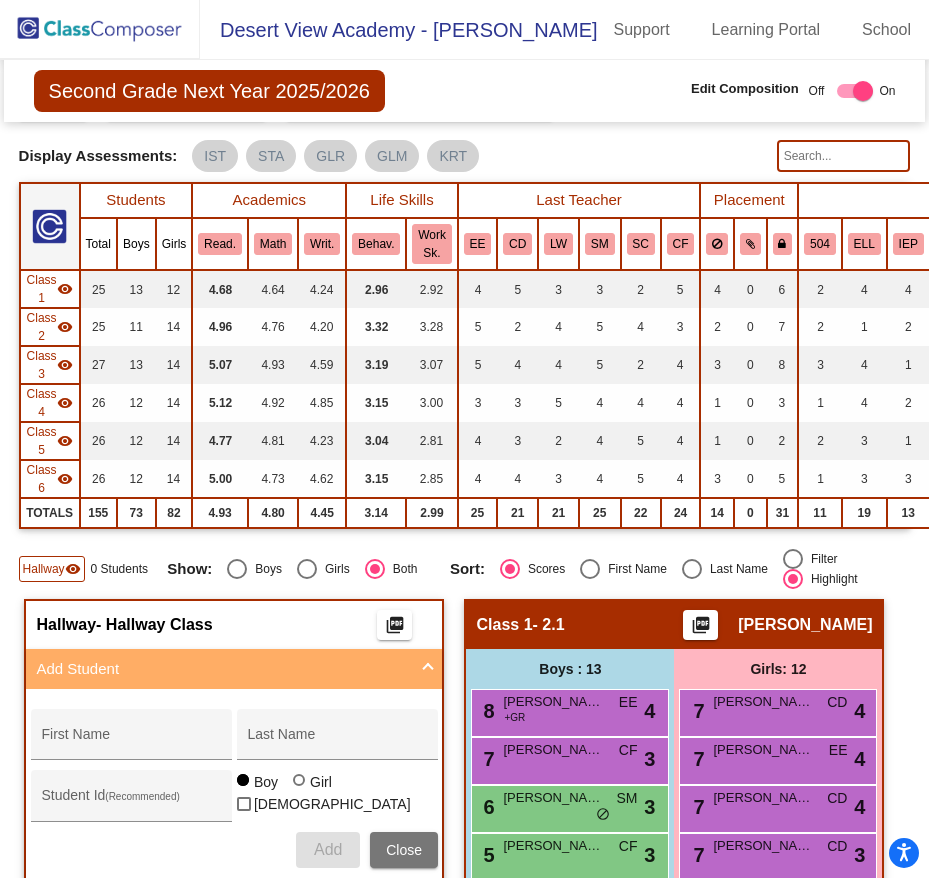 click on "Hallway" 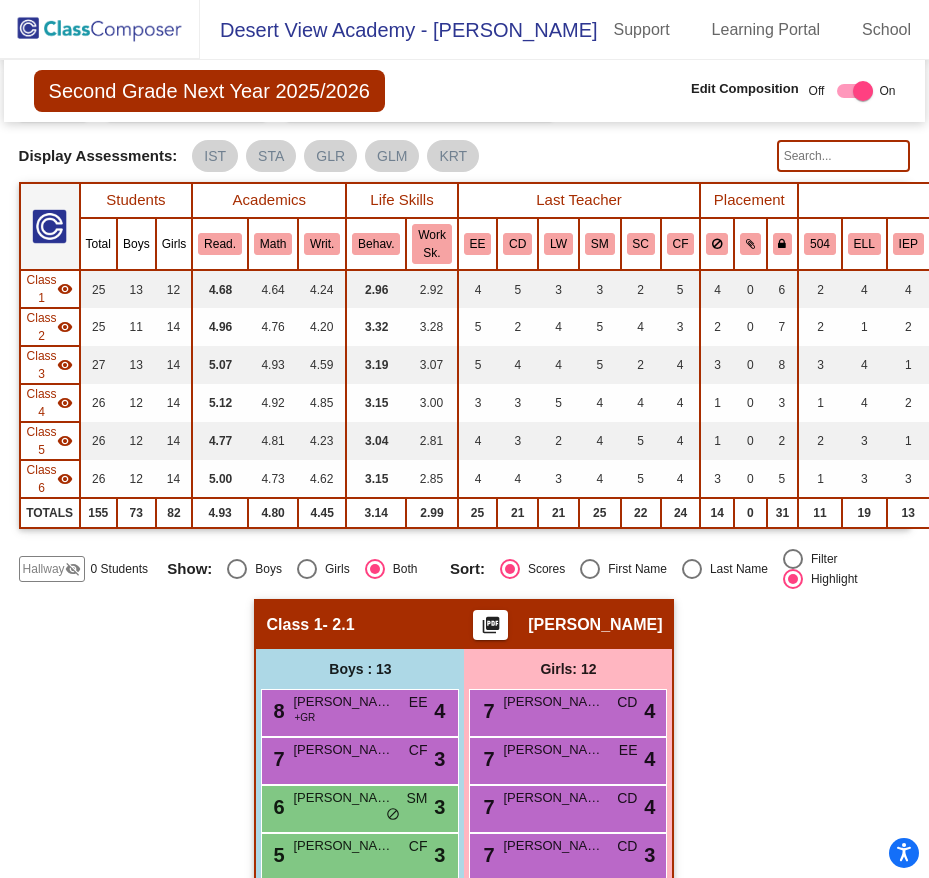 click 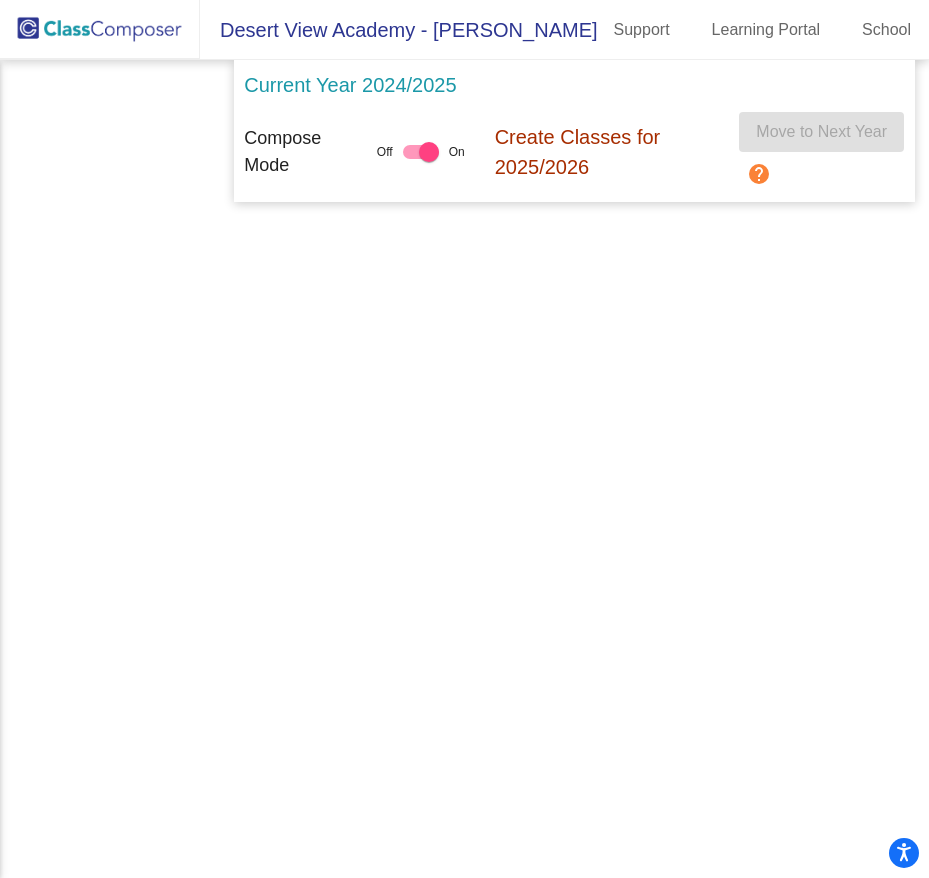scroll, scrollTop: 0, scrollLeft: 0, axis: both 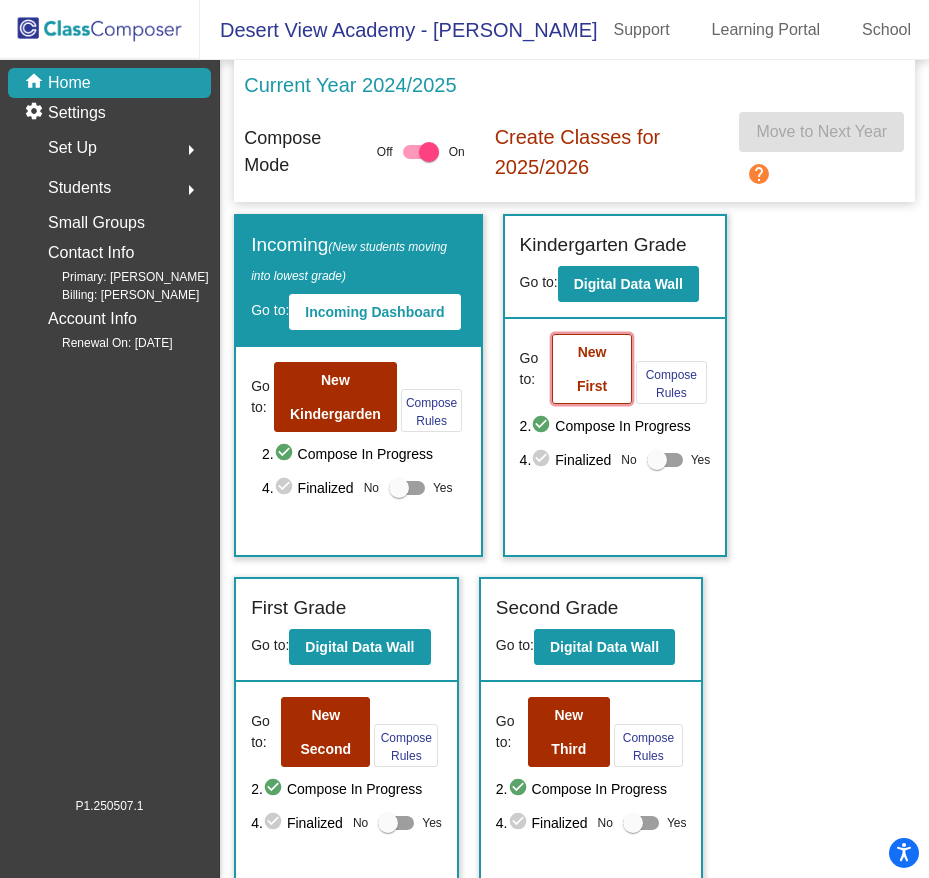 click on "New First" 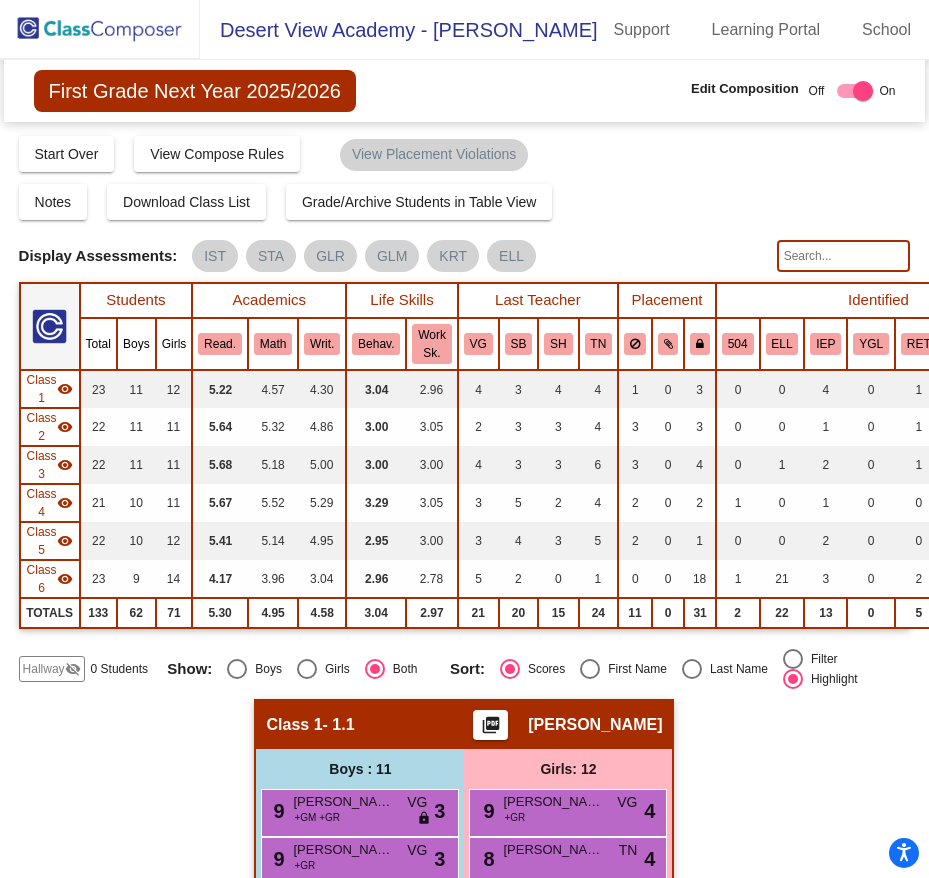 drag, startPoint x: 148, startPoint y: 32, endPoint x: 148, endPoint y: 55, distance: 23 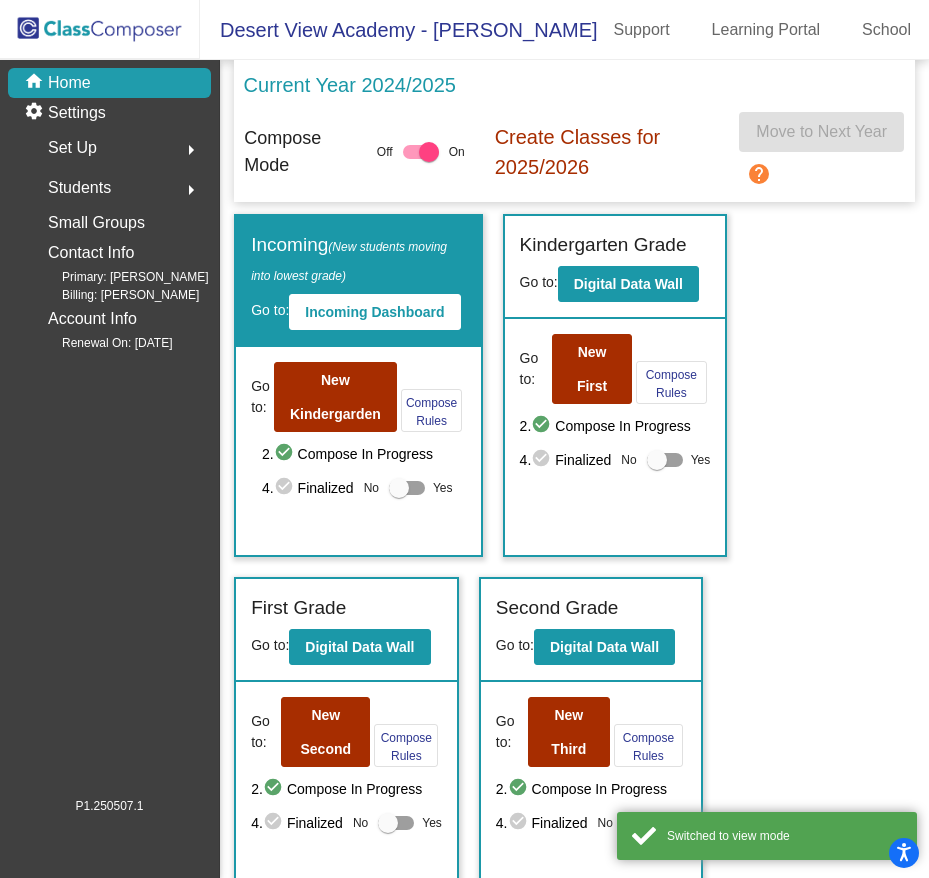 scroll, scrollTop: 300, scrollLeft: 0, axis: vertical 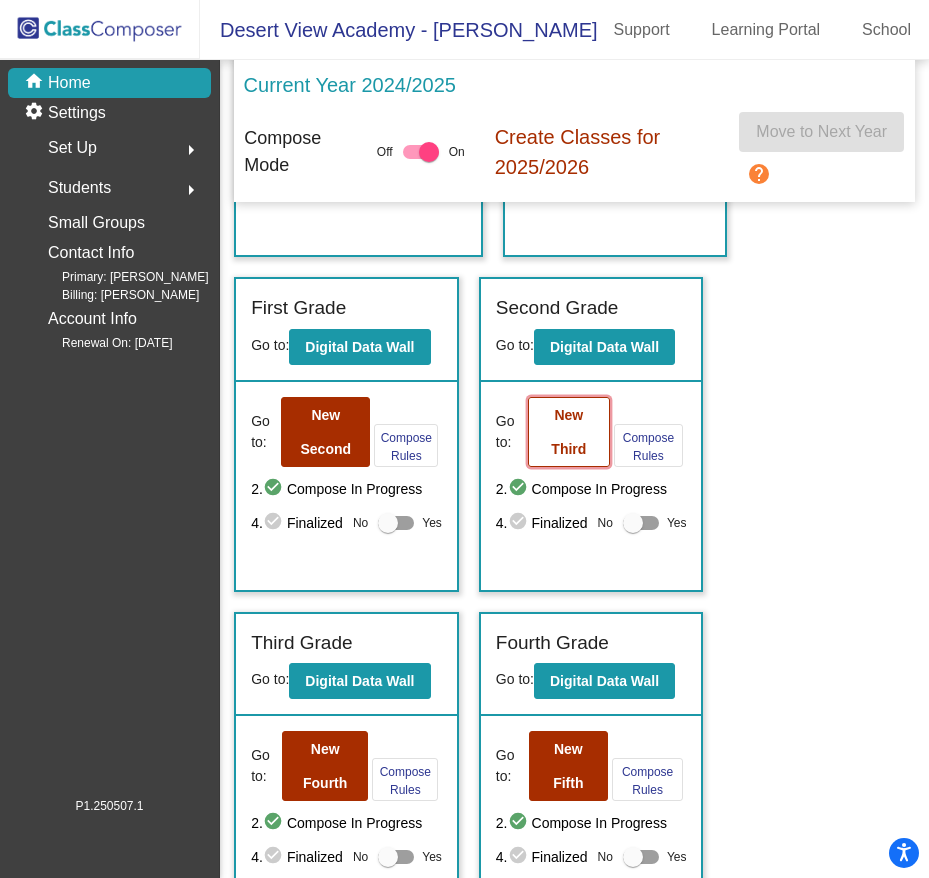 click on "New Third" 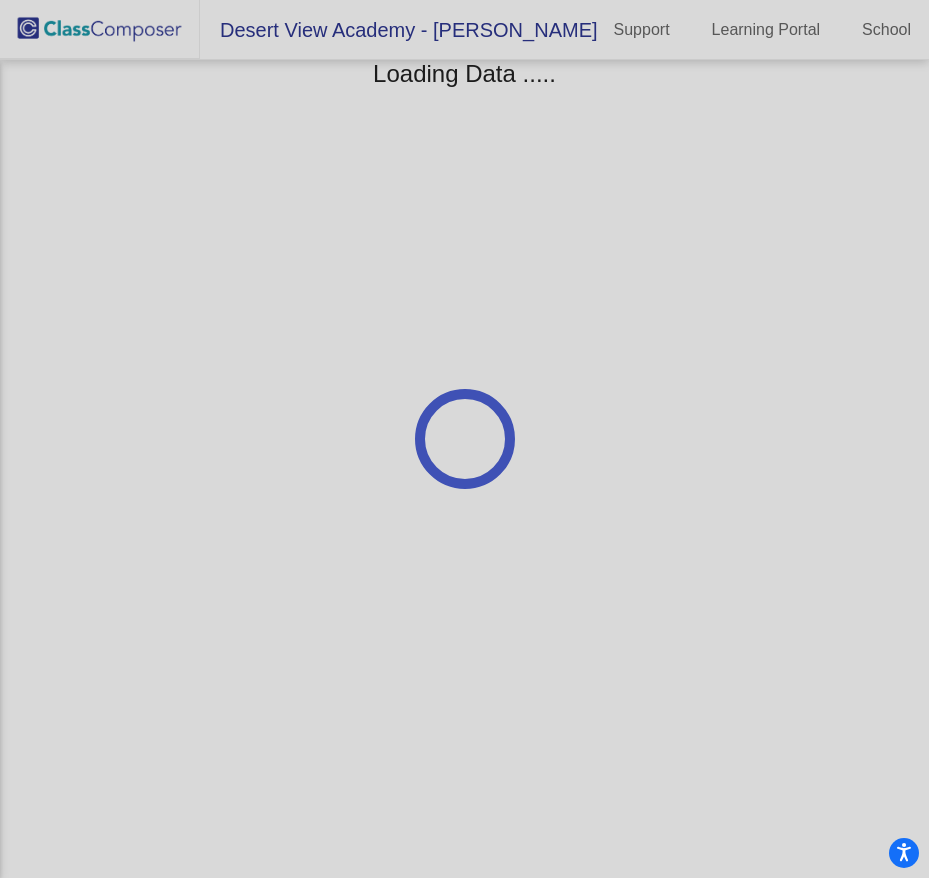 scroll, scrollTop: 0, scrollLeft: 0, axis: both 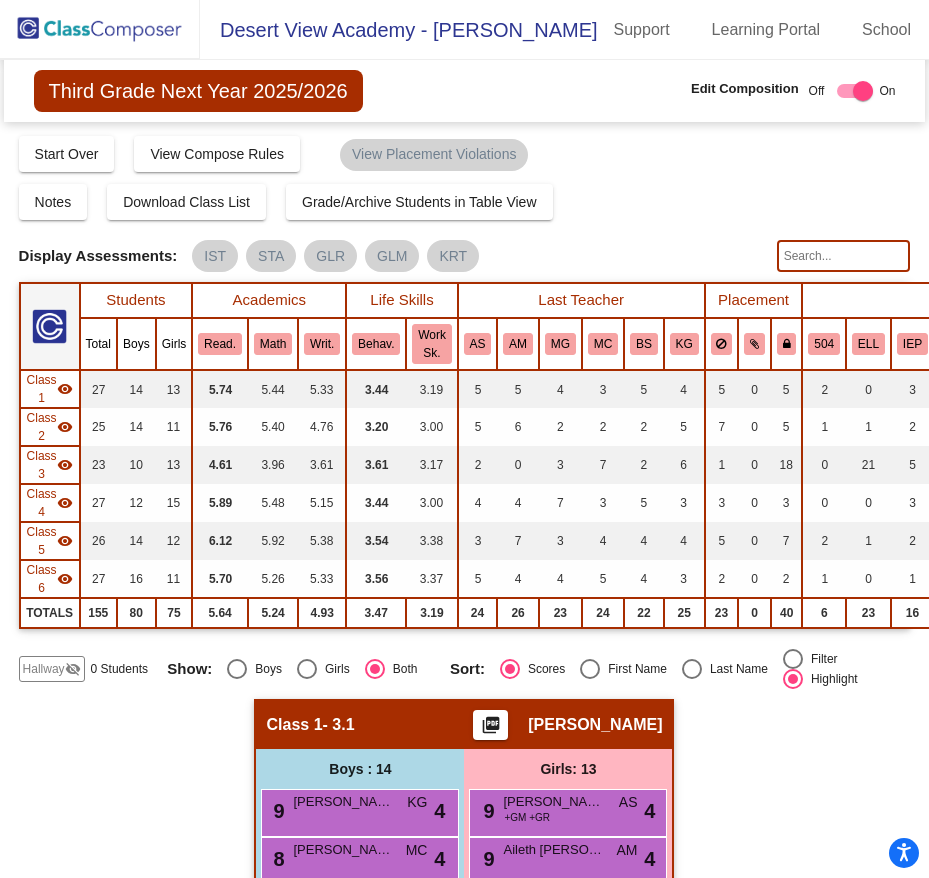 click on "visibility_off" 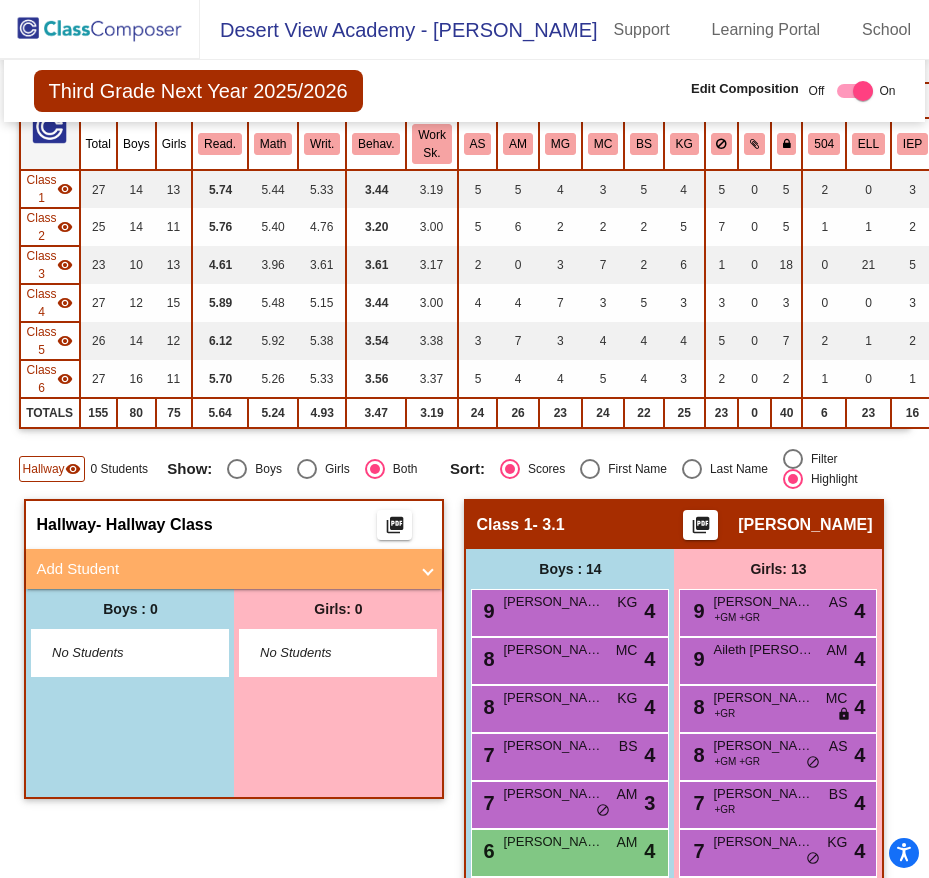 scroll, scrollTop: 300, scrollLeft: 0, axis: vertical 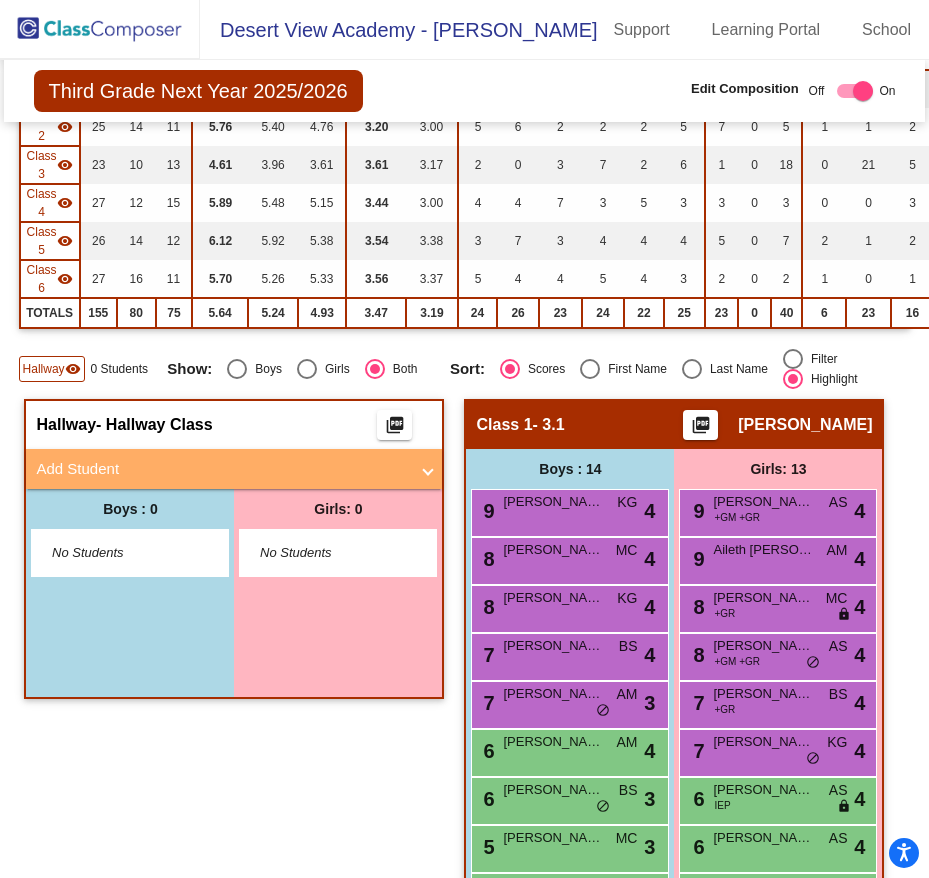 click on "No Students" at bounding box center [114, 553] 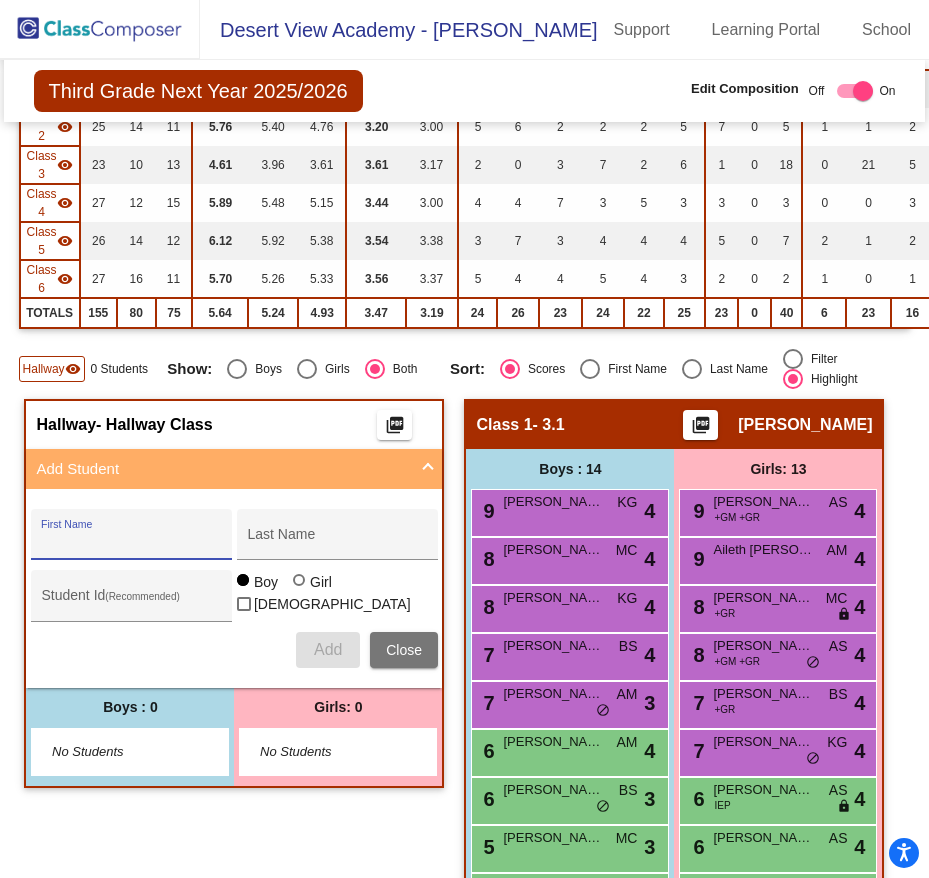 click on "First Name" at bounding box center [131, 542] 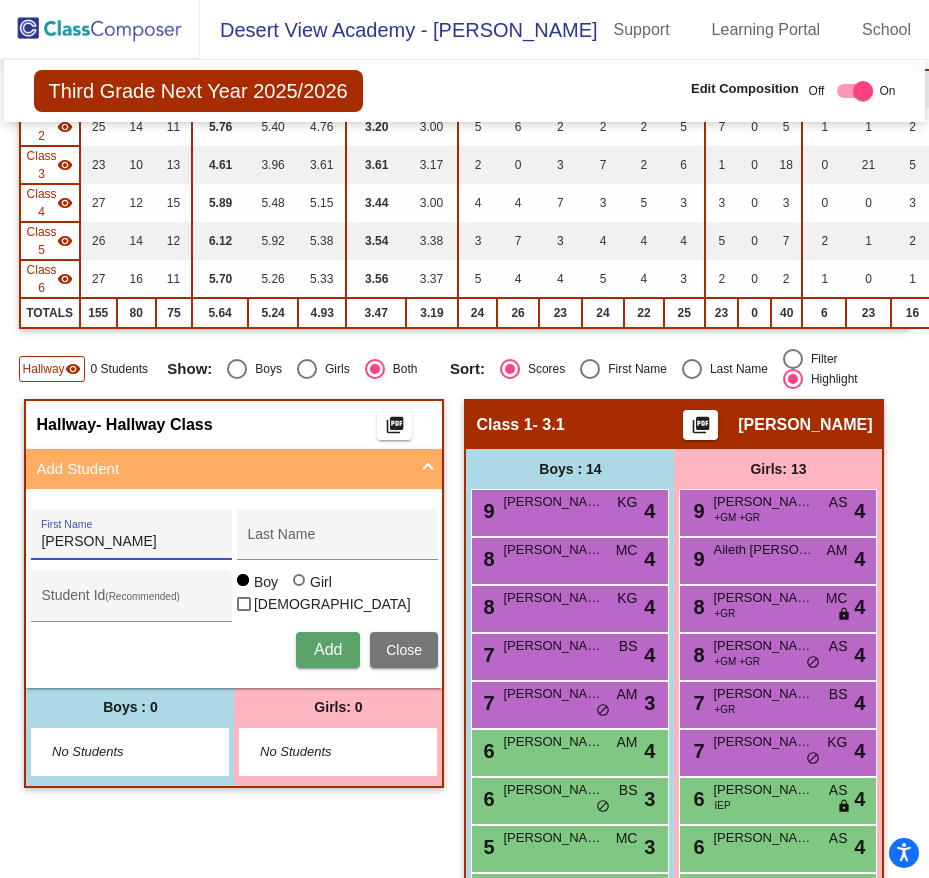 type on "[PERSON_NAME]" 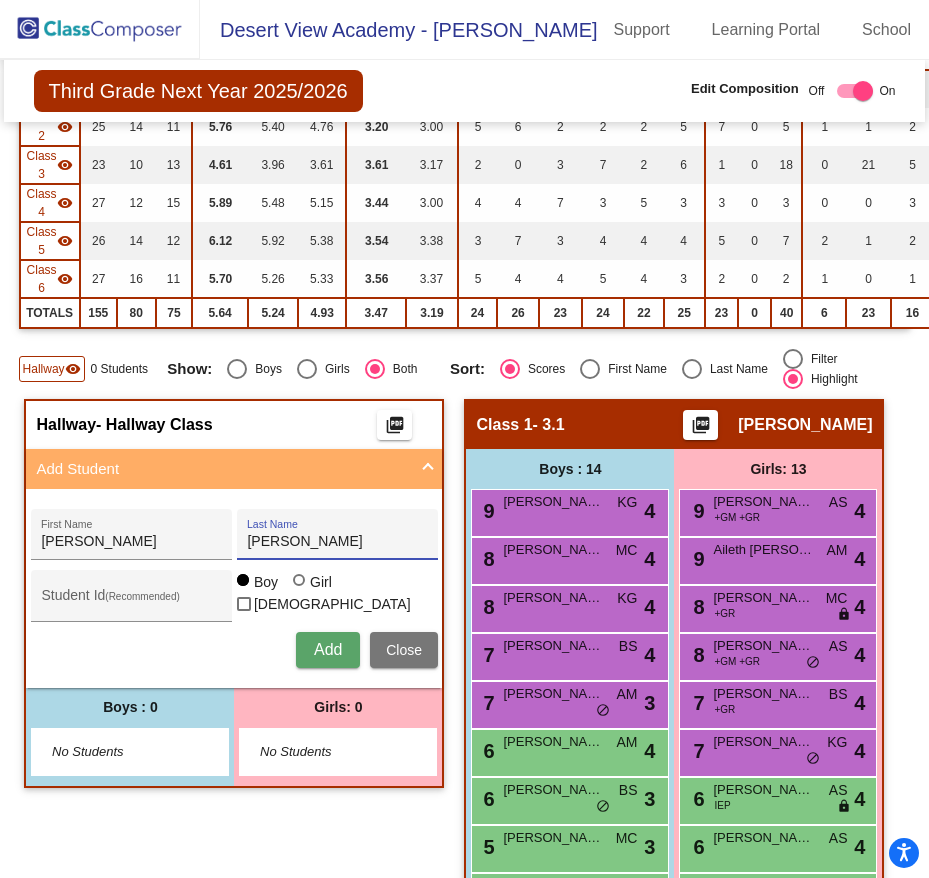 click on "[PERSON_NAME]" at bounding box center [337, 542] 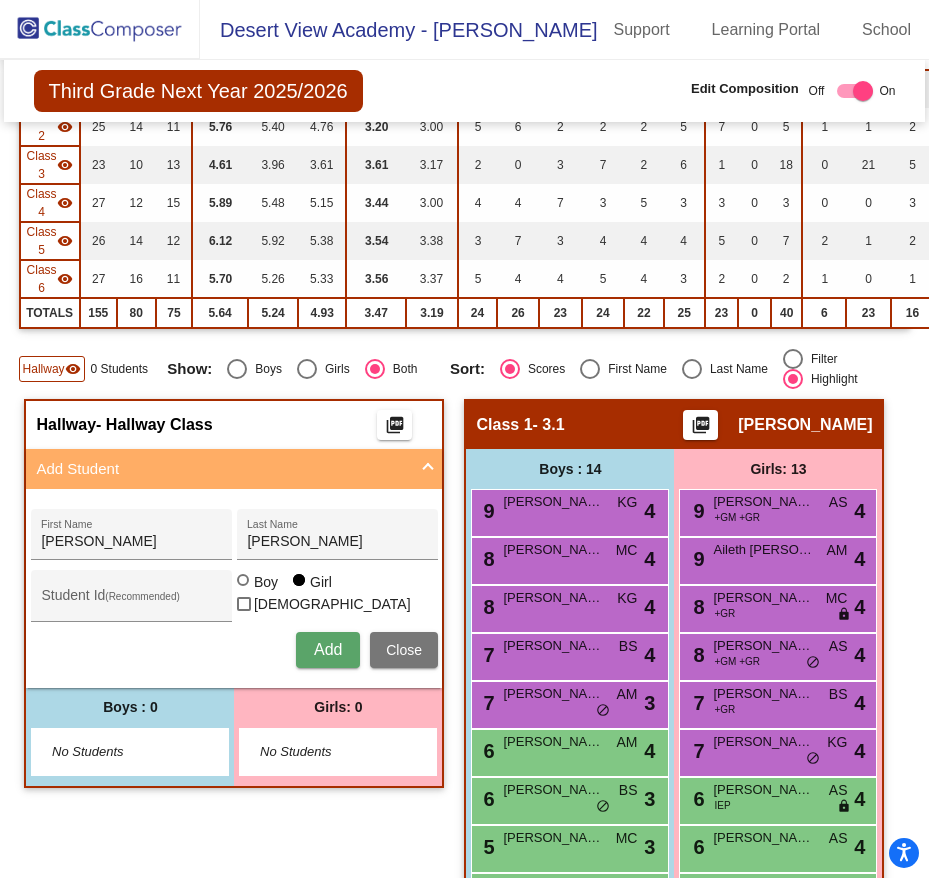 click on "Add" at bounding box center [328, 650] 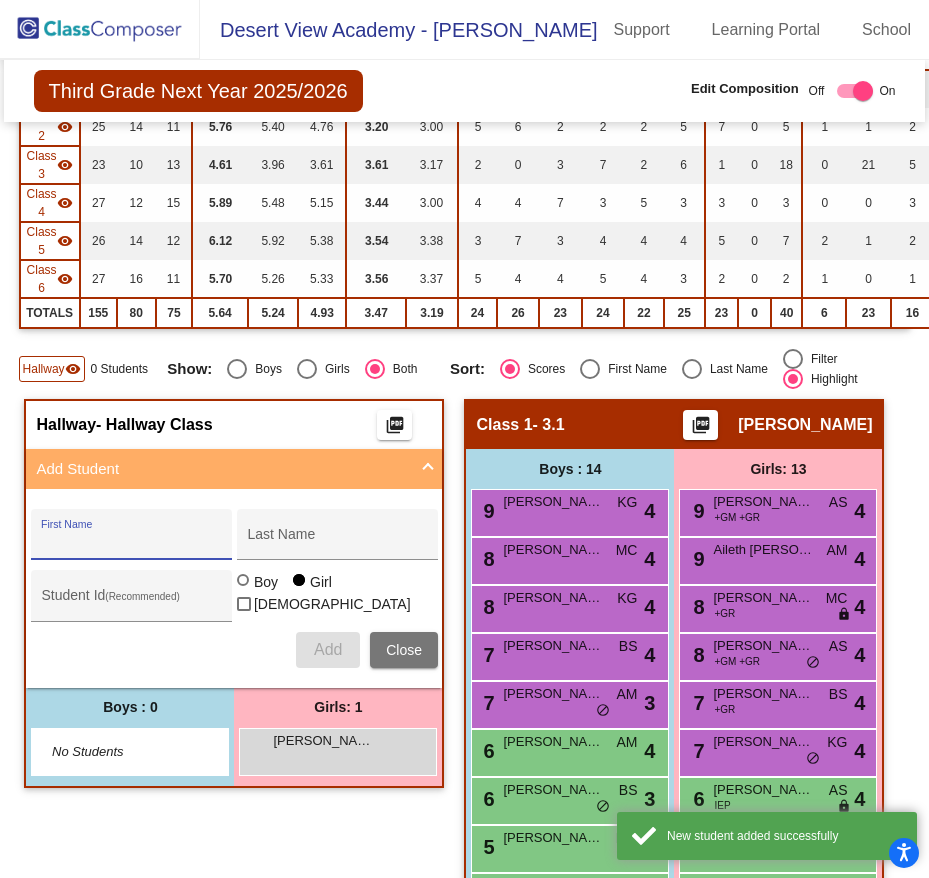 click on "First Name" at bounding box center (131, 542) 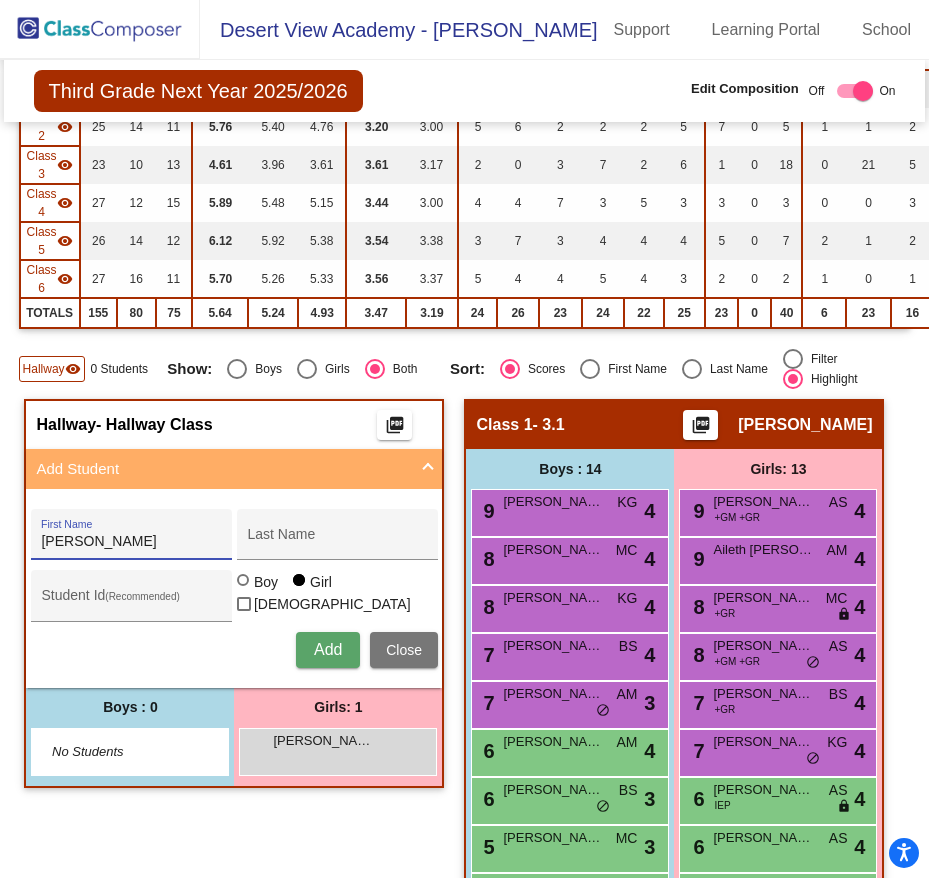 type on "[PERSON_NAME]" 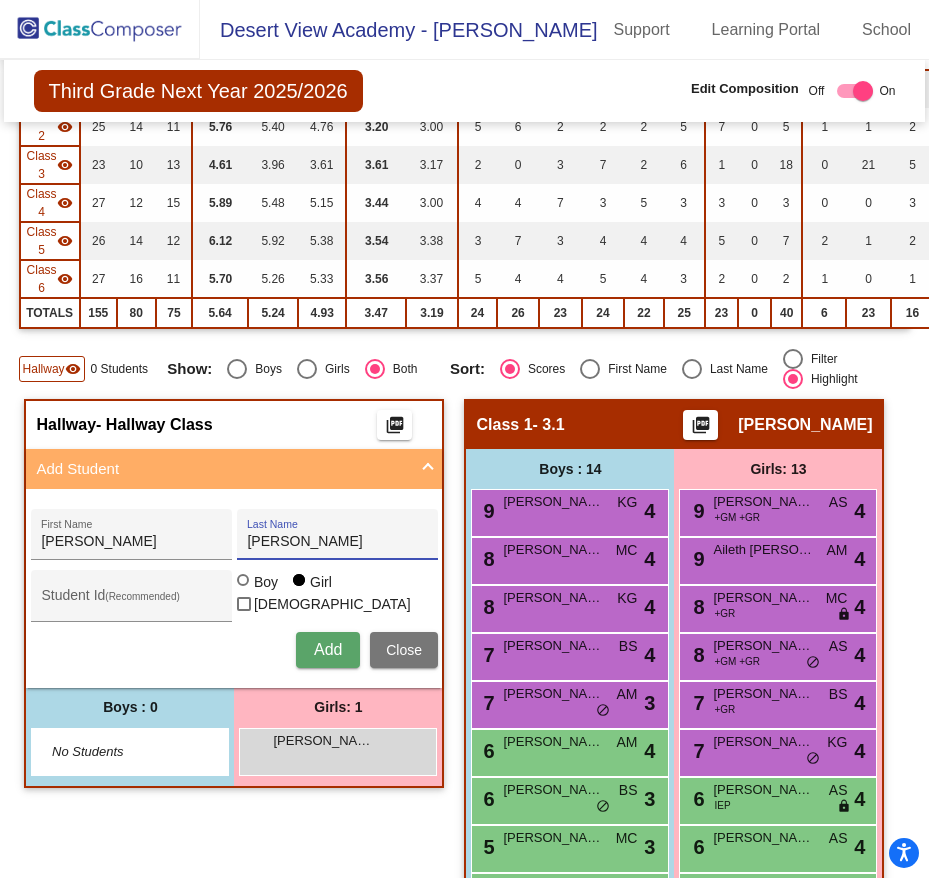 type on "[PERSON_NAME]" 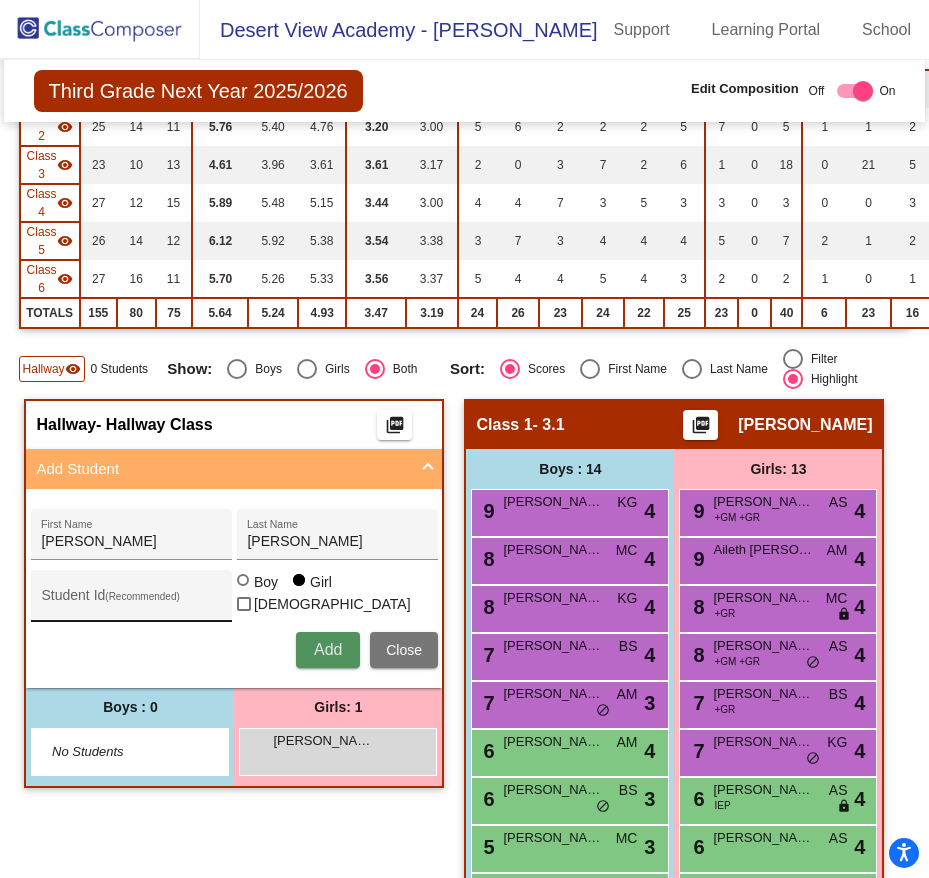 type 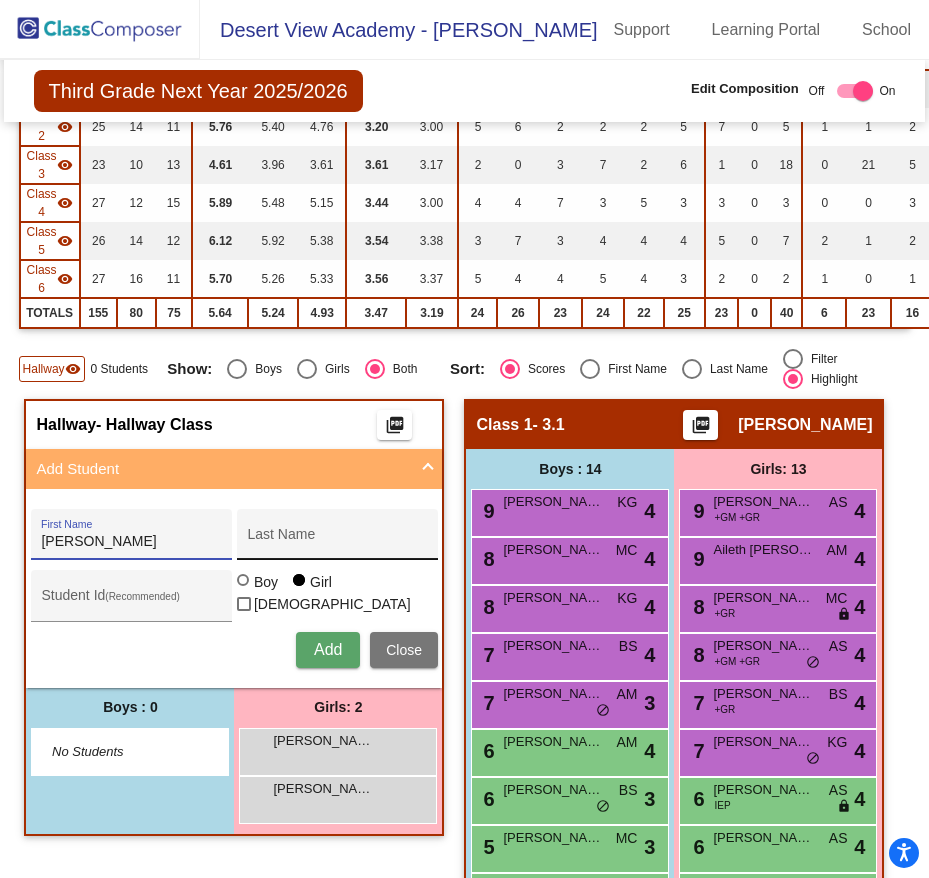 type on "[PERSON_NAME]" 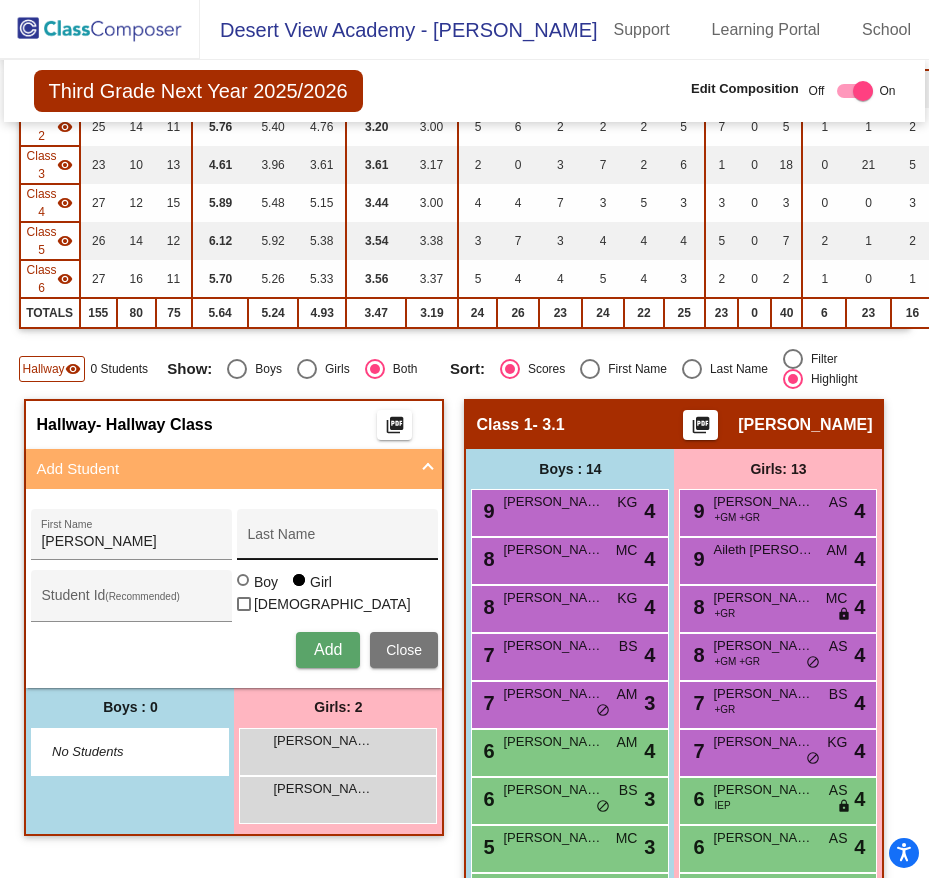 click on "Last Name" at bounding box center [337, 540] 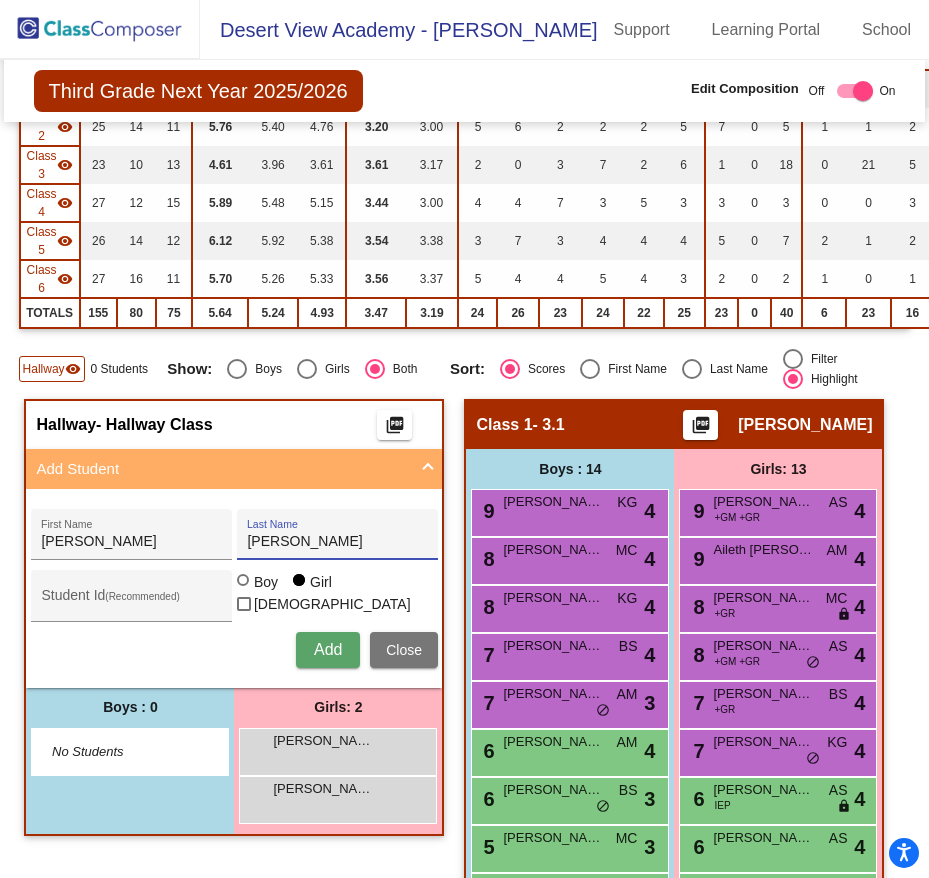 type on "[PERSON_NAME]" 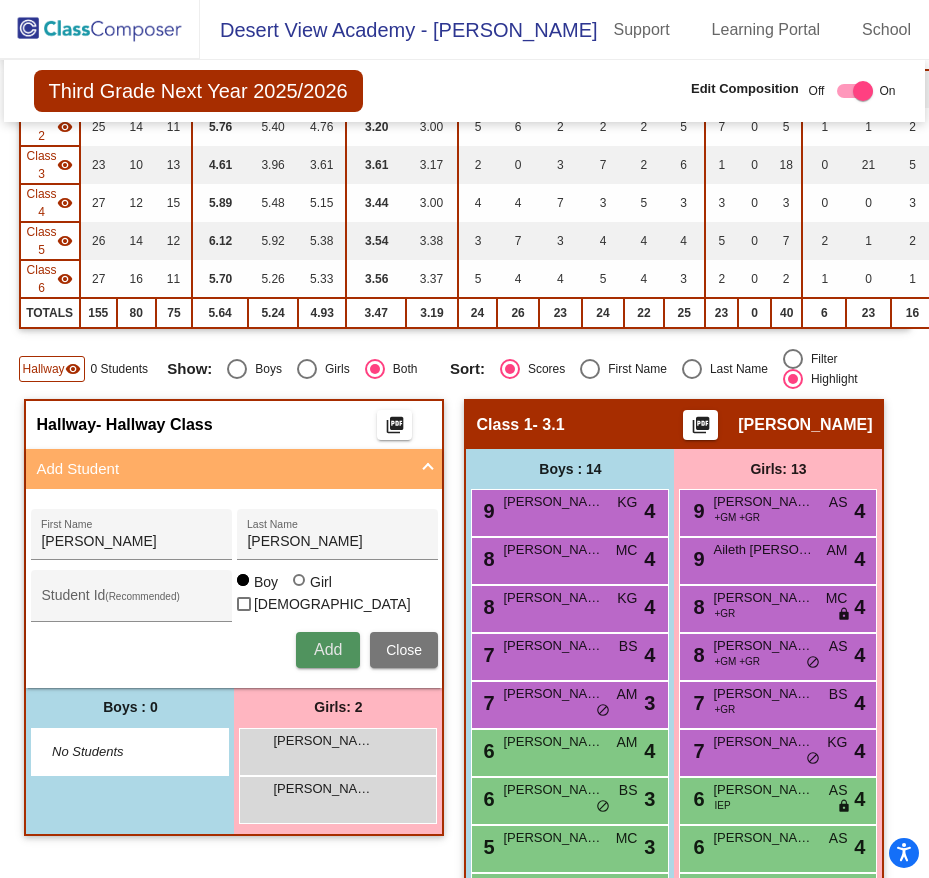 click on "Add" at bounding box center [328, 650] 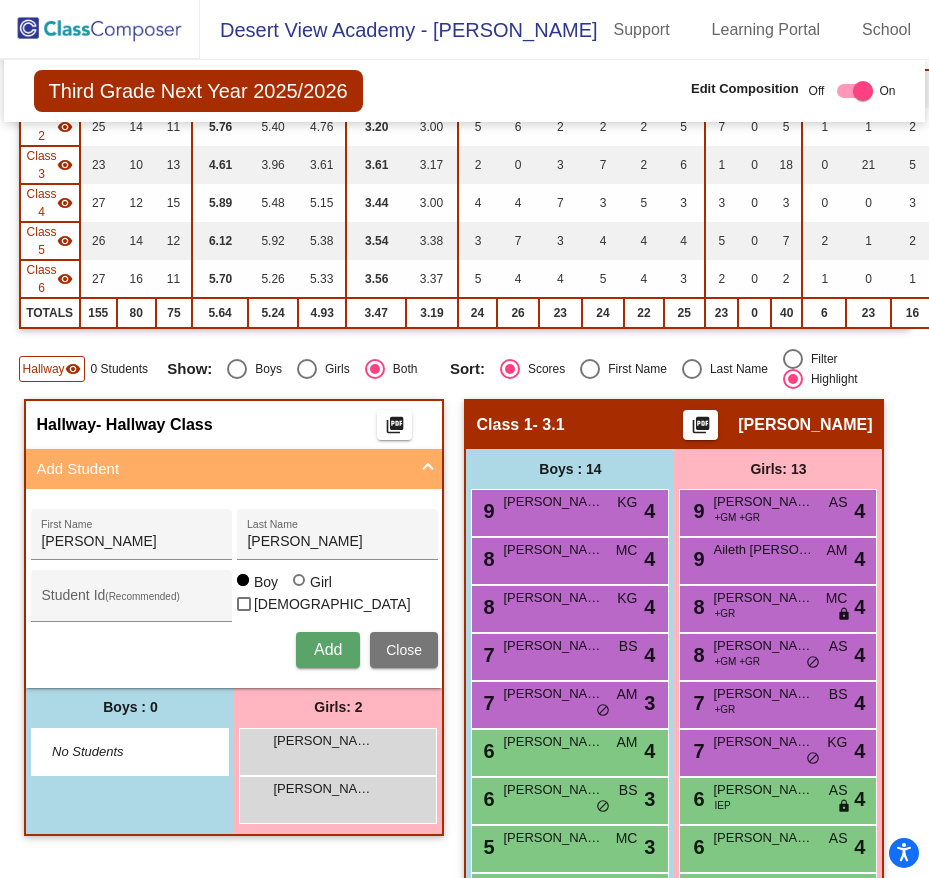type 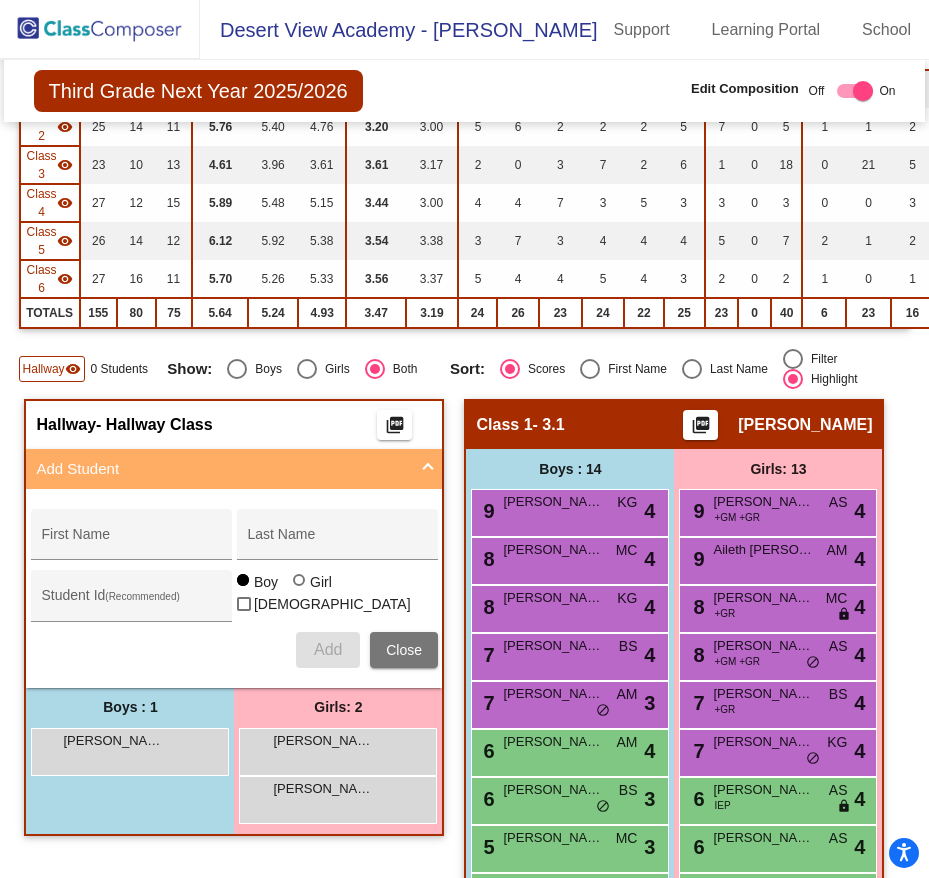 click on "Hallway   visibility  0 Students Show:   Boys   Girls   Both Sort:   Scores   First Name   Last Name   Filter     Highlight" 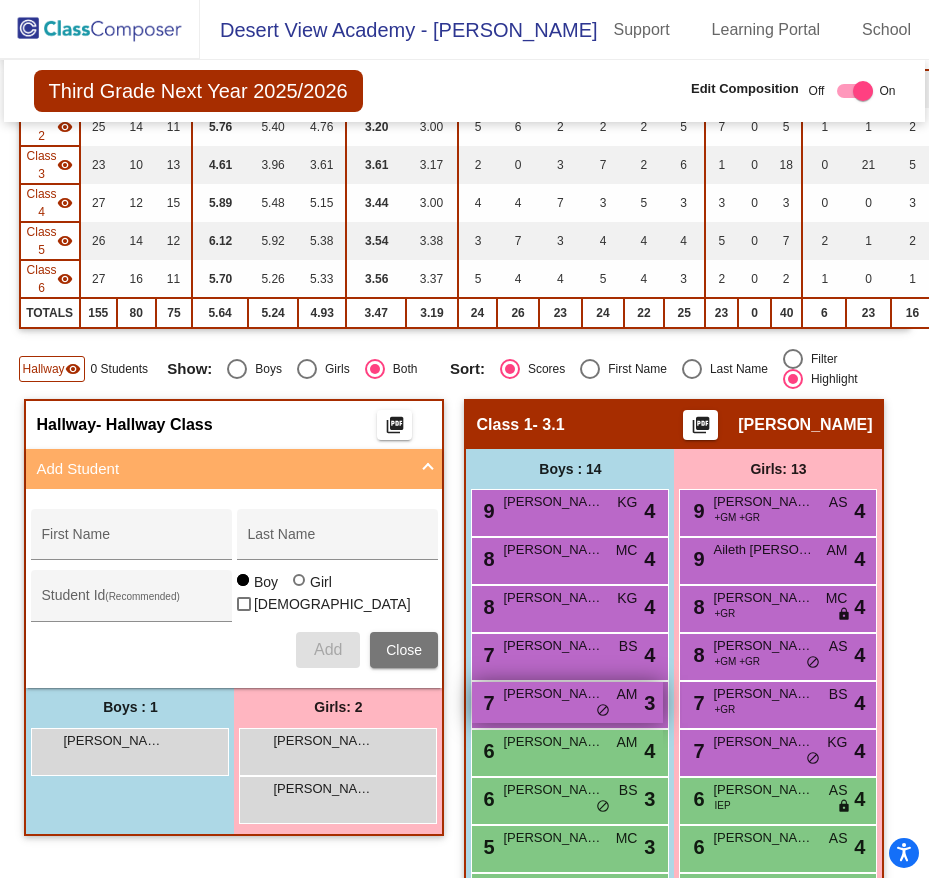 scroll, scrollTop: 500, scrollLeft: 0, axis: vertical 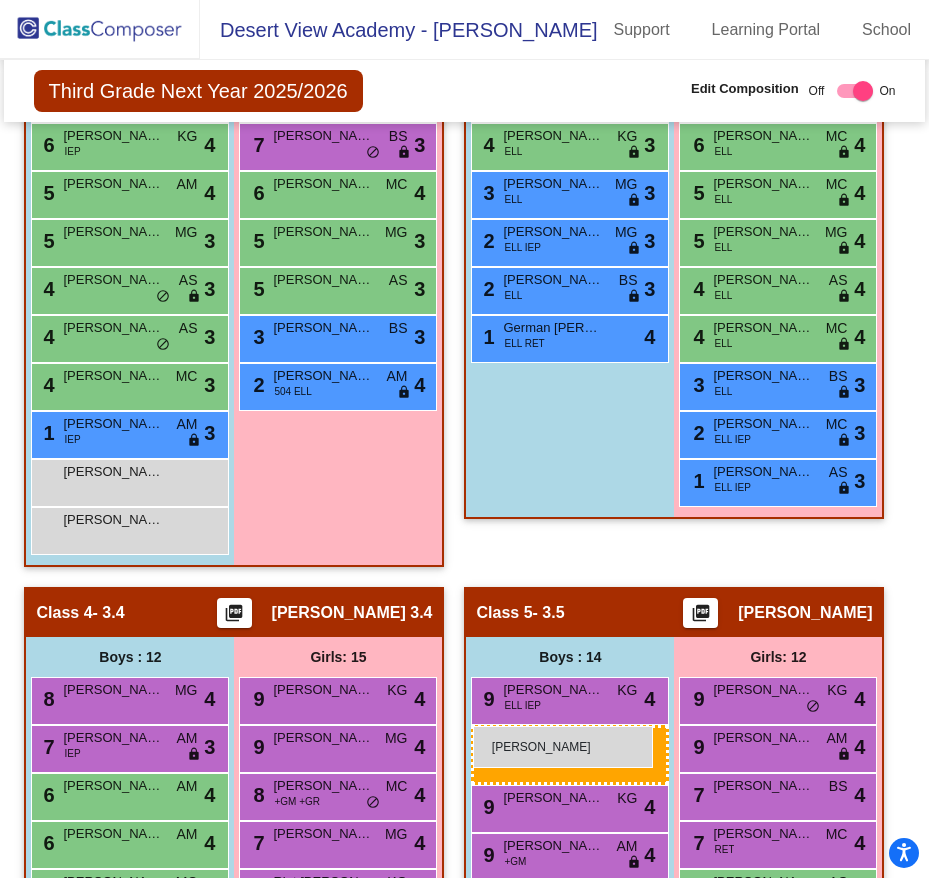 drag, startPoint x: 105, startPoint y: 547, endPoint x: 473, endPoint y: 725, distance: 408.78845 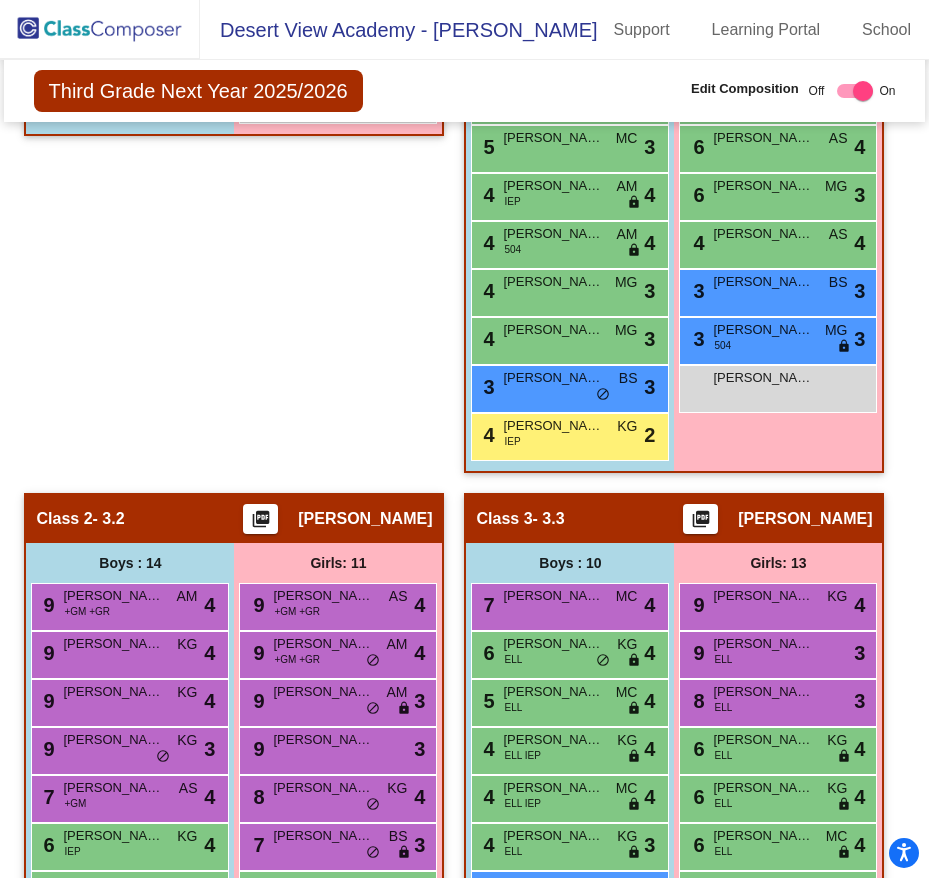 scroll, scrollTop: 600, scrollLeft: 0, axis: vertical 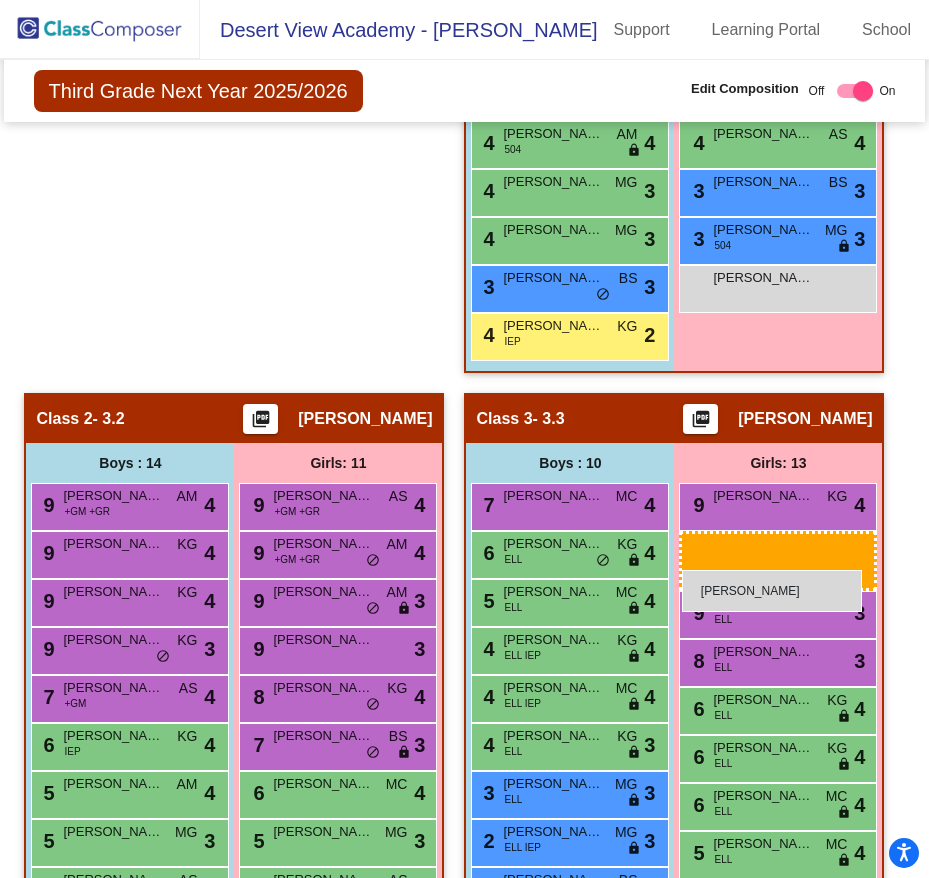 drag, startPoint x: 331, startPoint y: 486, endPoint x: 682, endPoint y: 570, distance: 360.91135 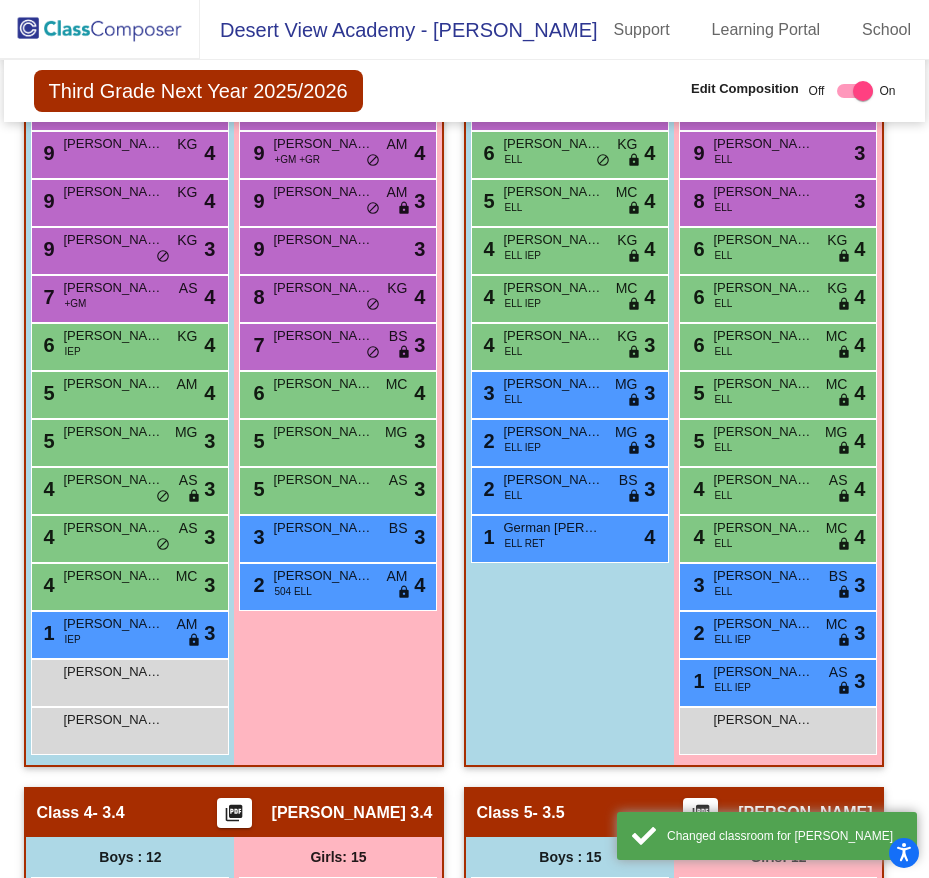 scroll, scrollTop: 1900, scrollLeft: 0, axis: vertical 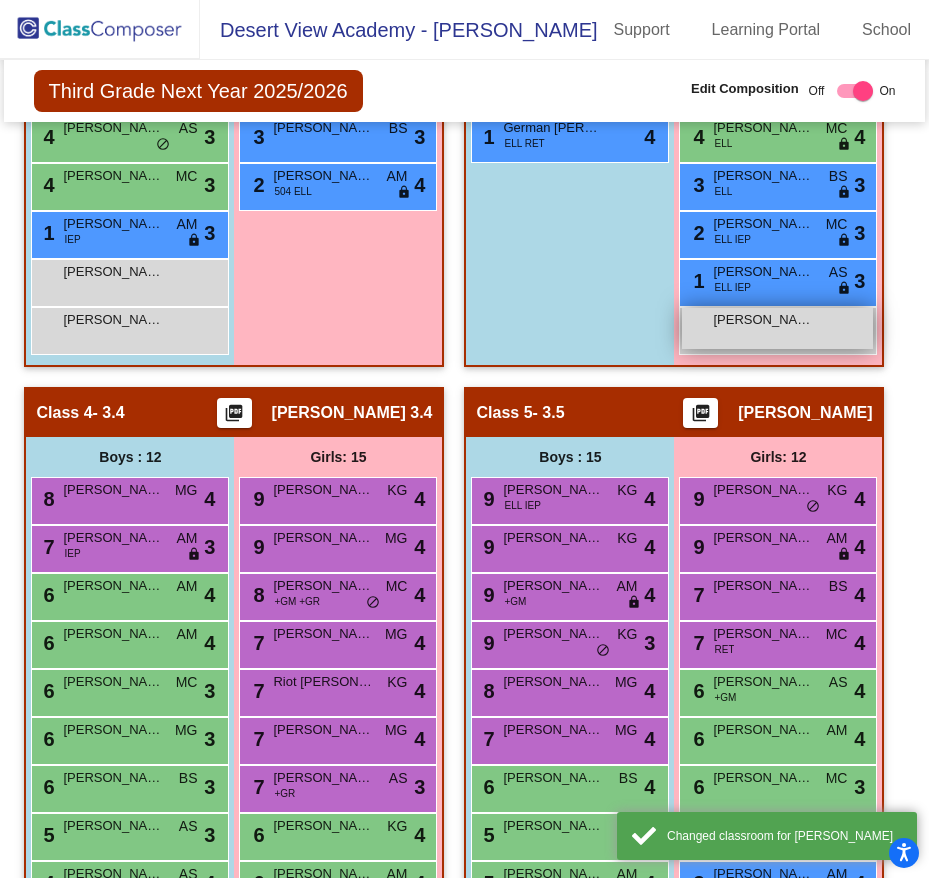 click on "[PERSON_NAME] lock do_not_disturb_alt" at bounding box center [777, 328] 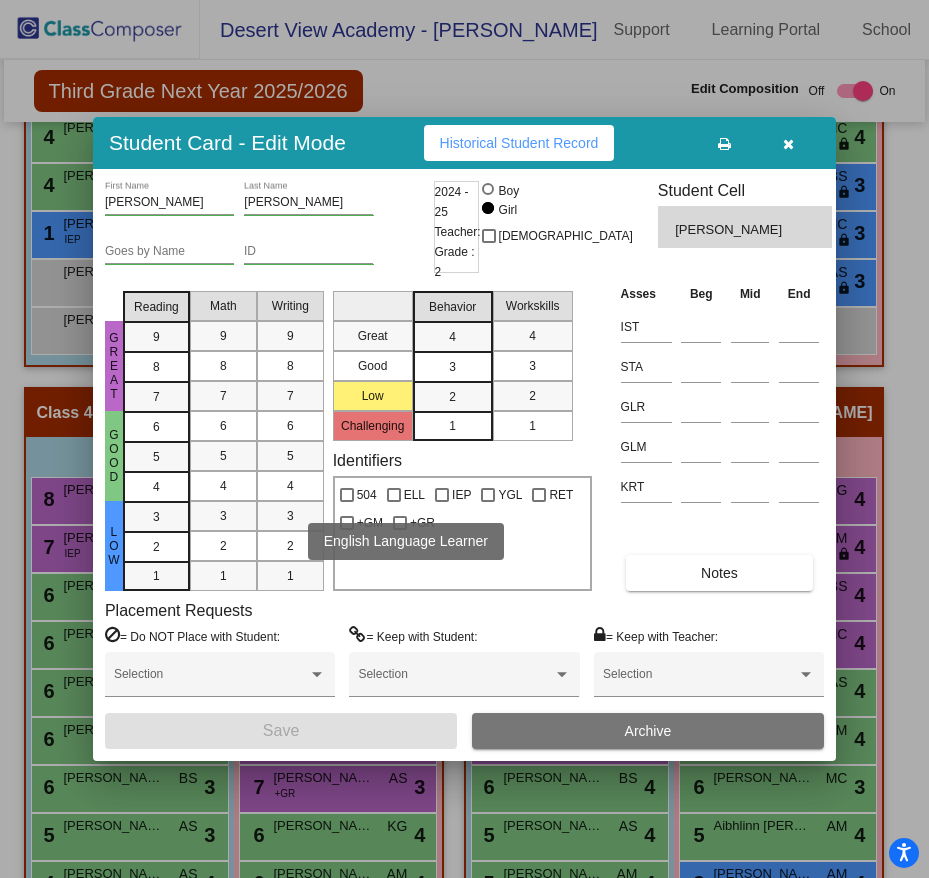 click at bounding box center [394, 495] 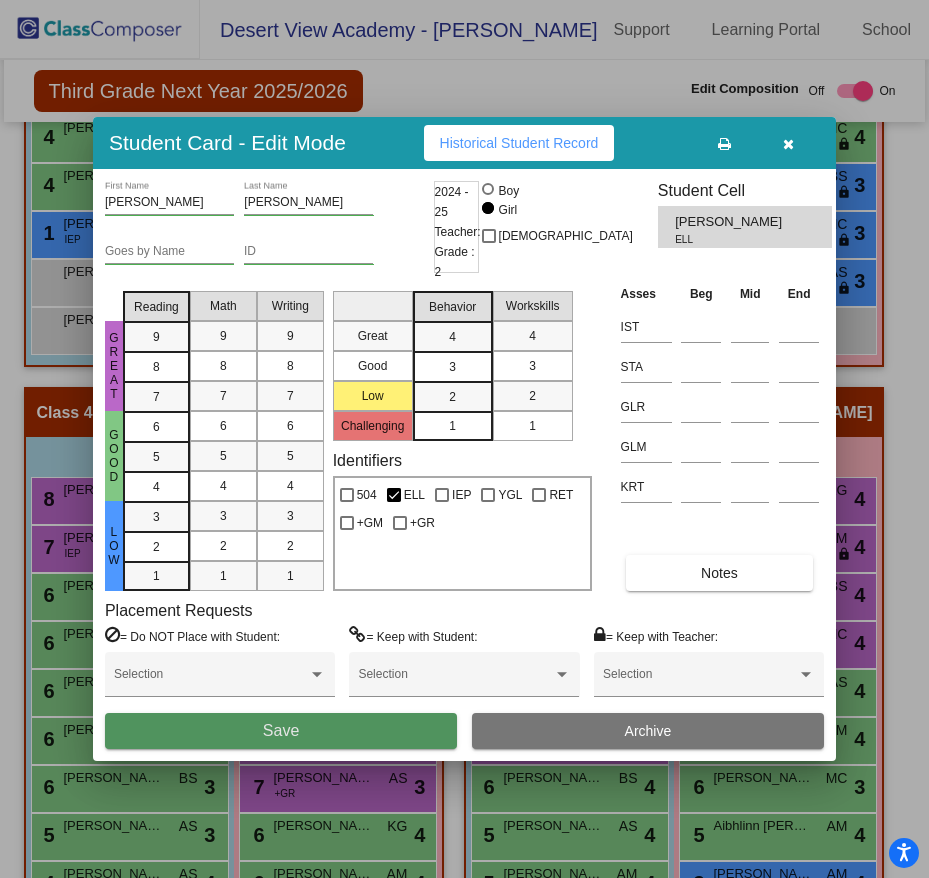 click on "Save" at bounding box center [281, 731] 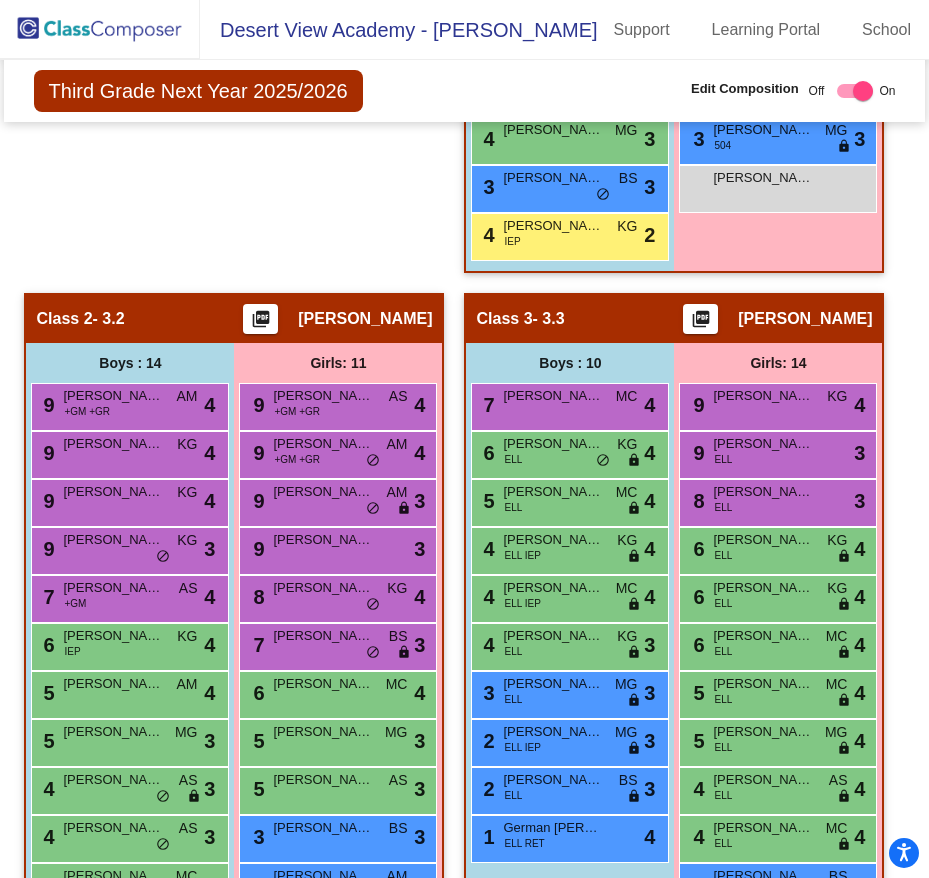 scroll, scrollTop: 800, scrollLeft: 0, axis: vertical 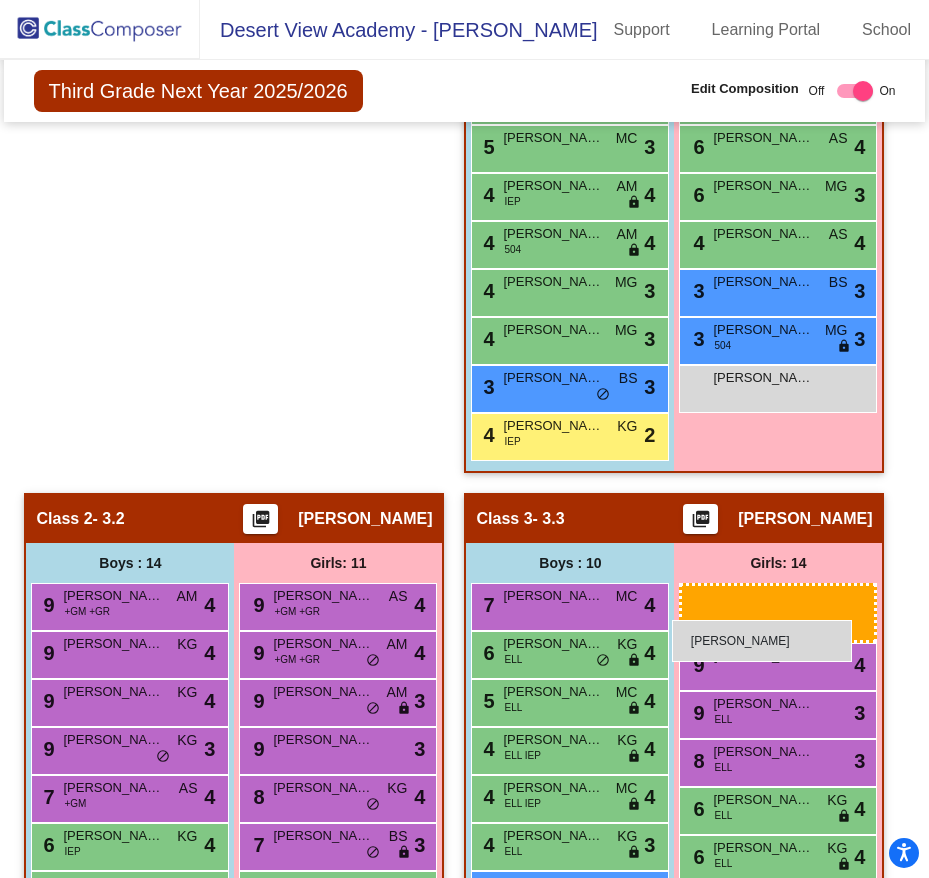drag, startPoint x: 273, startPoint y: 246, endPoint x: 672, endPoint y: 620, distance: 546.87933 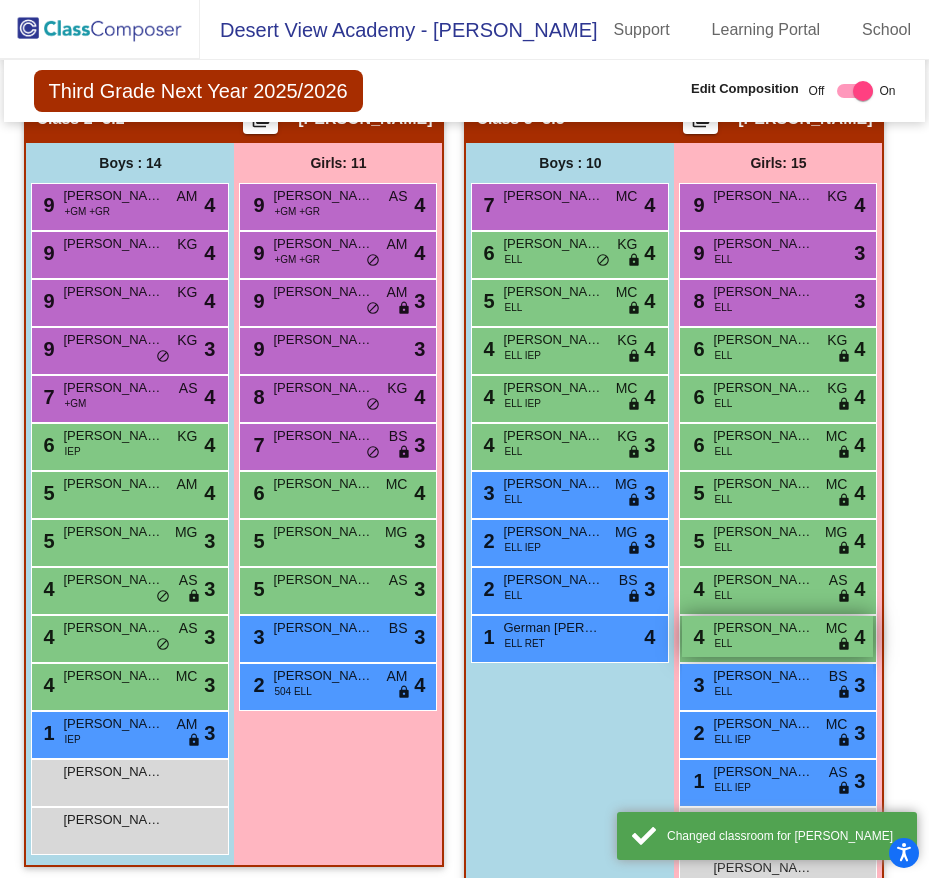 scroll, scrollTop: 1700, scrollLeft: 0, axis: vertical 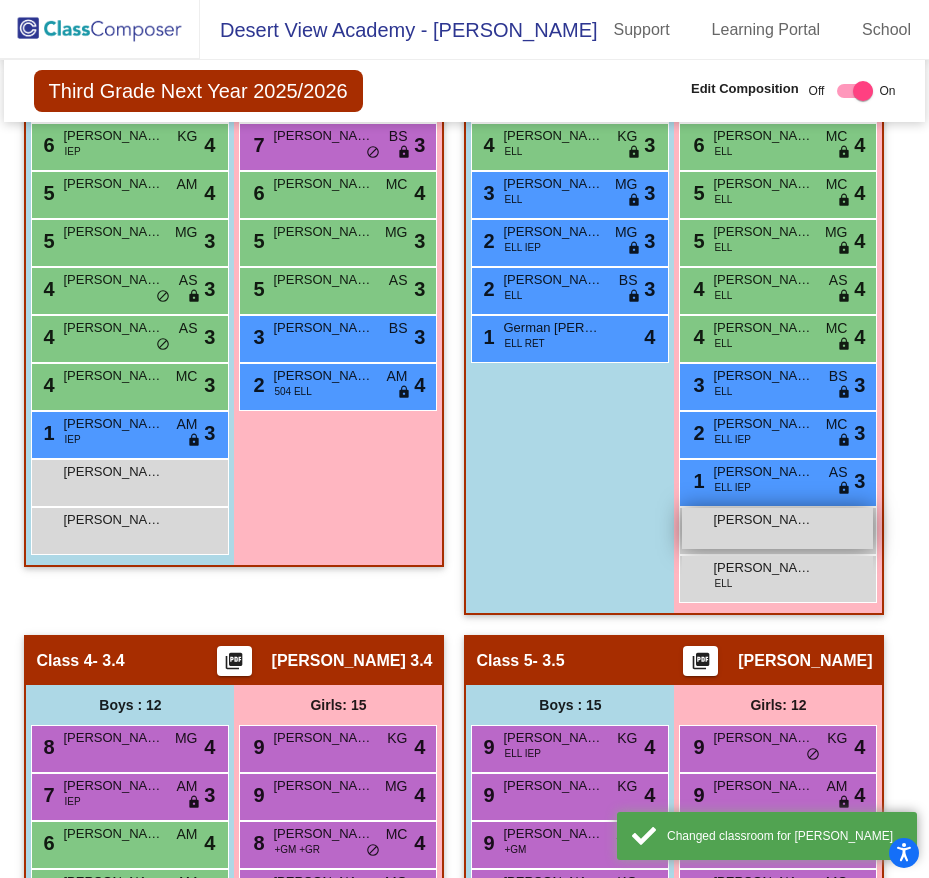 click on "[PERSON_NAME] lock do_not_disturb_alt" at bounding box center [777, 528] 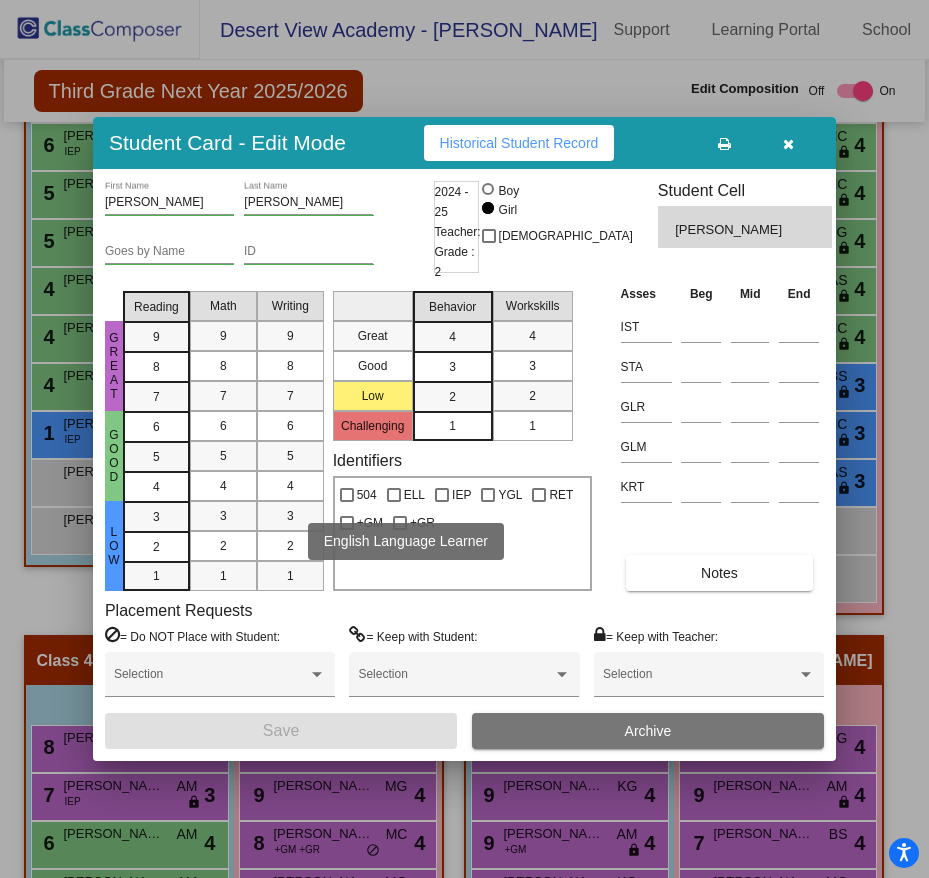 click at bounding box center (394, 495) 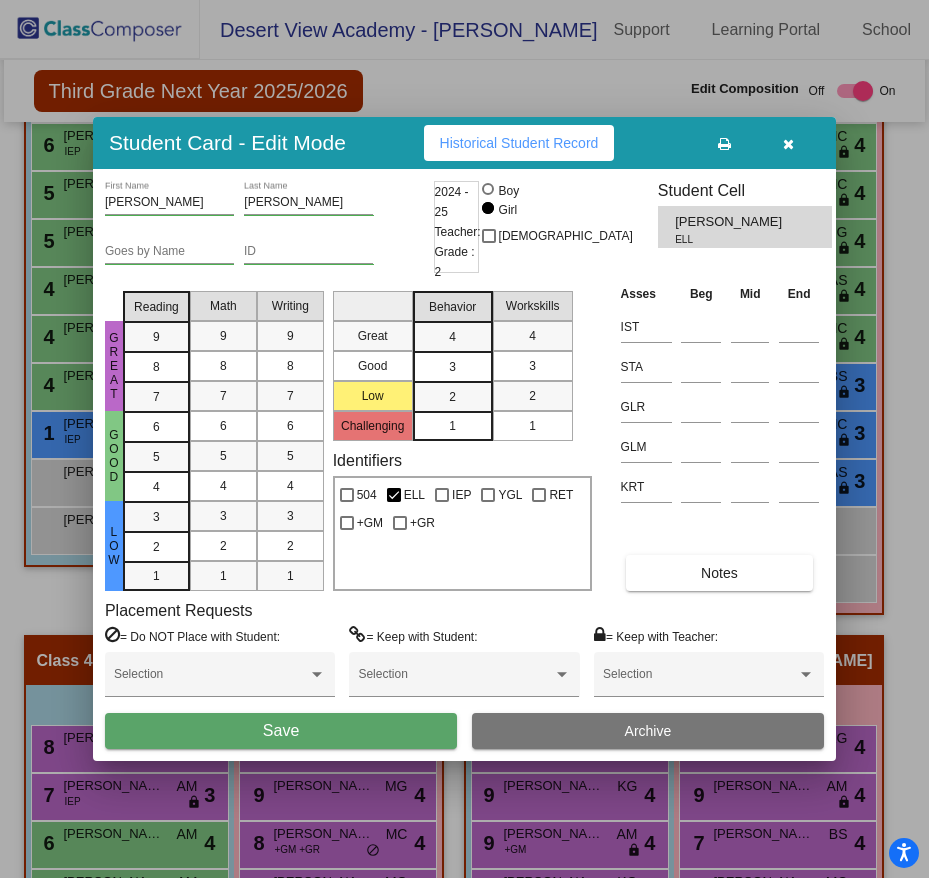 click on "Save" at bounding box center [281, 731] 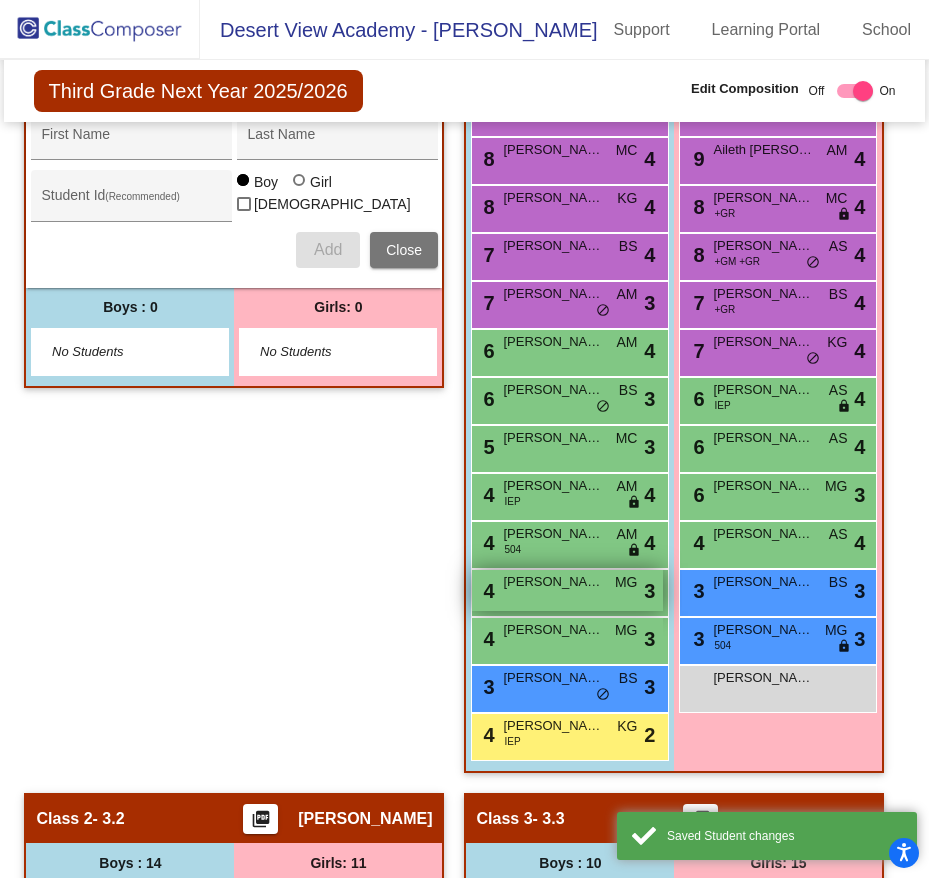 scroll, scrollTop: 200, scrollLeft: 0, axis: vertical 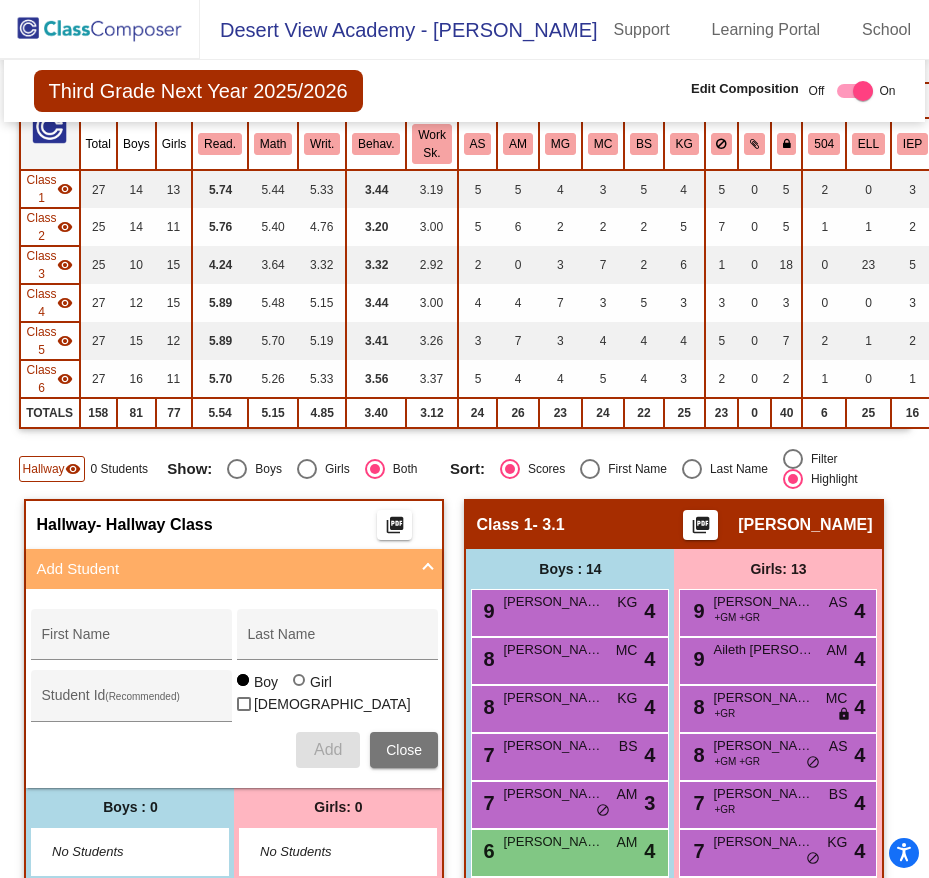 click on "Add Student" at bounding box center [222, 569] 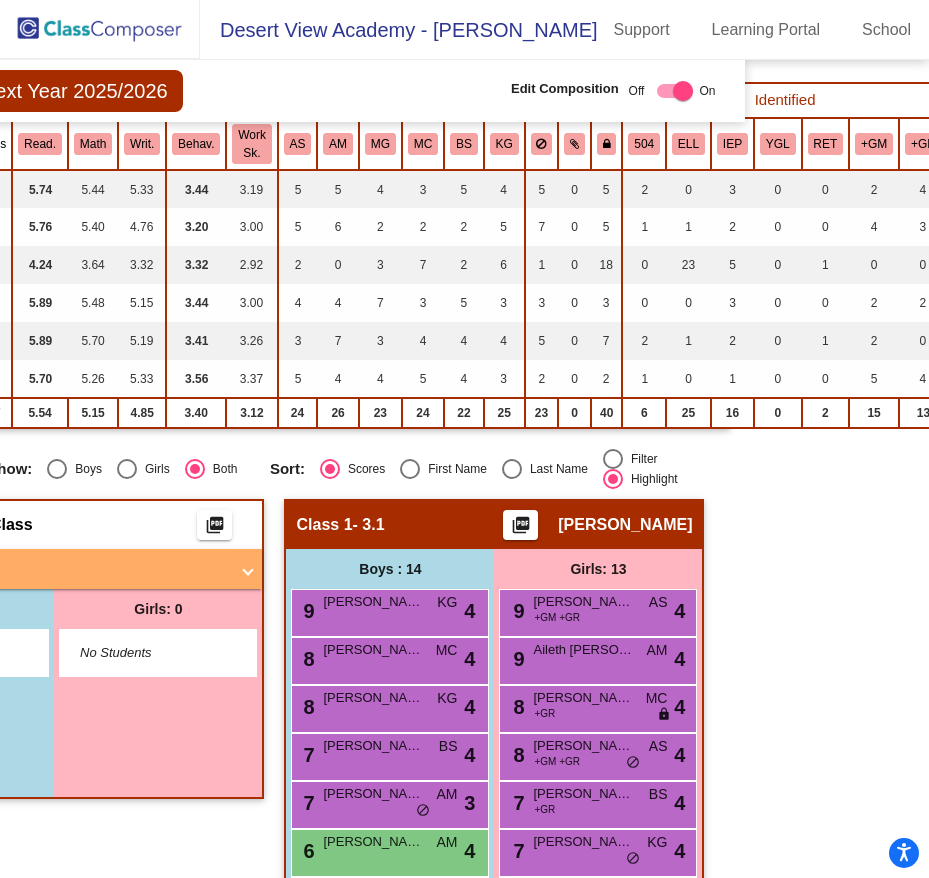 scroll, scrollTop: 200, scrollLeft: 197, axis: both 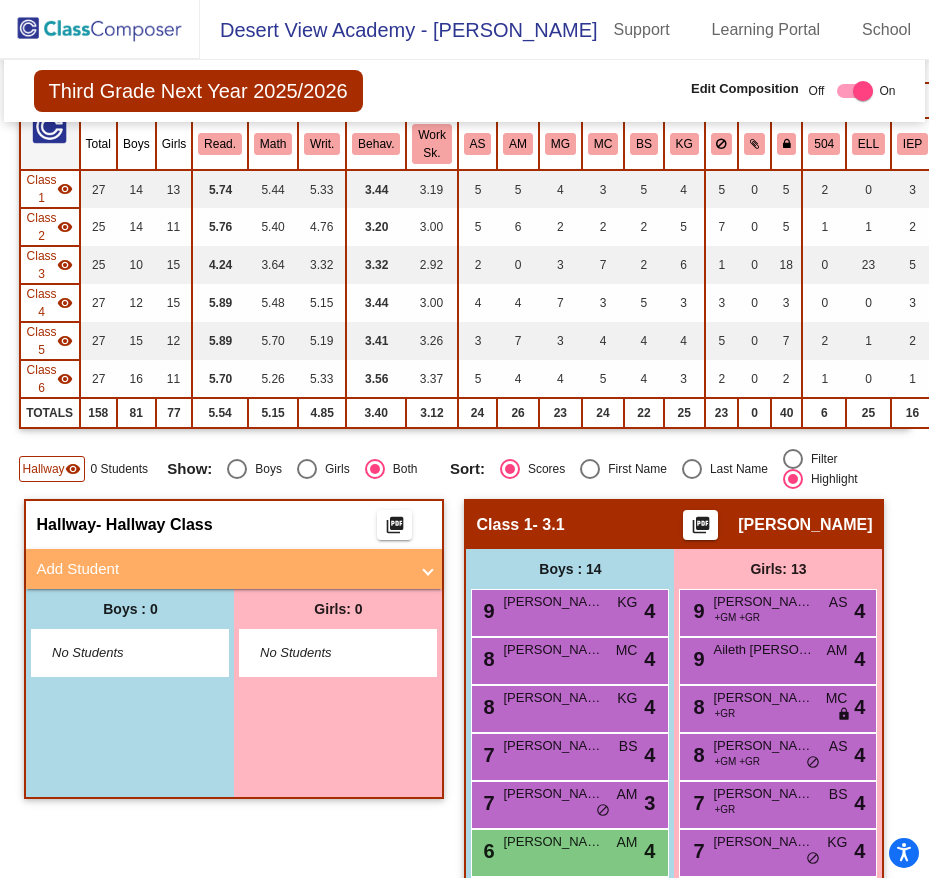 click 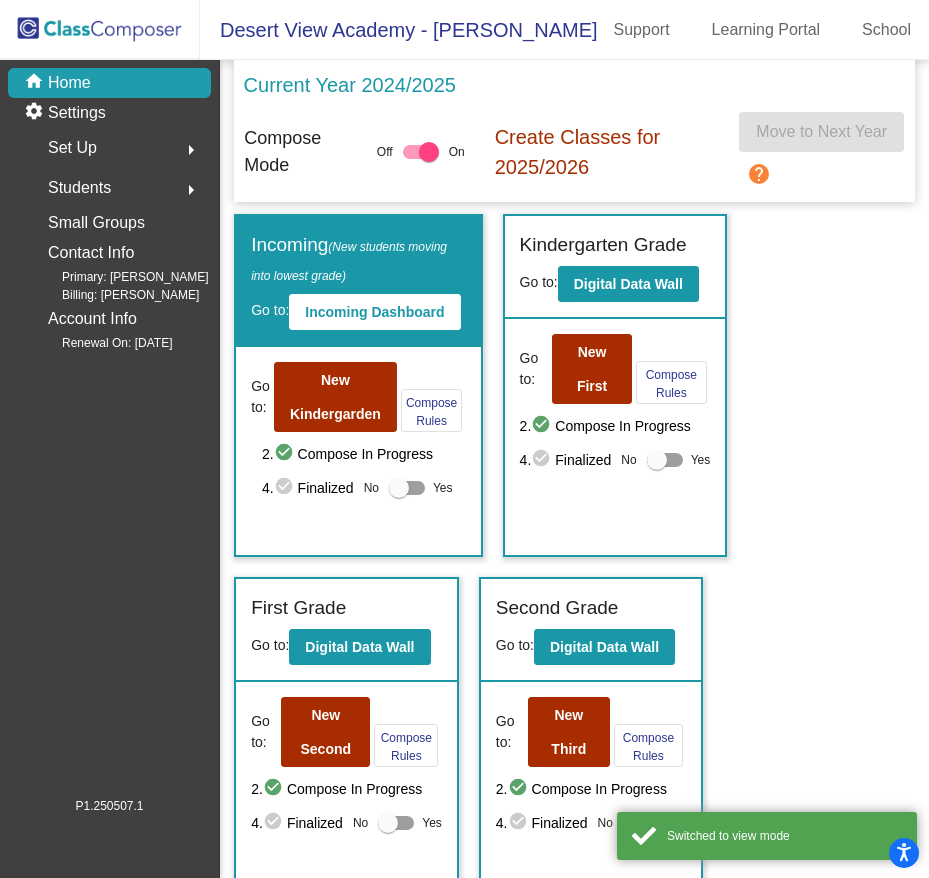 scroll, scrollTop: 400, scrollLeft: 0, axis: vertical 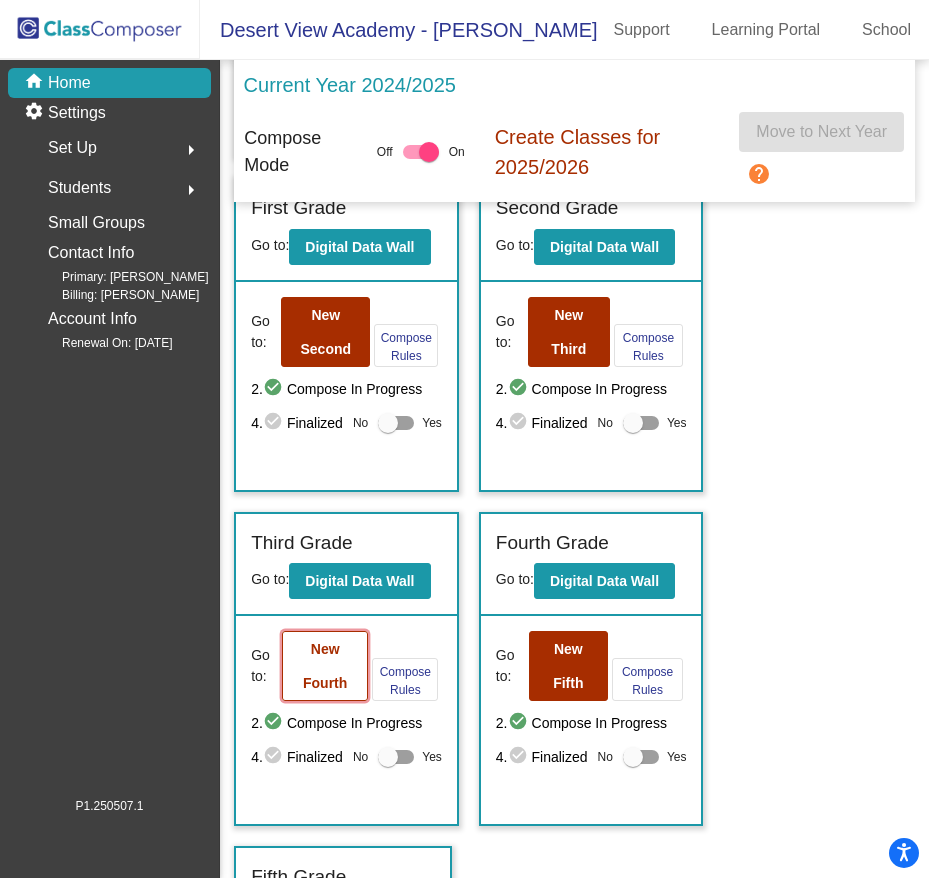 click on "New Fourth" 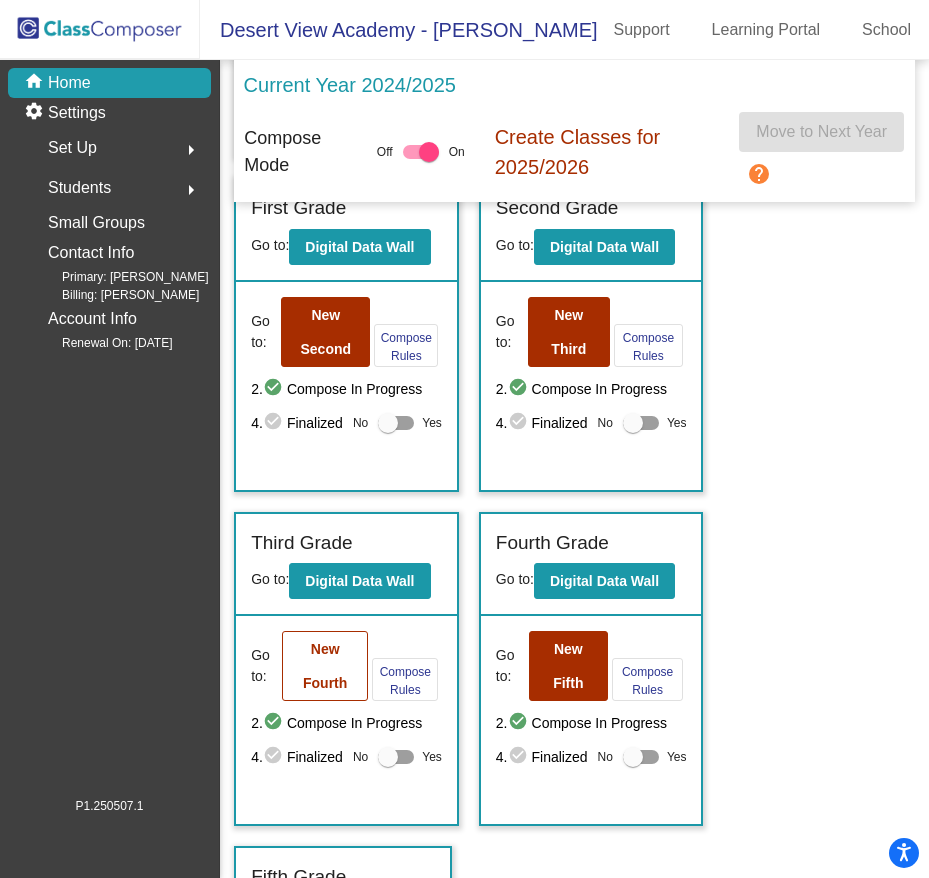 scroll, scrollTop: 0, scrollLeft: 0, axis: both 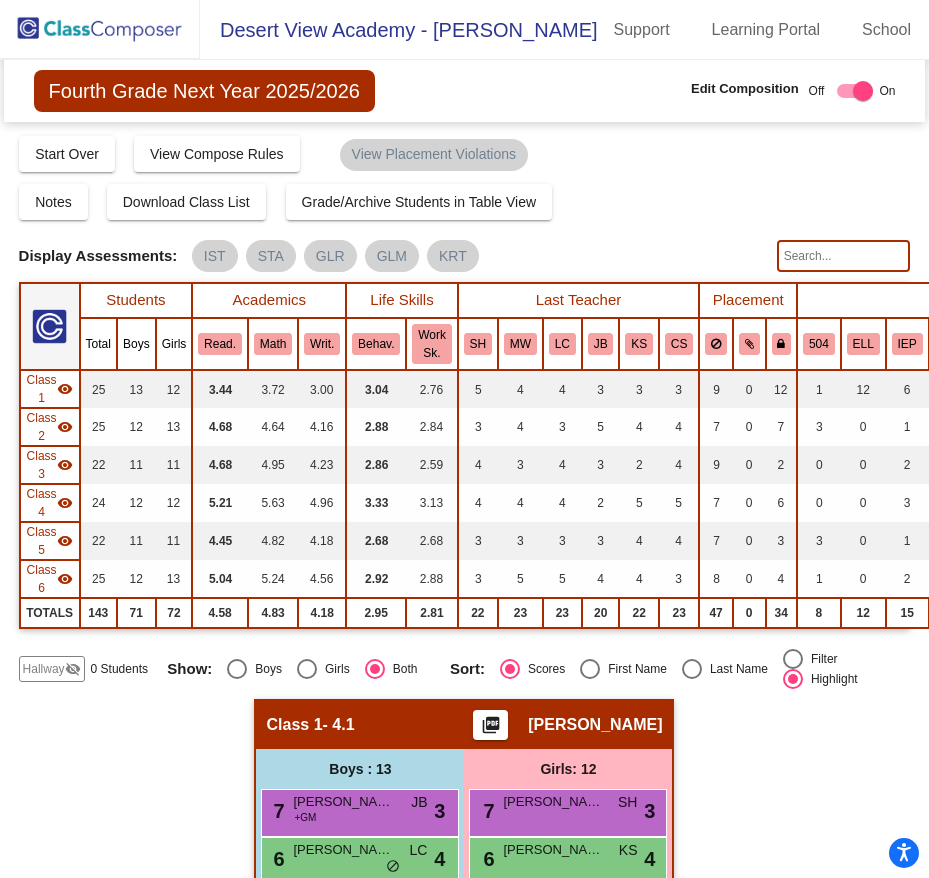 click on "visibility_off" 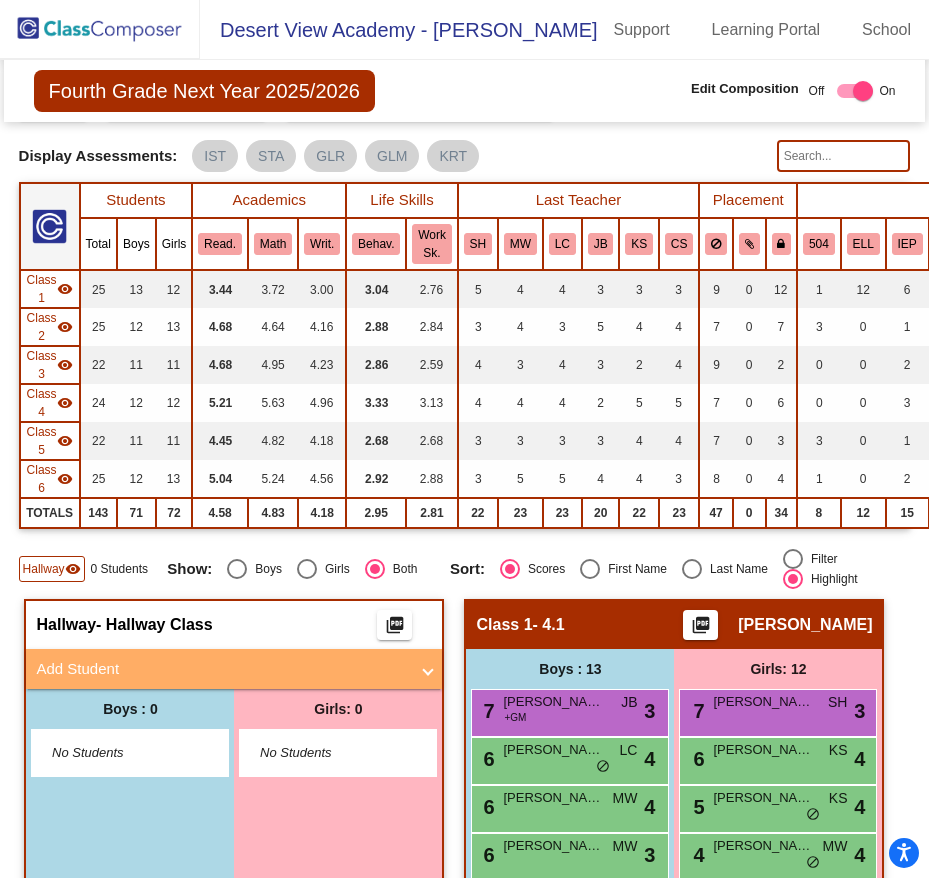 scroll, scrollTop: 300, scrollLeft: 0, axis: vertical 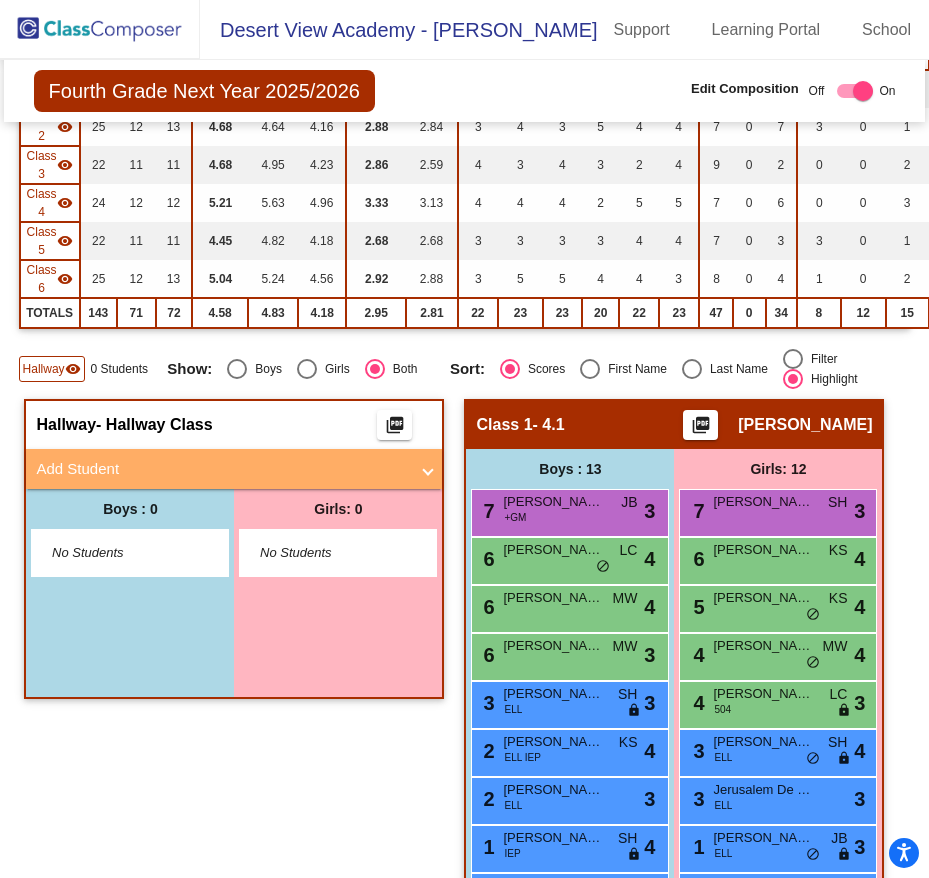 click on "Add Student" at bounding box center [222, 469] 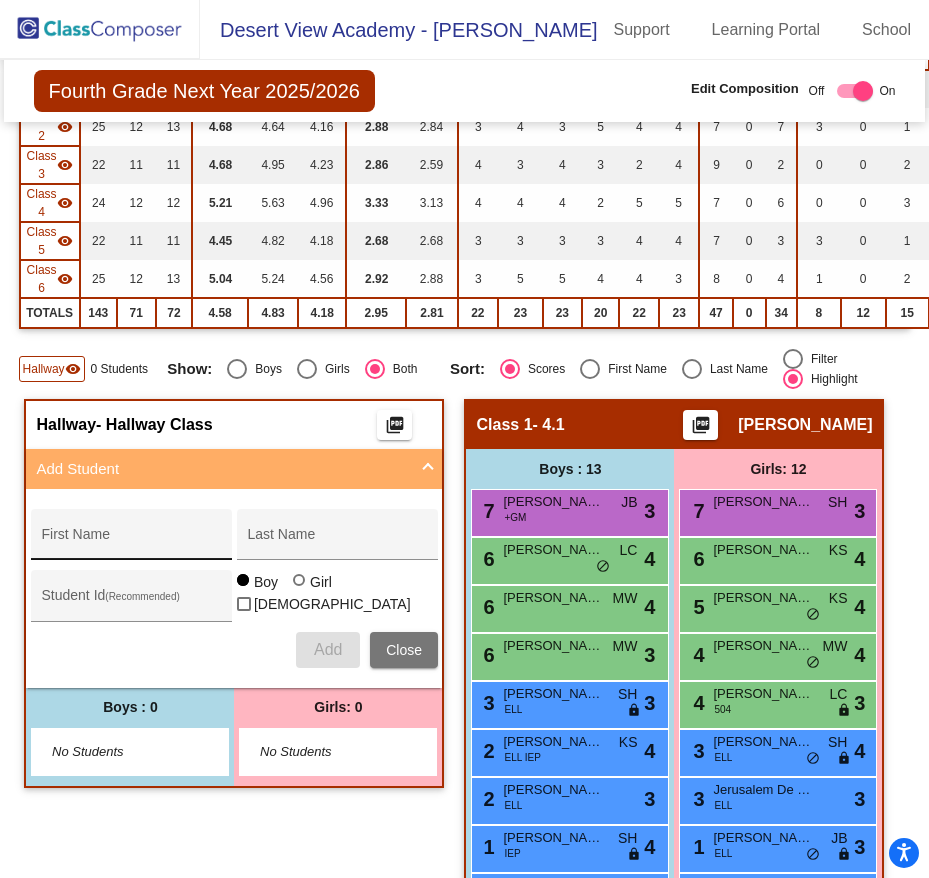 click on "First Name" at bounding box center (131, 540) 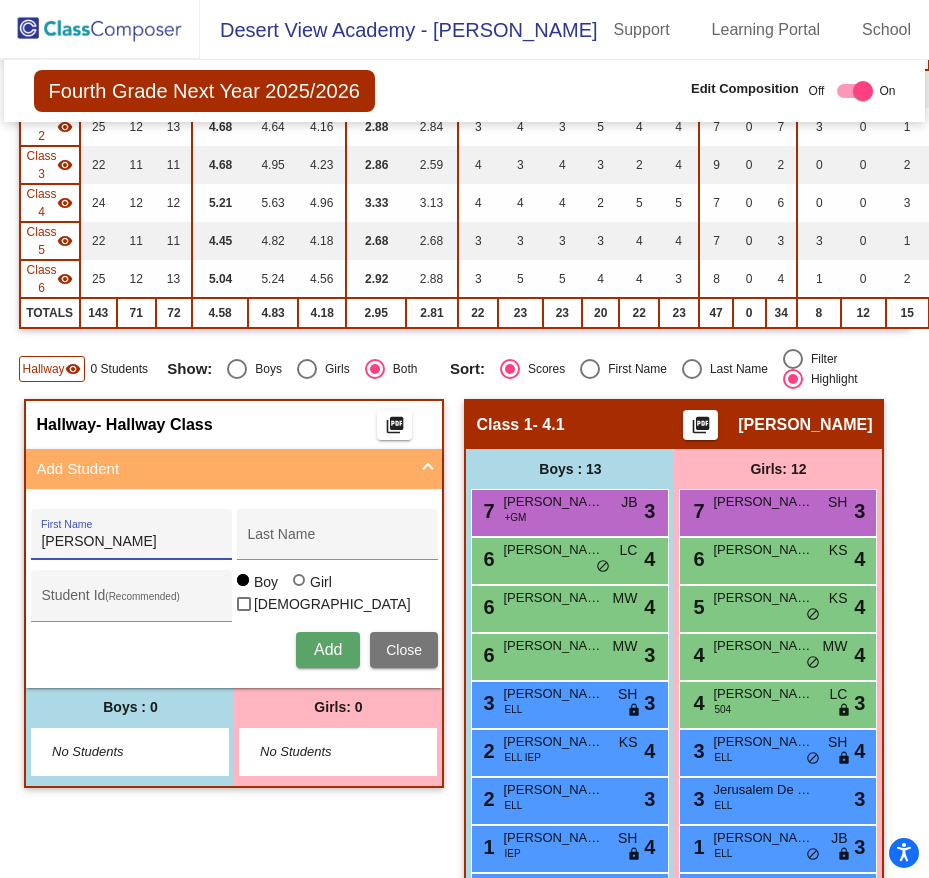 type on "[PERSON_NAME]" 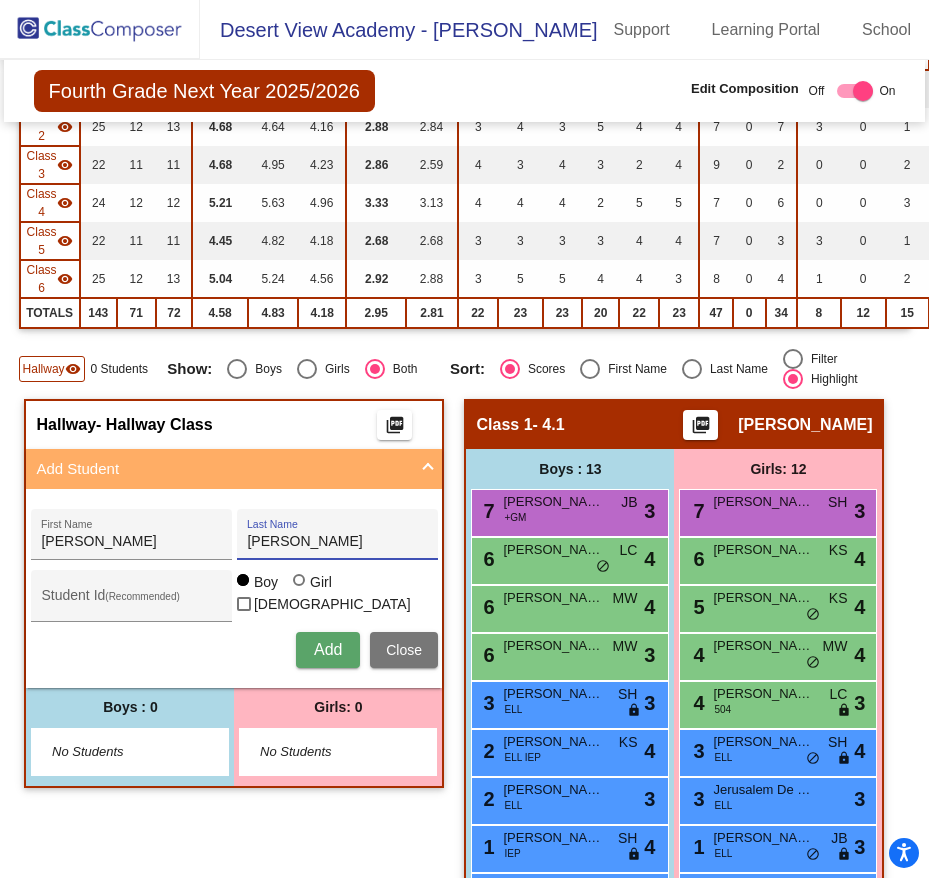 type on "[PERSON_NAME]" 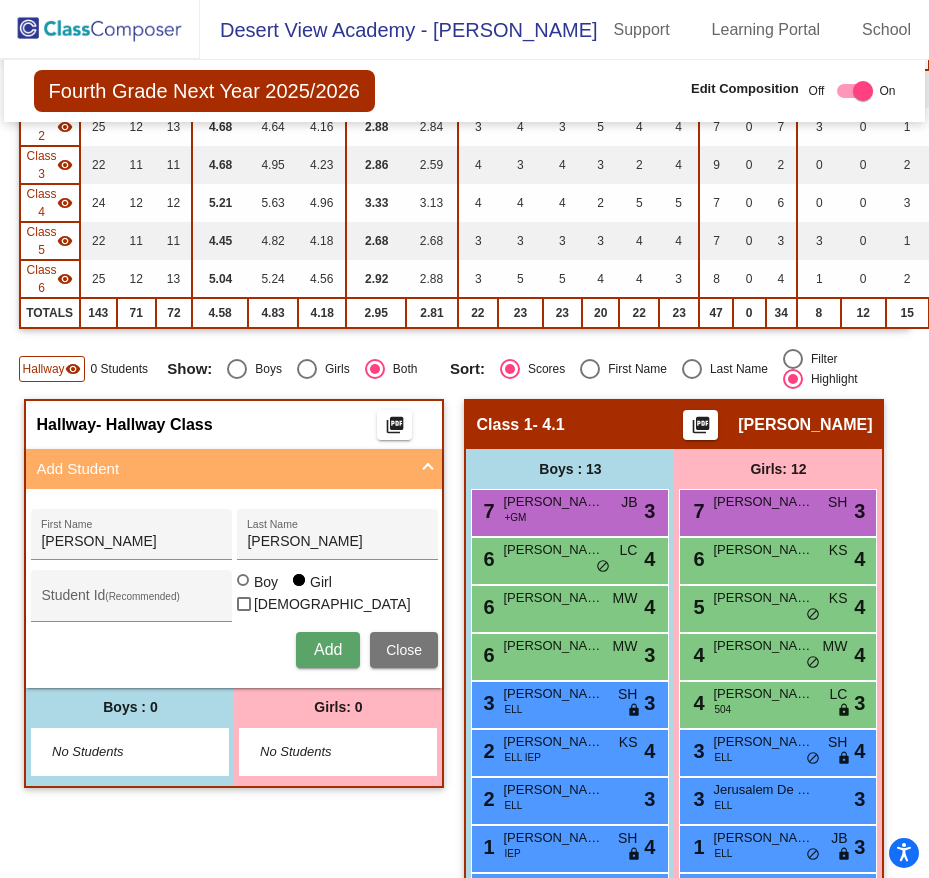 click on "Add" at bounding box center (328, 649) 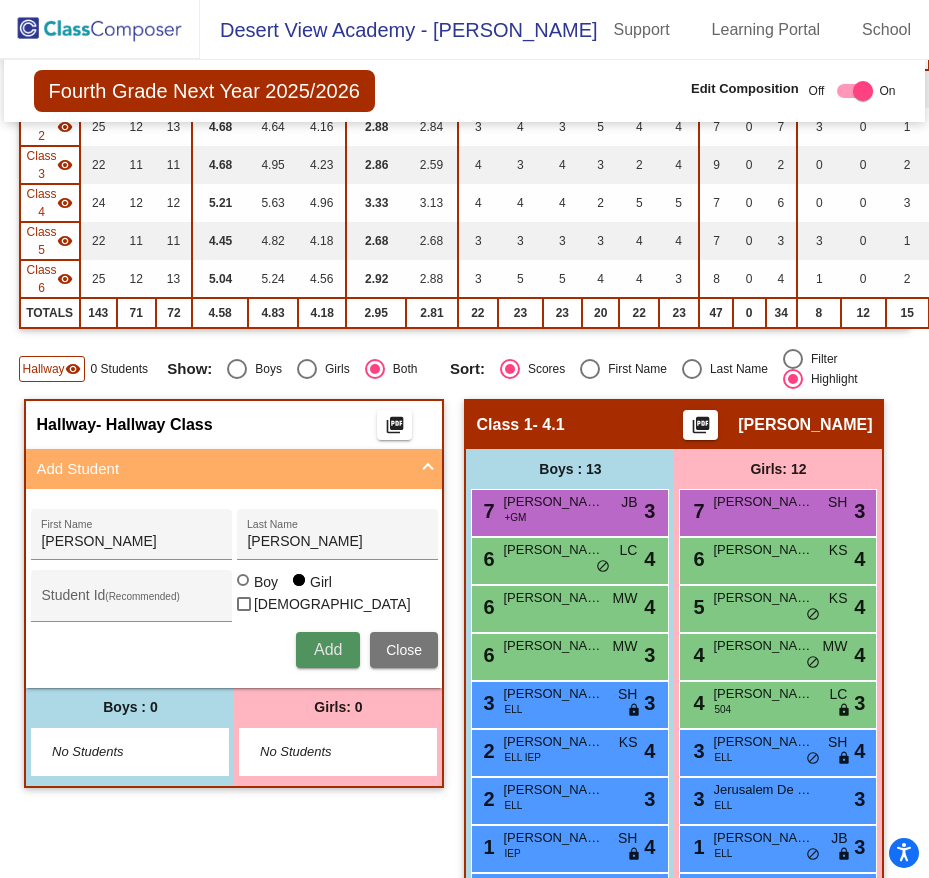 type 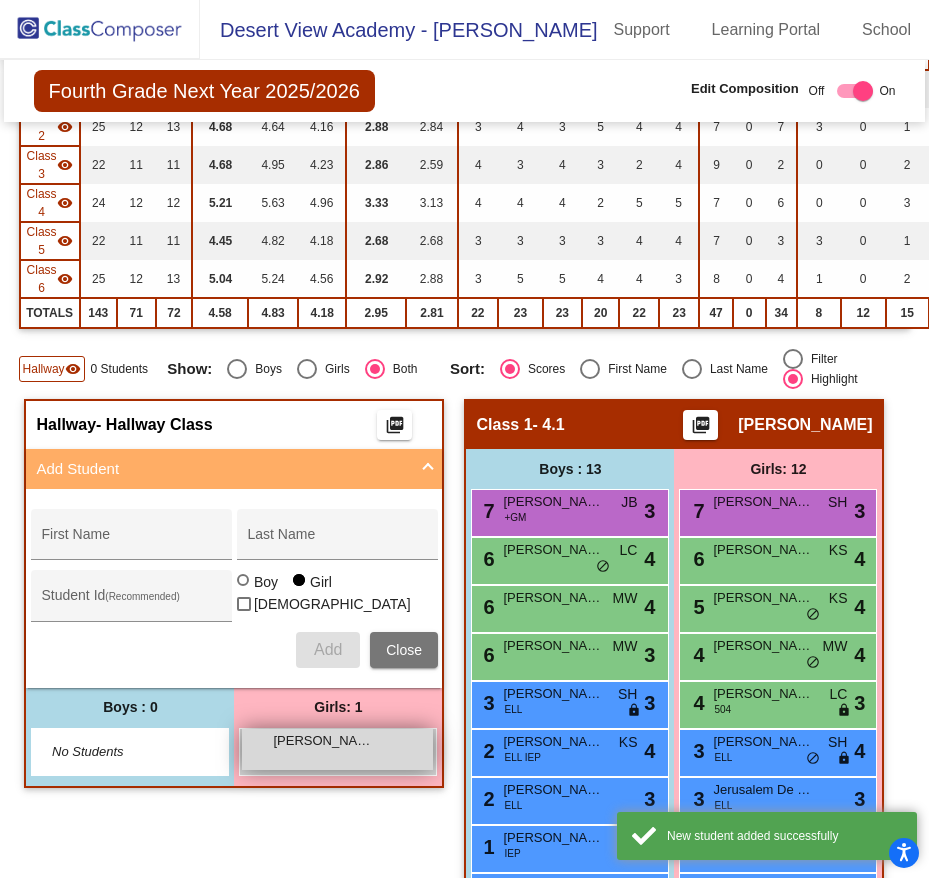 click on "[PERSON_NAME] [PERSON_NAME] lock do_not_disturb_alt" at bounding box center (337, 749) 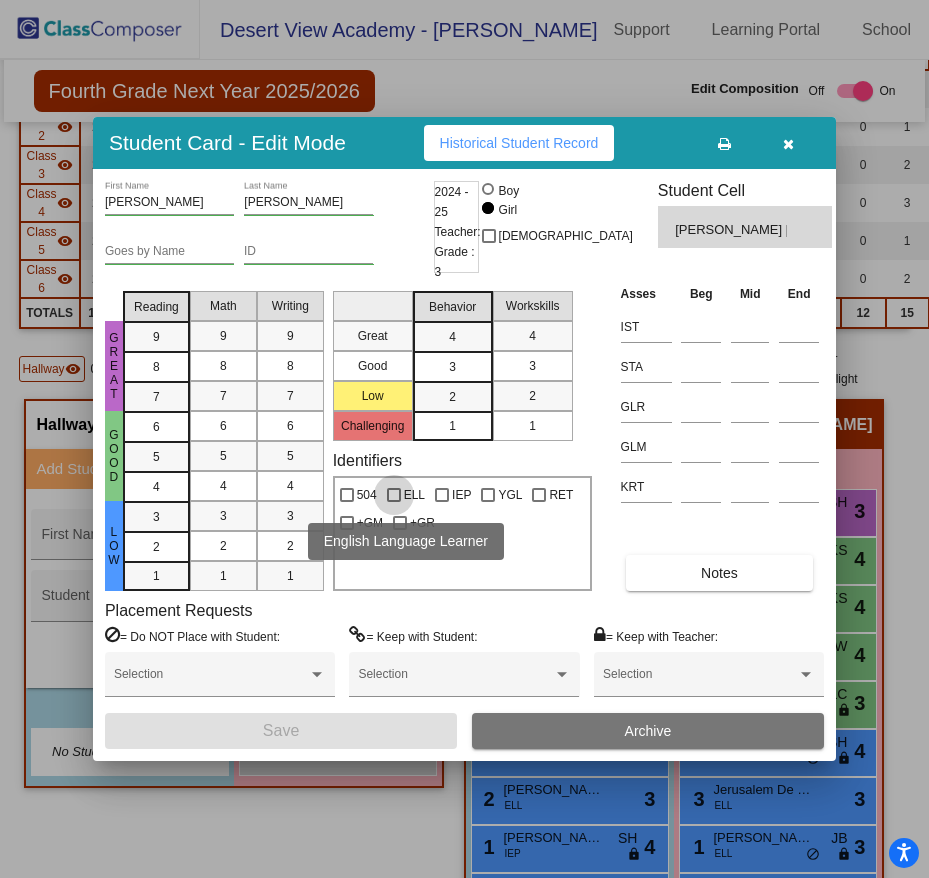 click on "ELL" at bounding box center [414, 495] 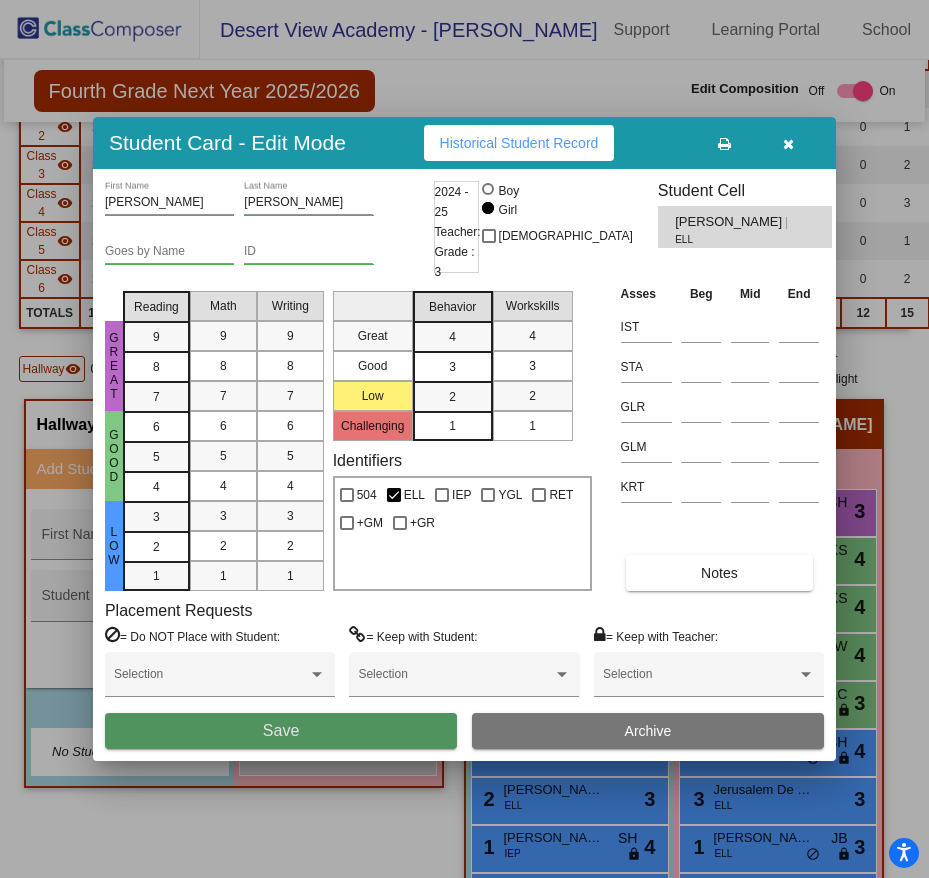 click on "Save" at bounding box center (281, 731) 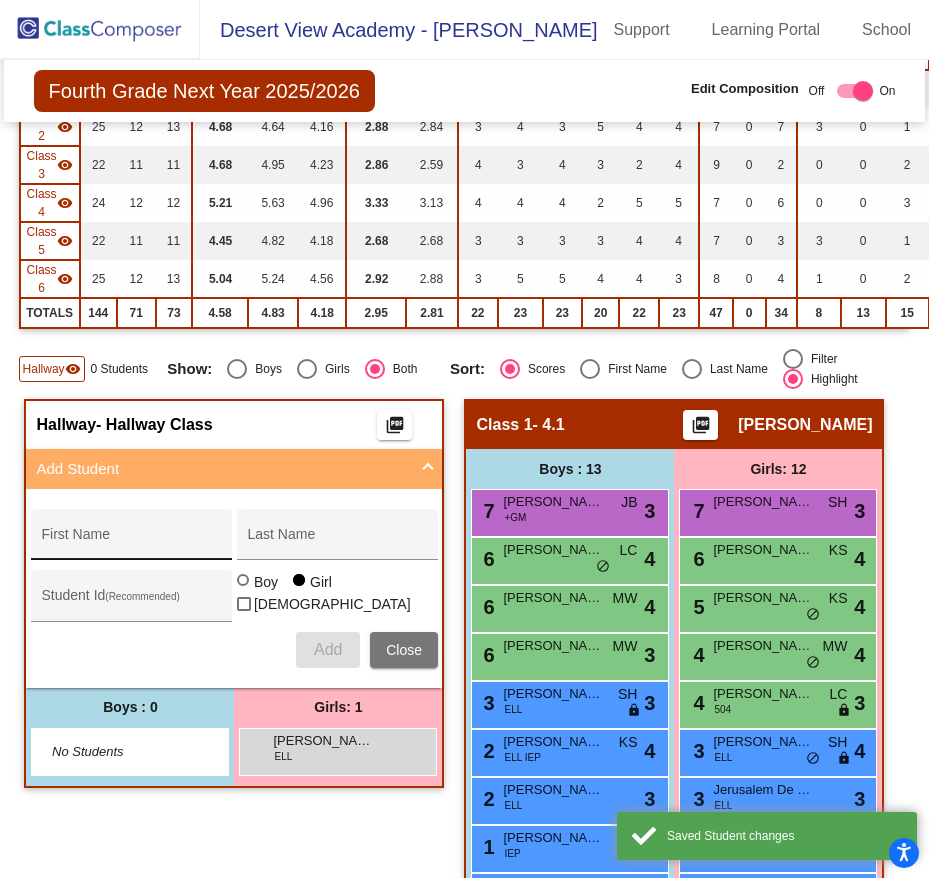 click on "First Name" at bounding box center [131, 540] 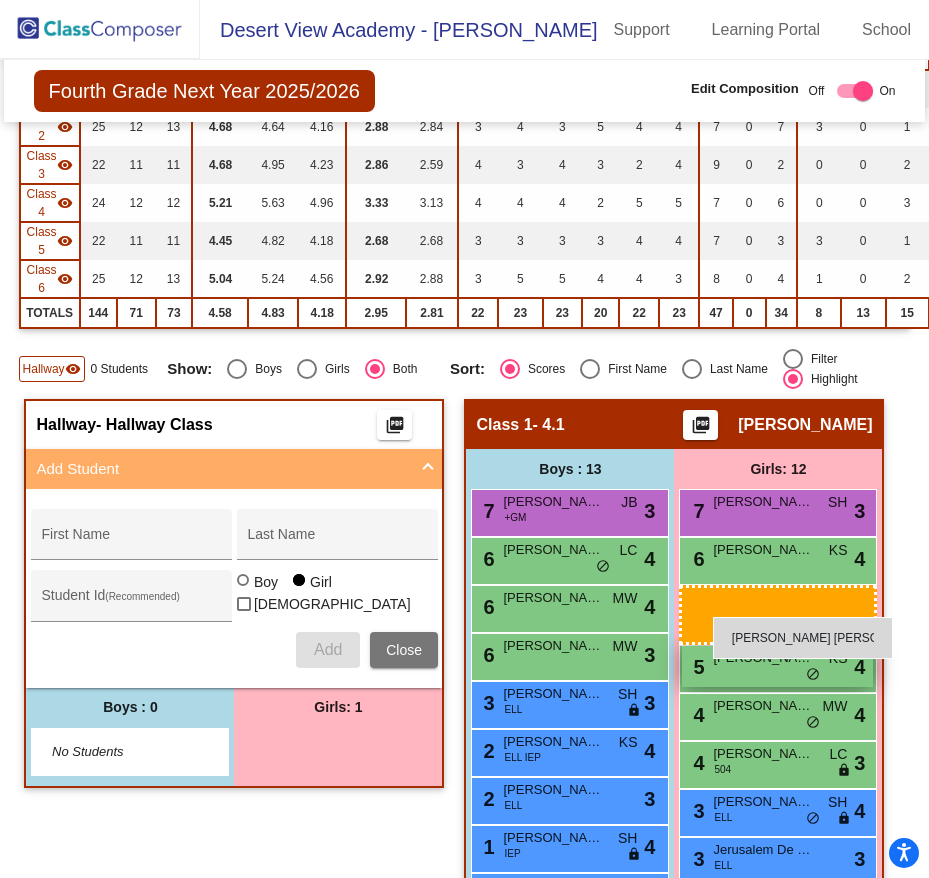 drag, startPoint x: 370, startPoint y: 761, endPoint x: 713, endPoint y: 616, distance: 372.3896 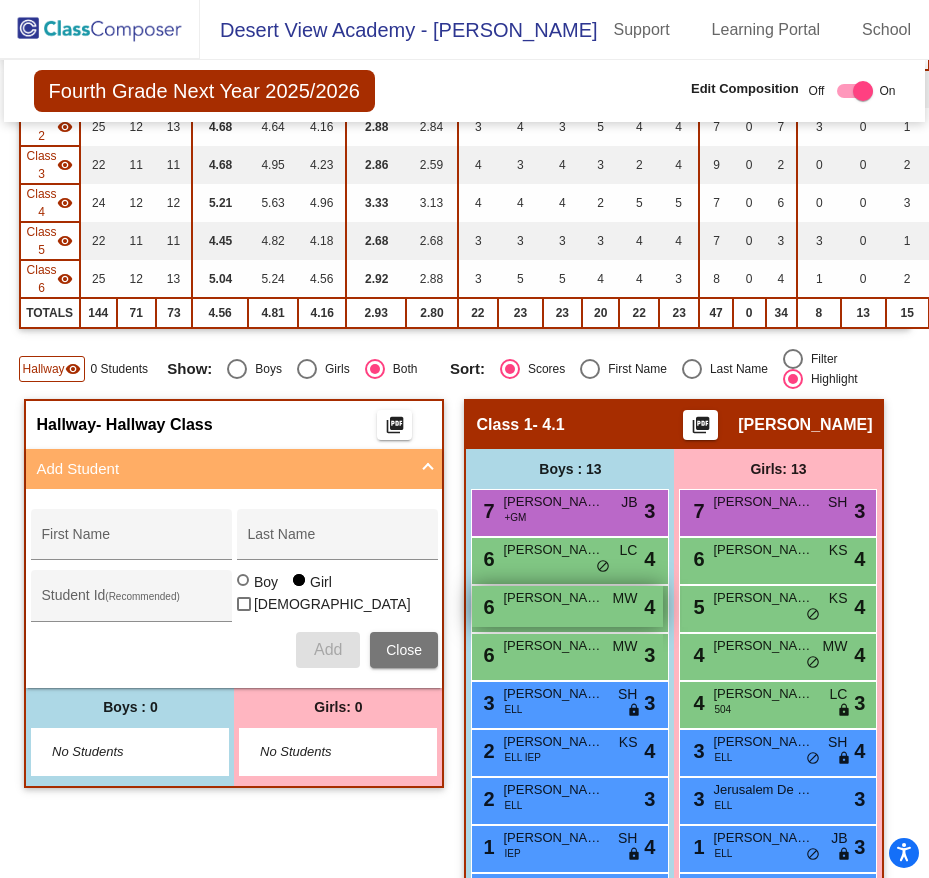 scroll, scrollTop: 0, scrollLeft: 0, axis: both 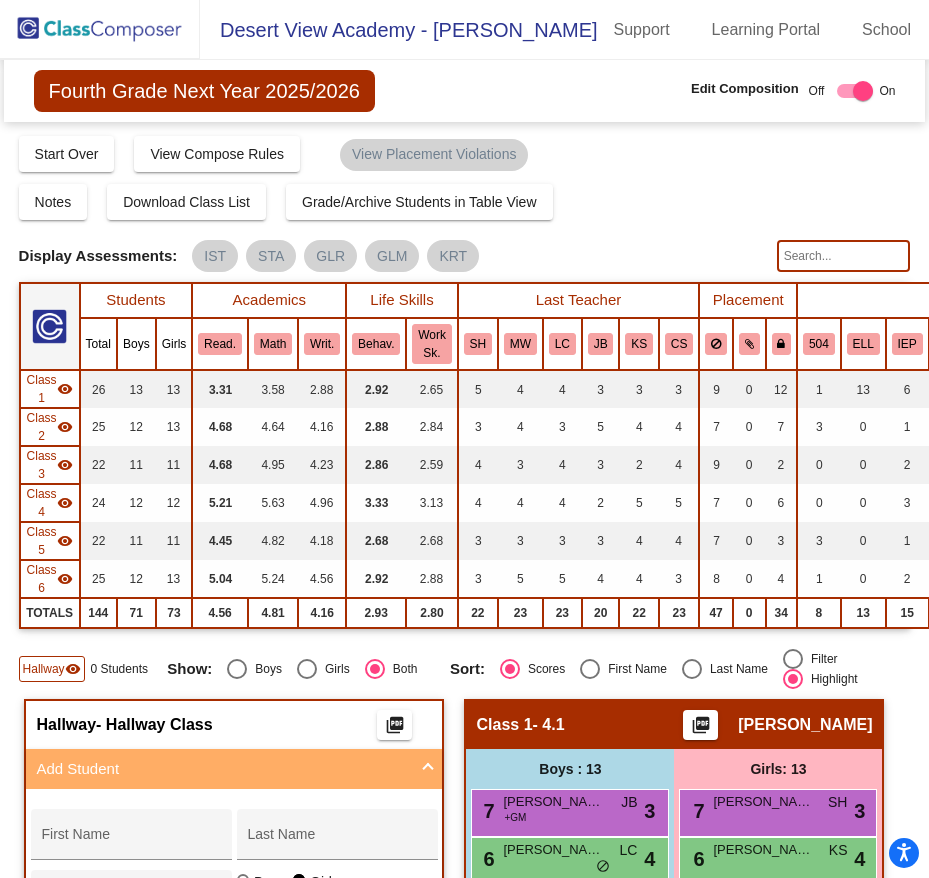 click 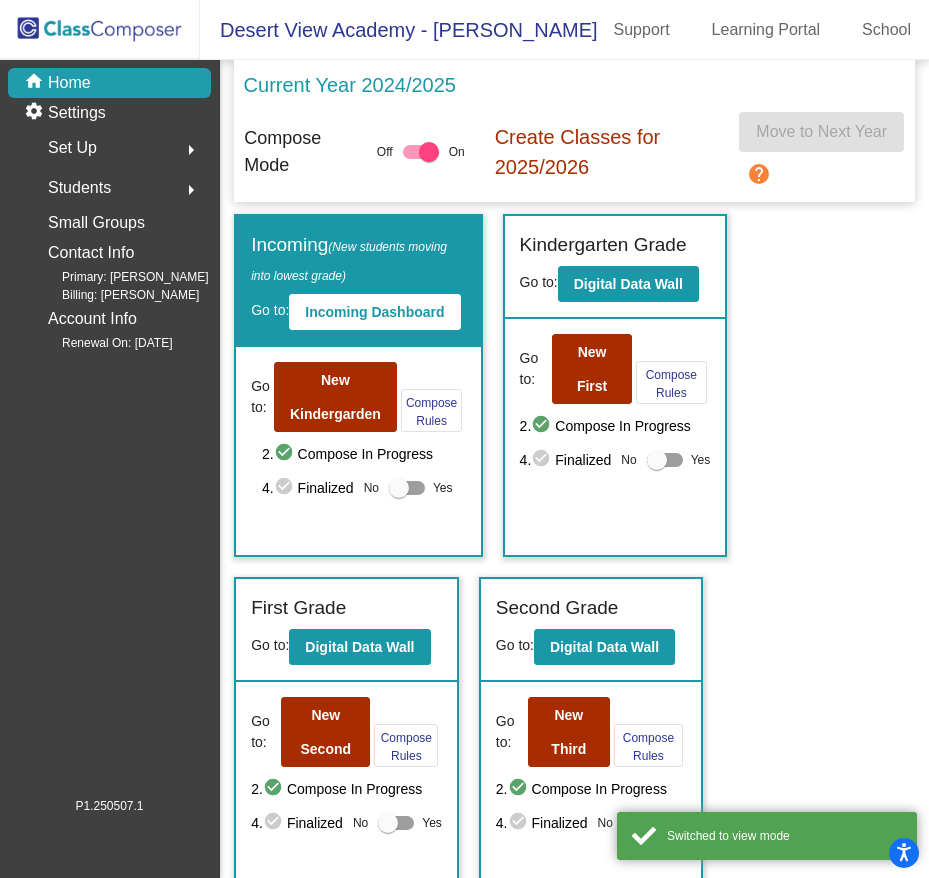 scroll, scrollTop: 400, scrollLeft: 0, axis: vertical 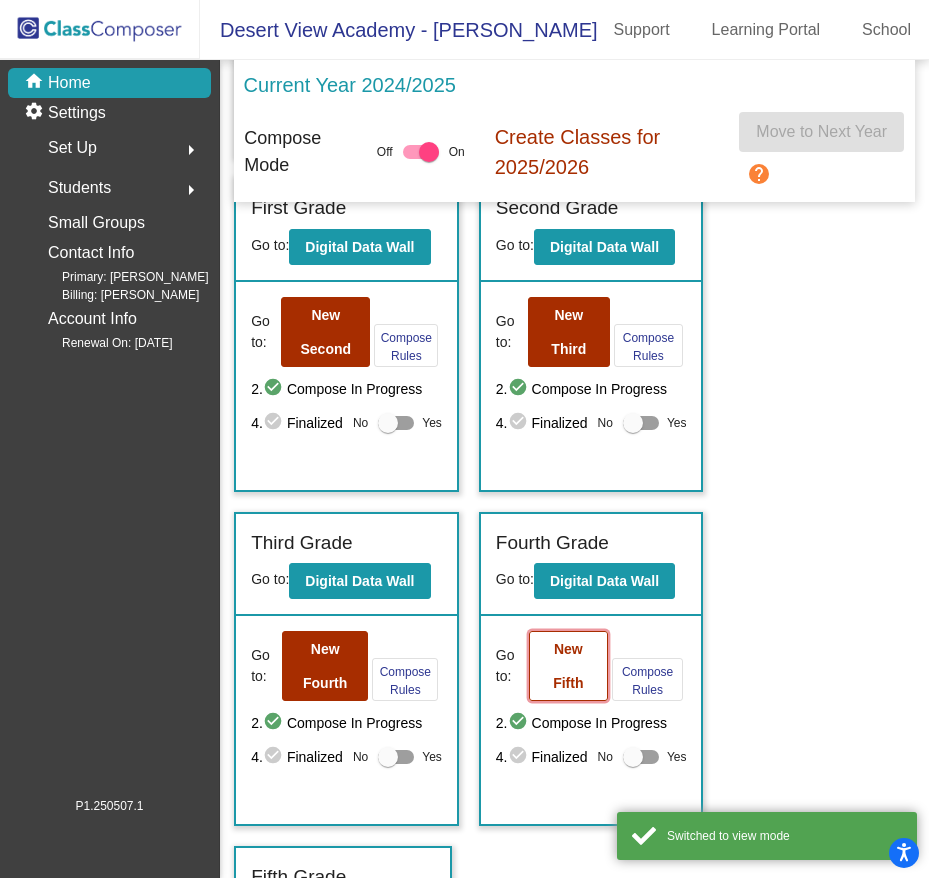 click on "New Fifth" 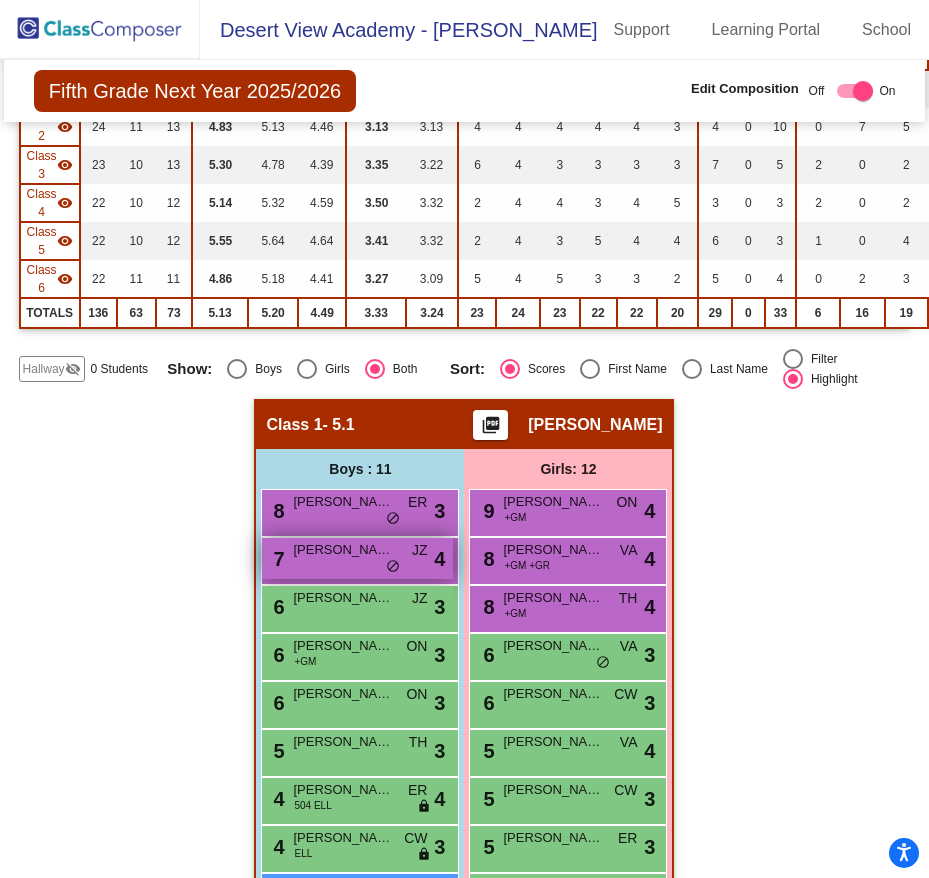 scroll, scrollTop: 200, scrollLeft: 0, axis: vertical 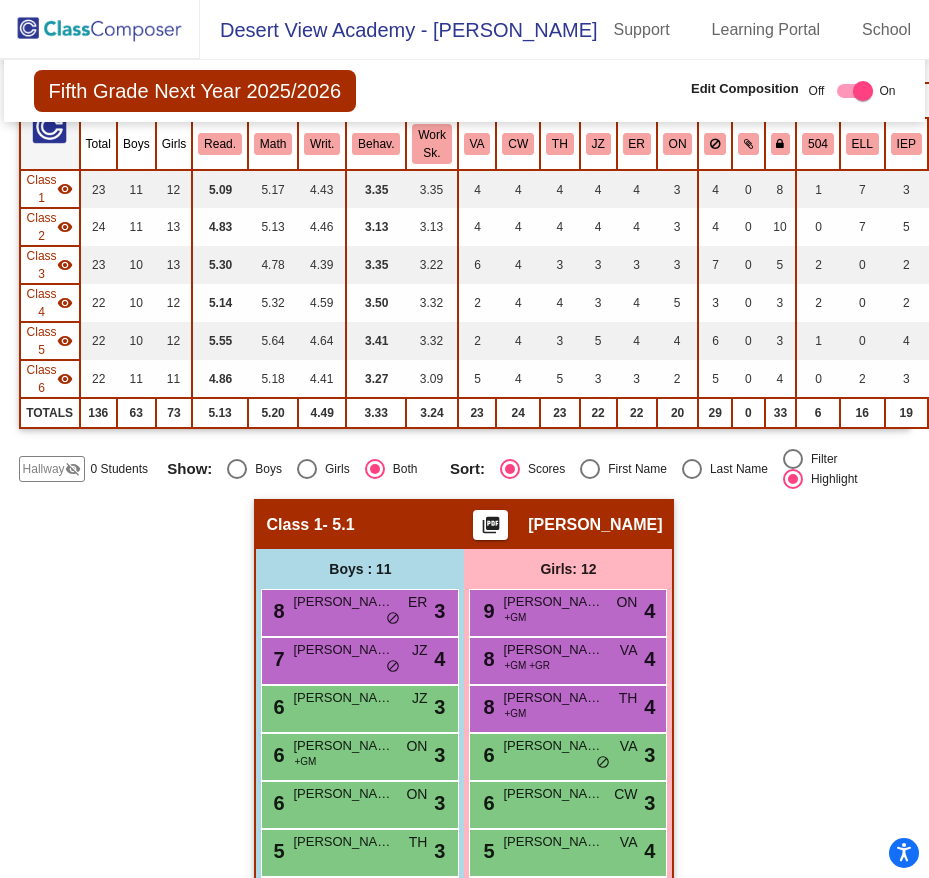 click 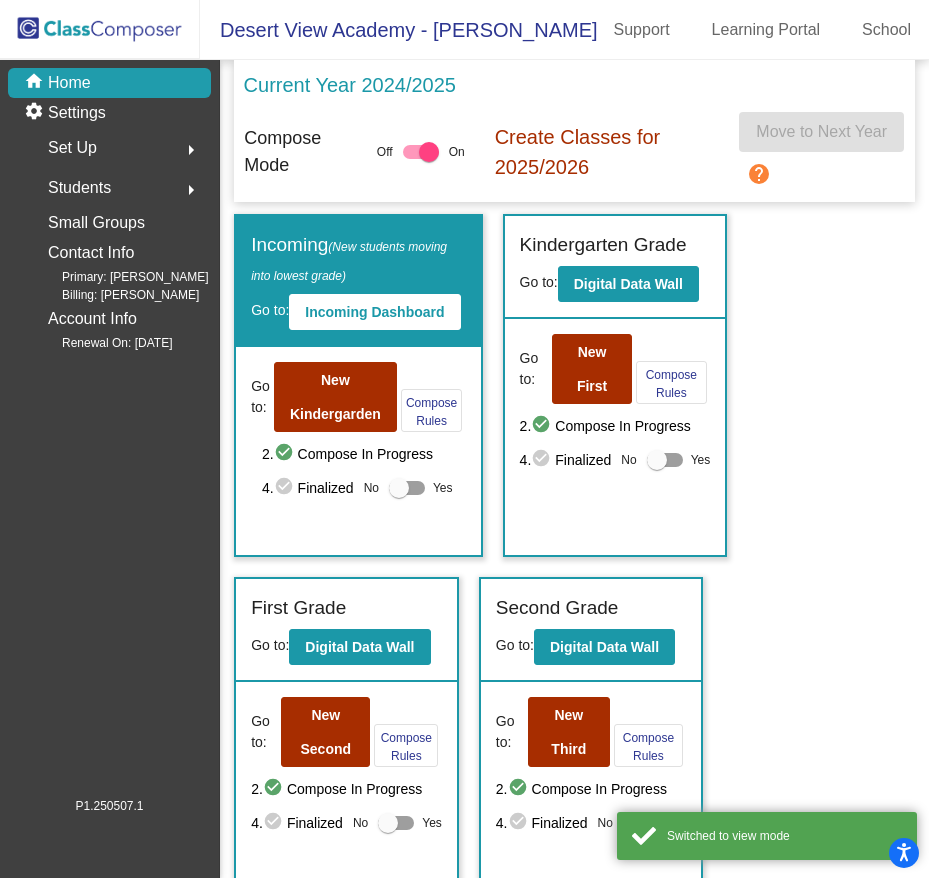 scroll, scrollTop: 300, scrollLeft: 0, axis: vertical 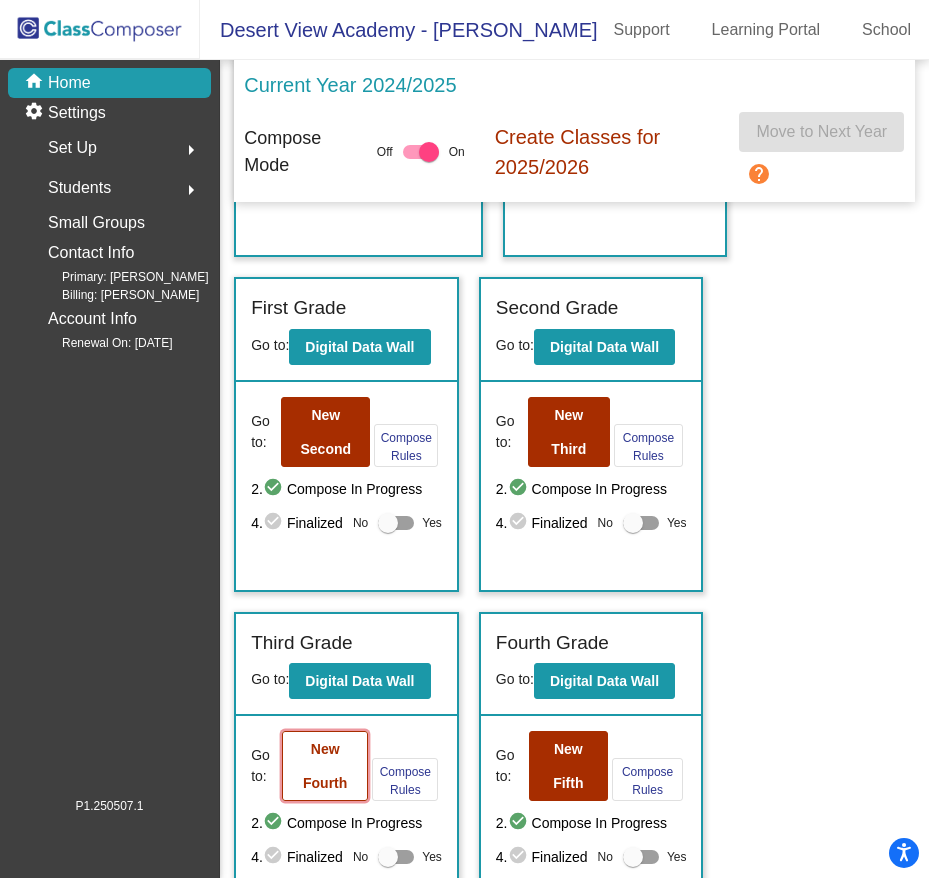 click on "New Fourth" 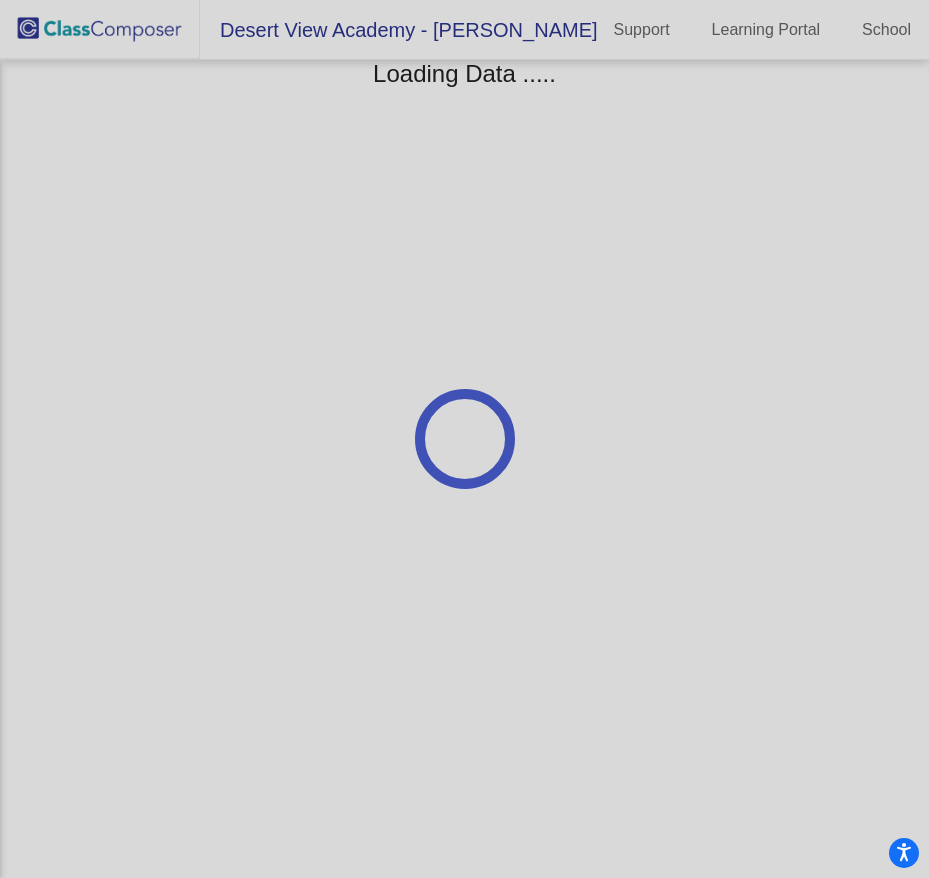 scroll, scrollTop: 0, scrollLeft: 0, axis: both 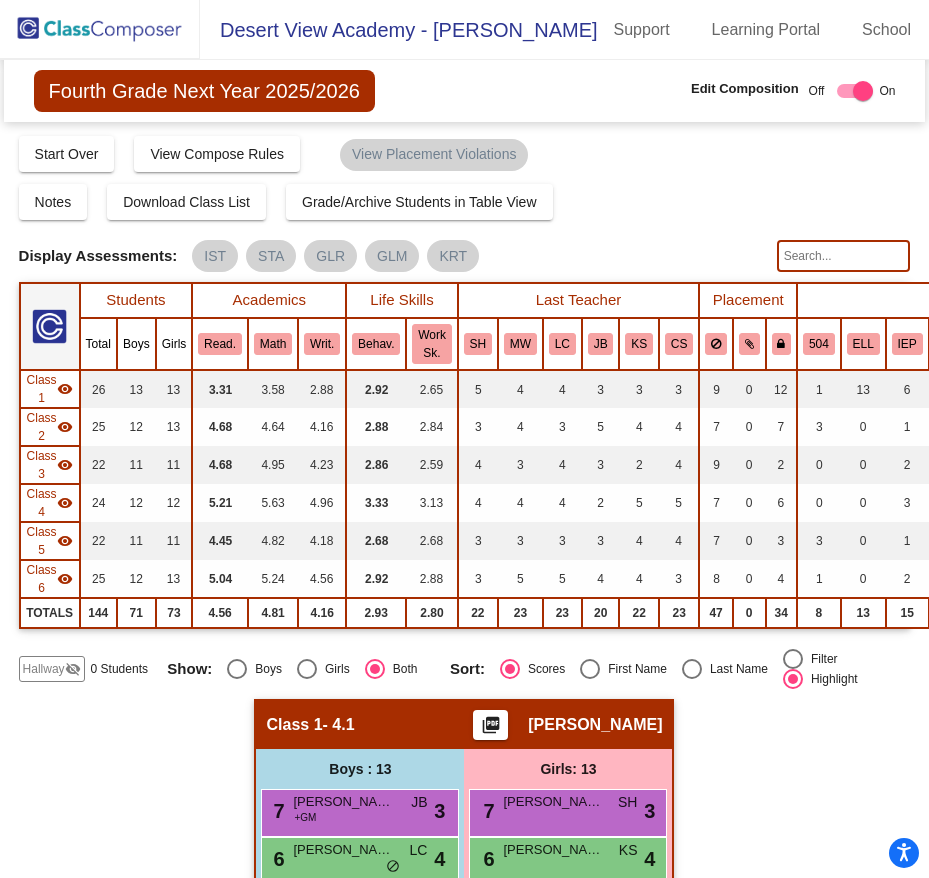 click 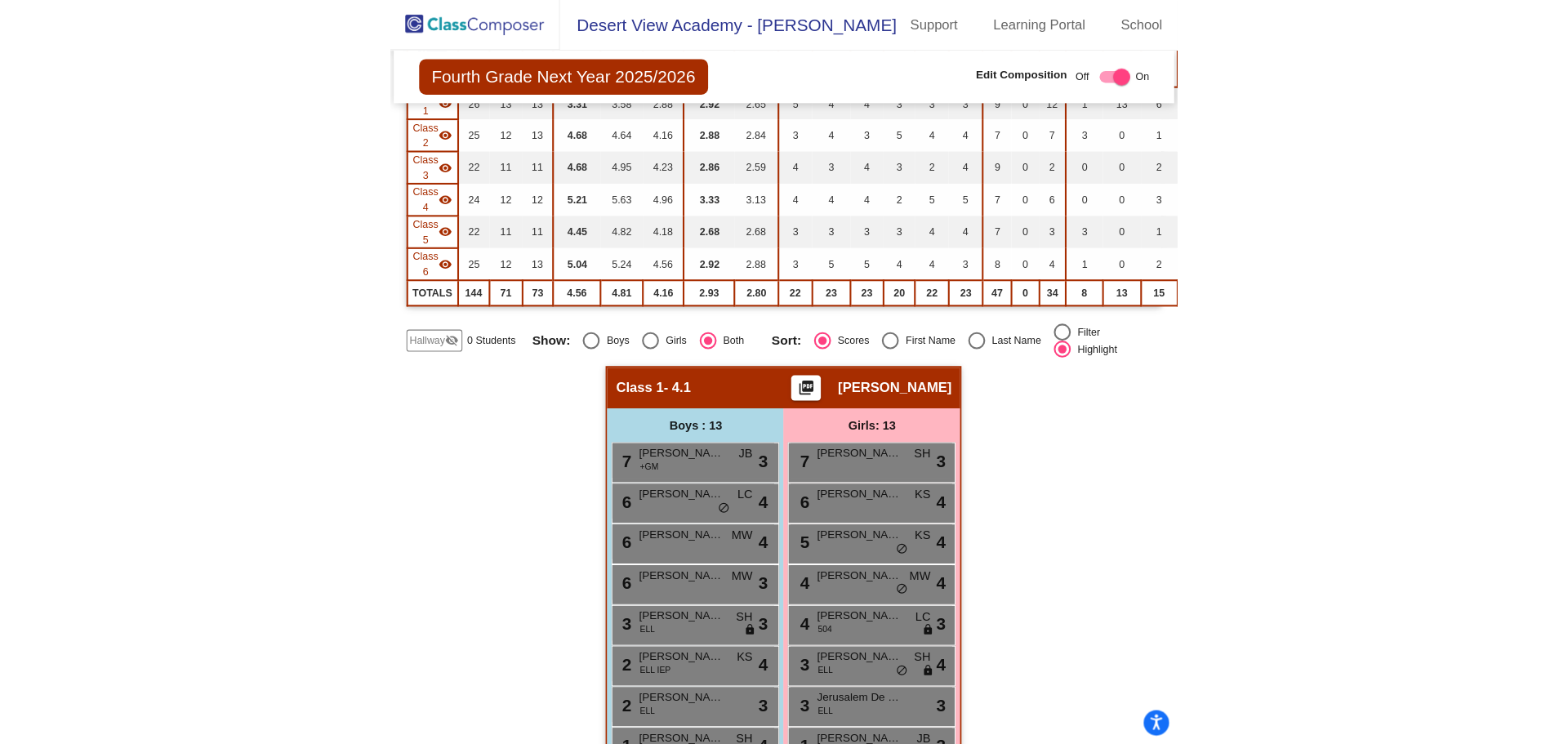 scroll, scrollTop: 0, scrollLeft: 0, axis: both 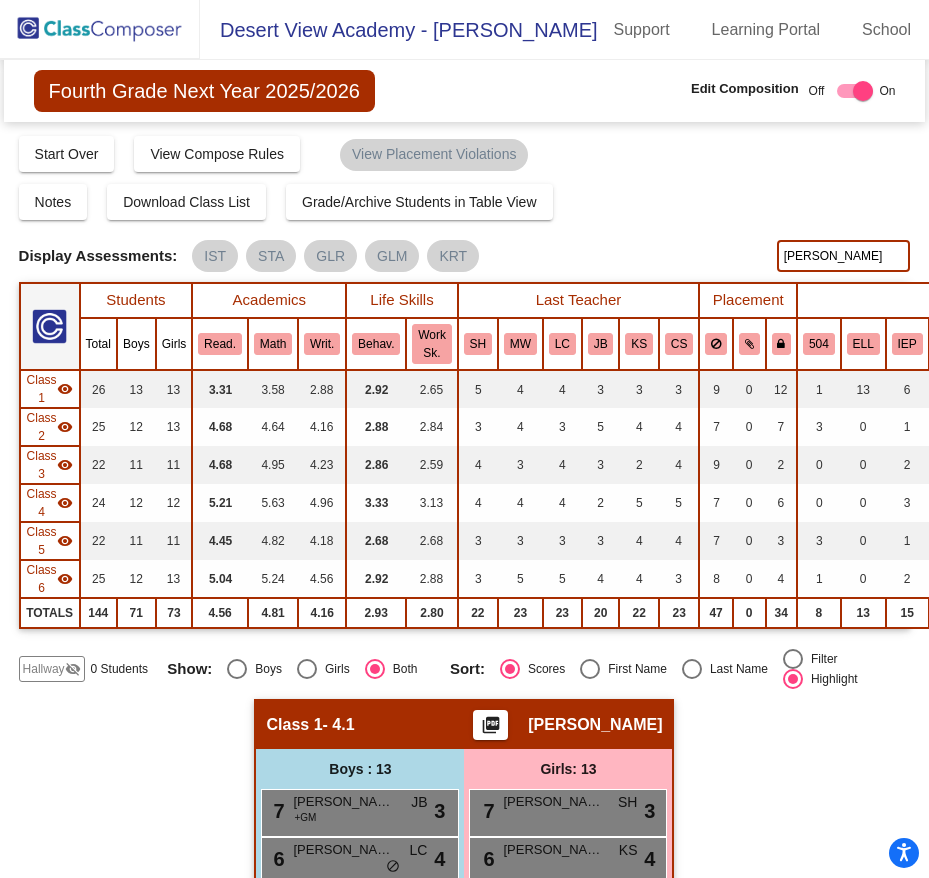 type on "[PERSON_NAME]" 